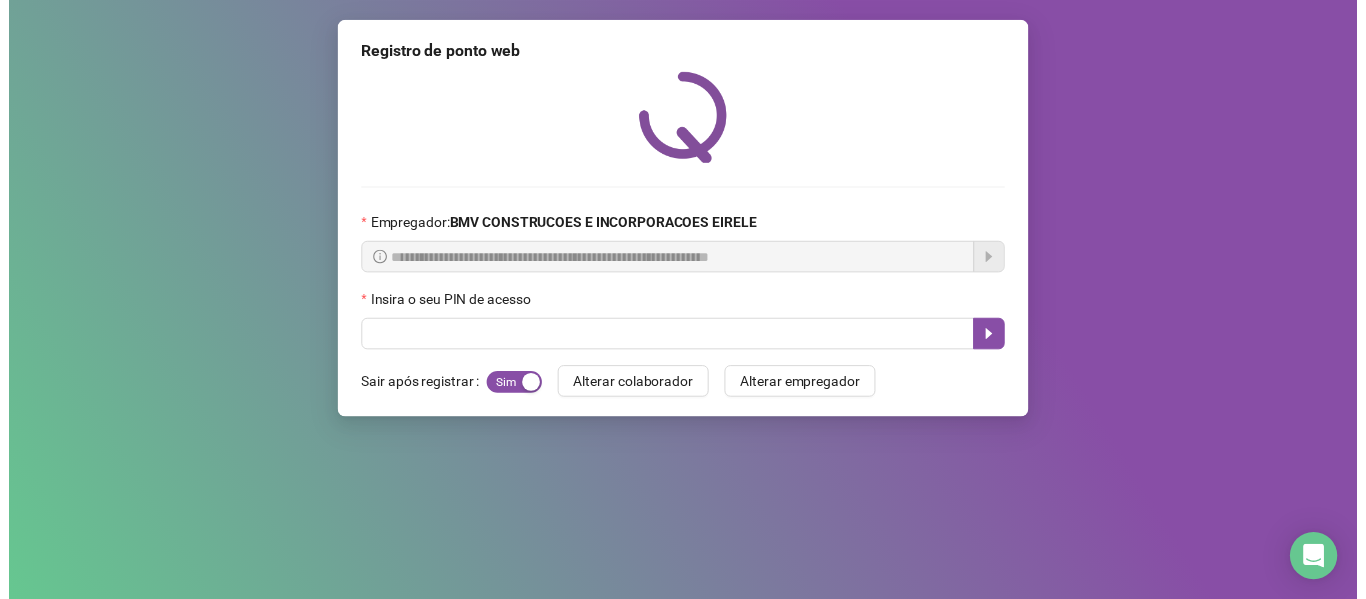 scroll, scrollTop: 0, scrollLeft: 0, axis: both 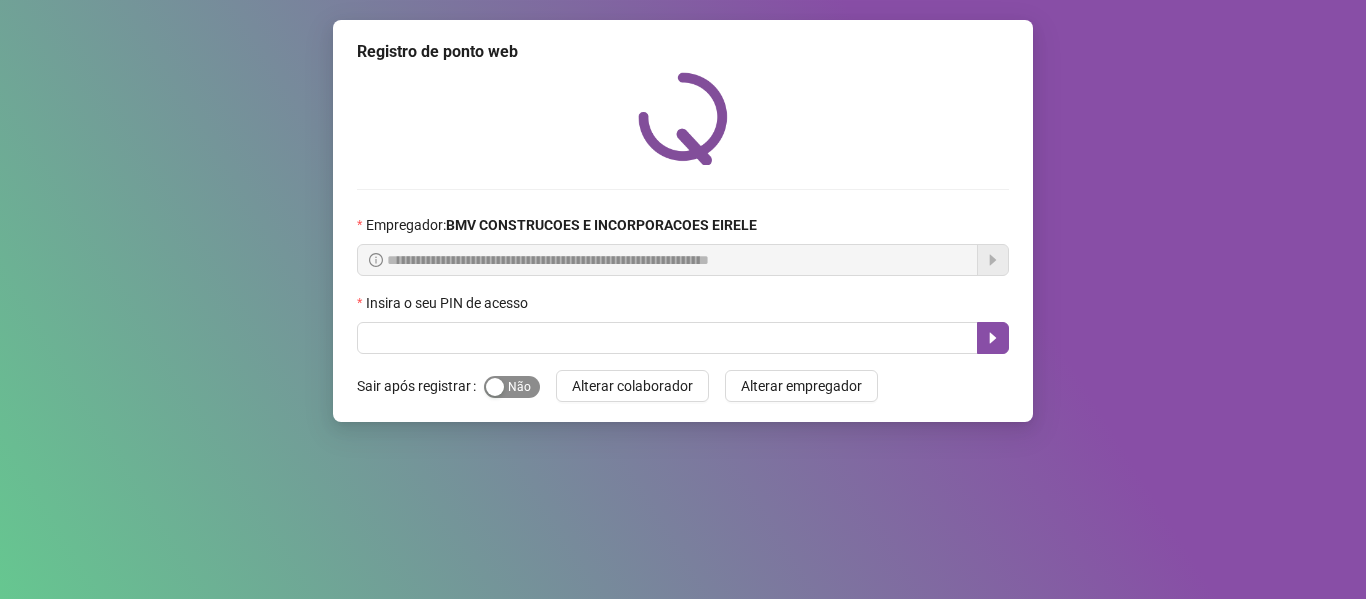click on "Sim Não" at bounding box center (512, 387) 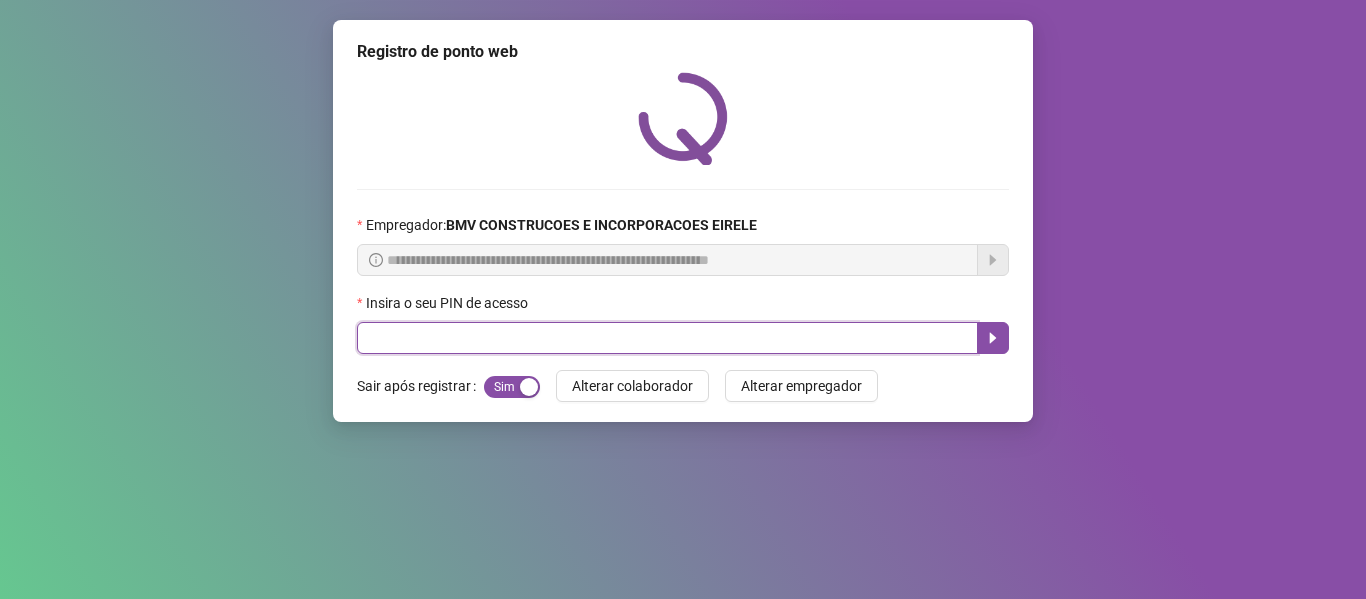 click at bounding box center [667, 338] 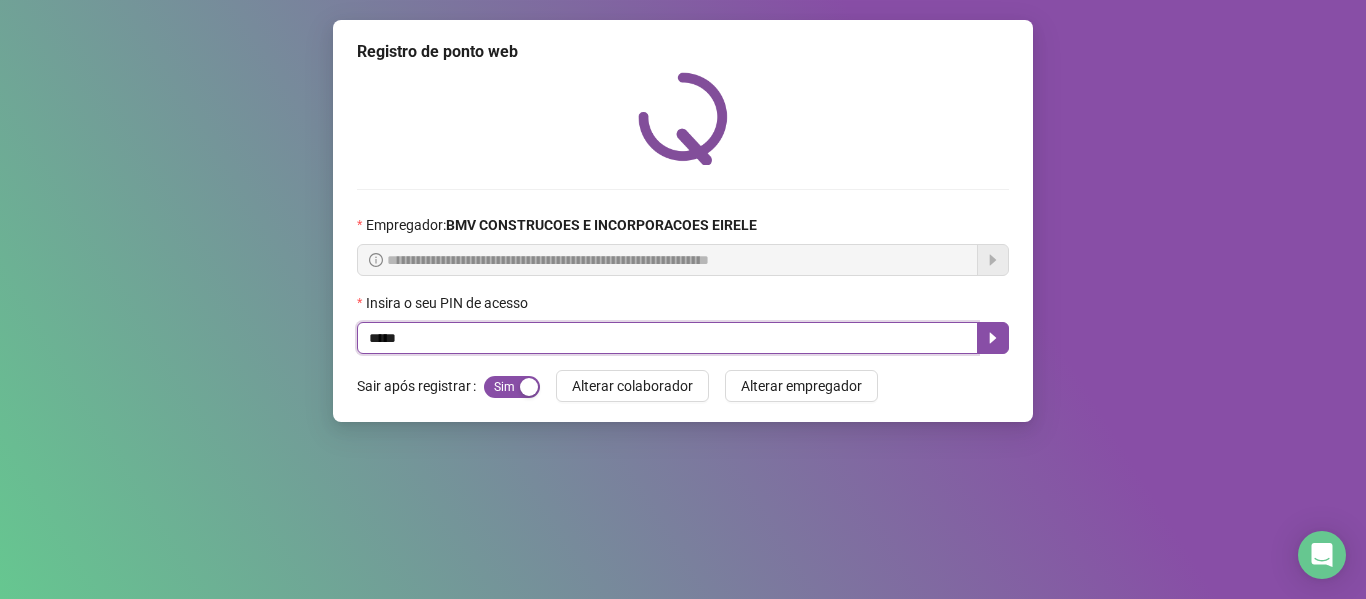 type on "*****" 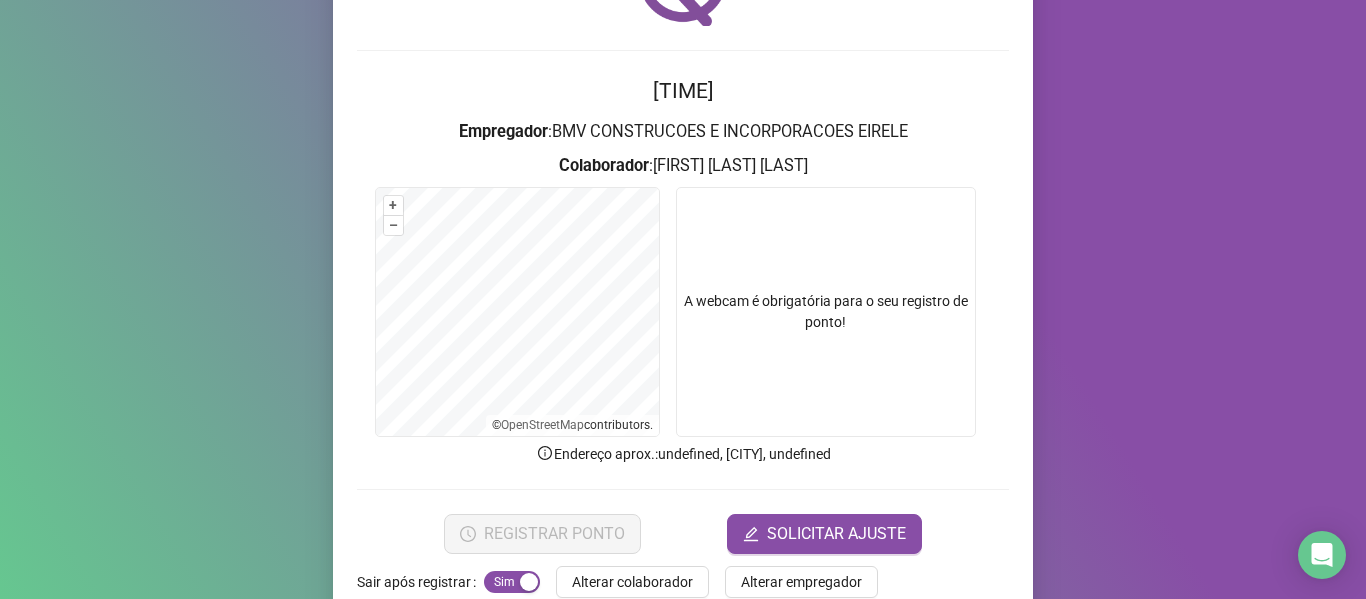 scroll, scrollTop: 182, scrollLeft: 0, axis: vertical 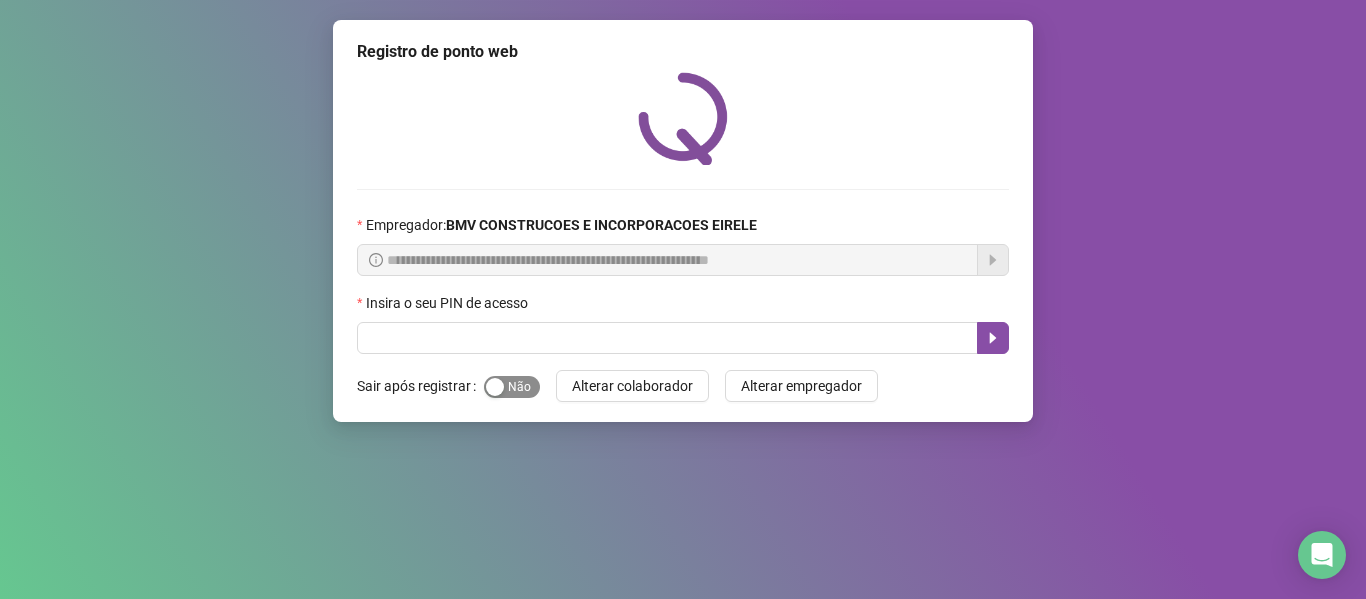 click at bounding box center (495, 387) 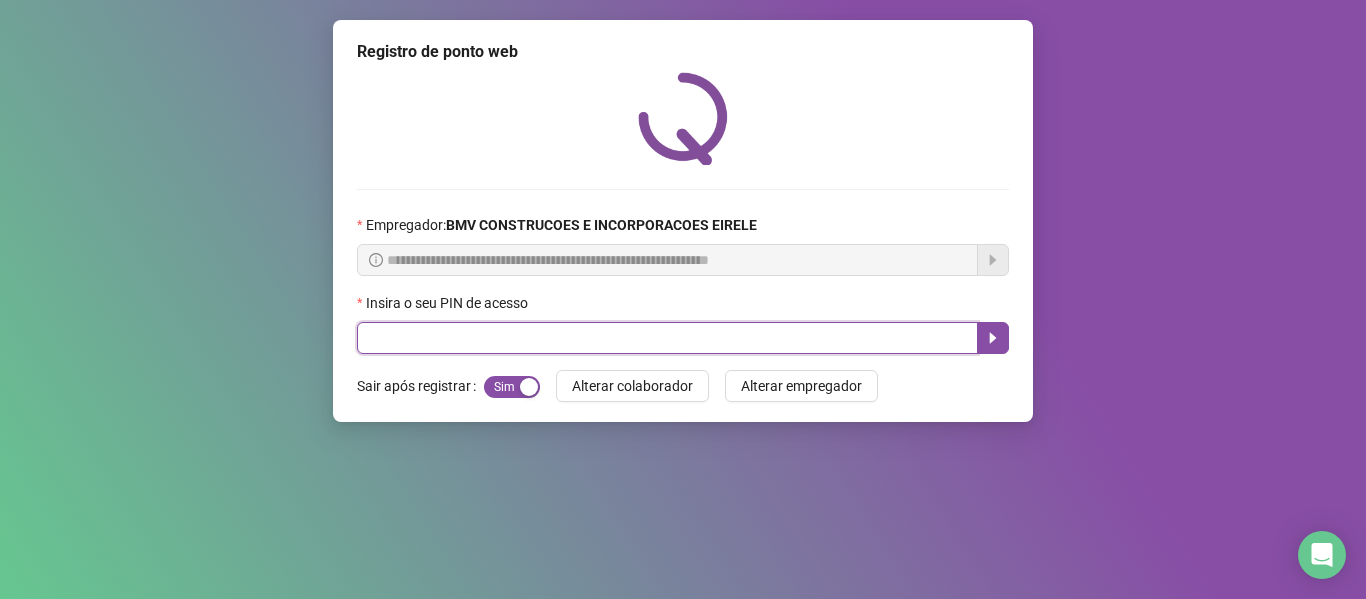 click at bounding box center (667, 338) 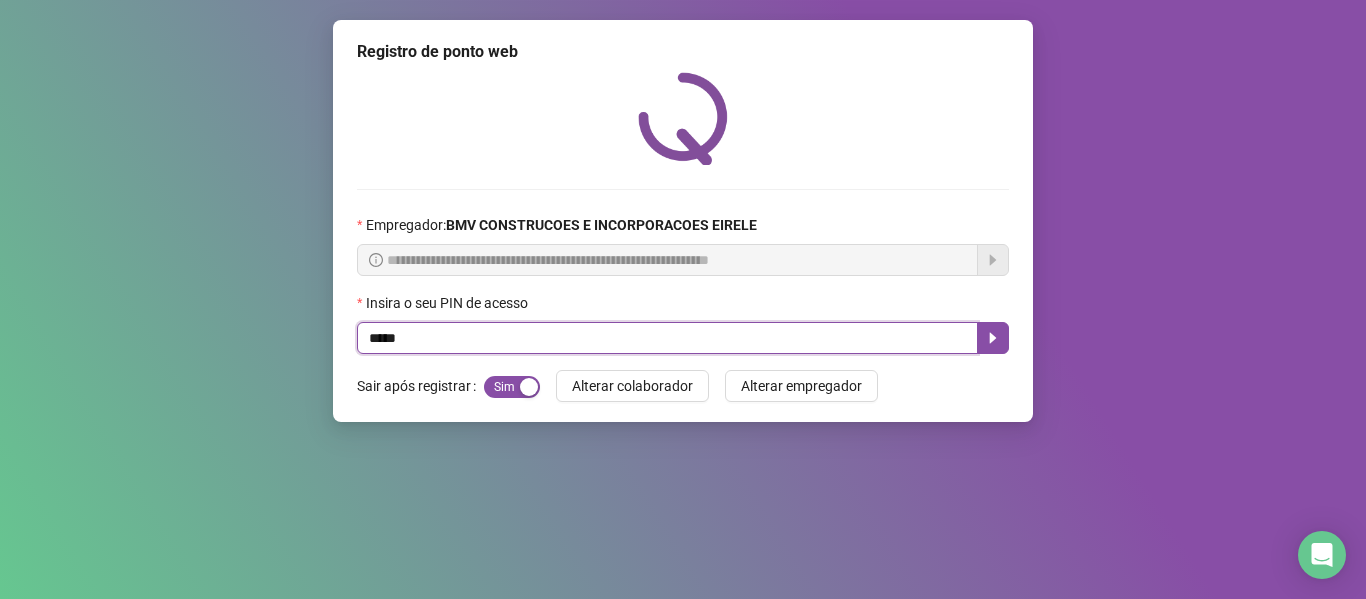 type on "*****" 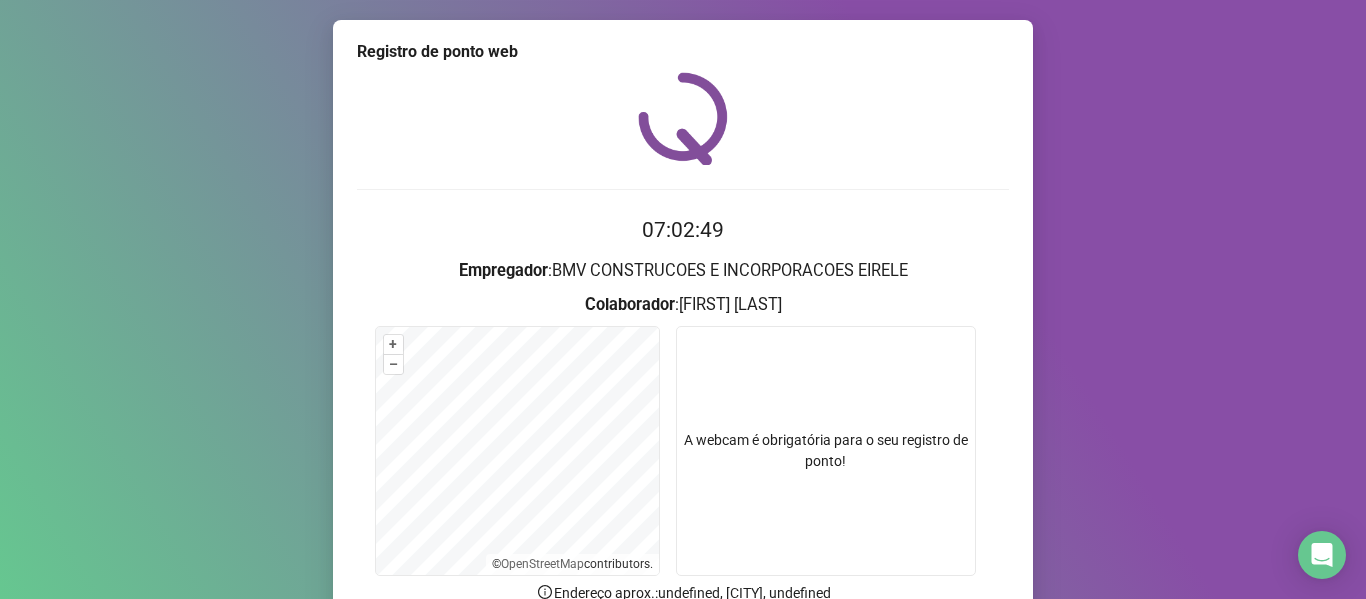 scroll, scrollTop: 182, scrollLeft: 0, axis: vertical 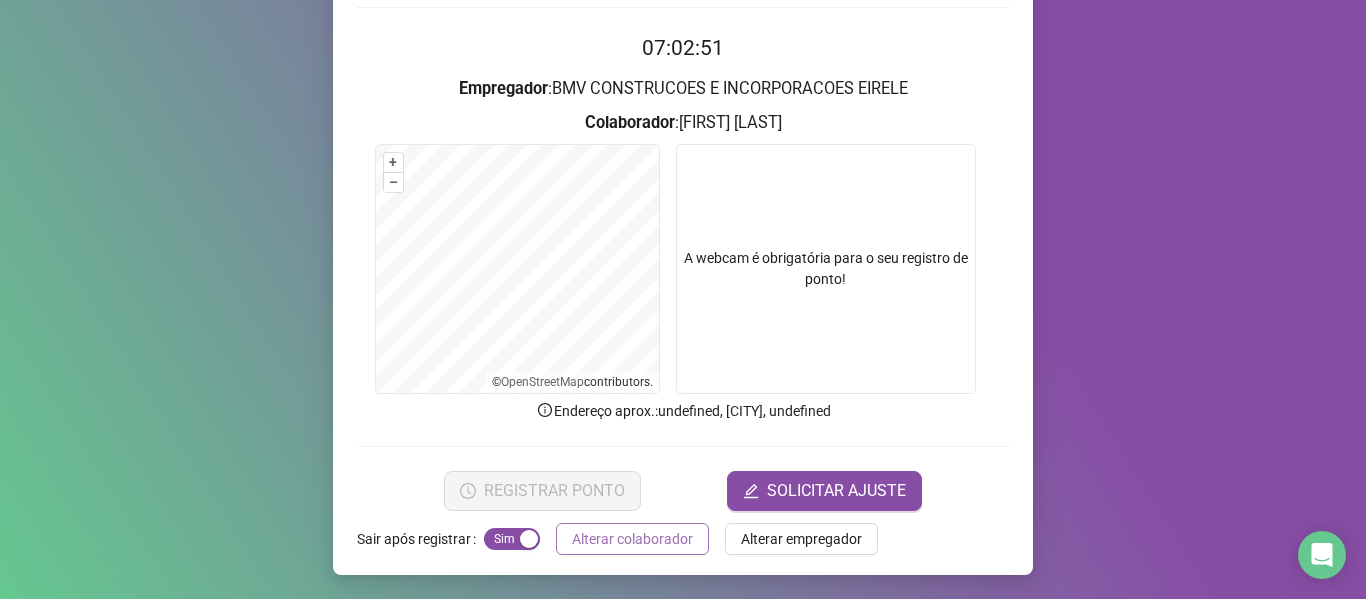 click on "Alterar colaborador" at bounding box center (632, 539) 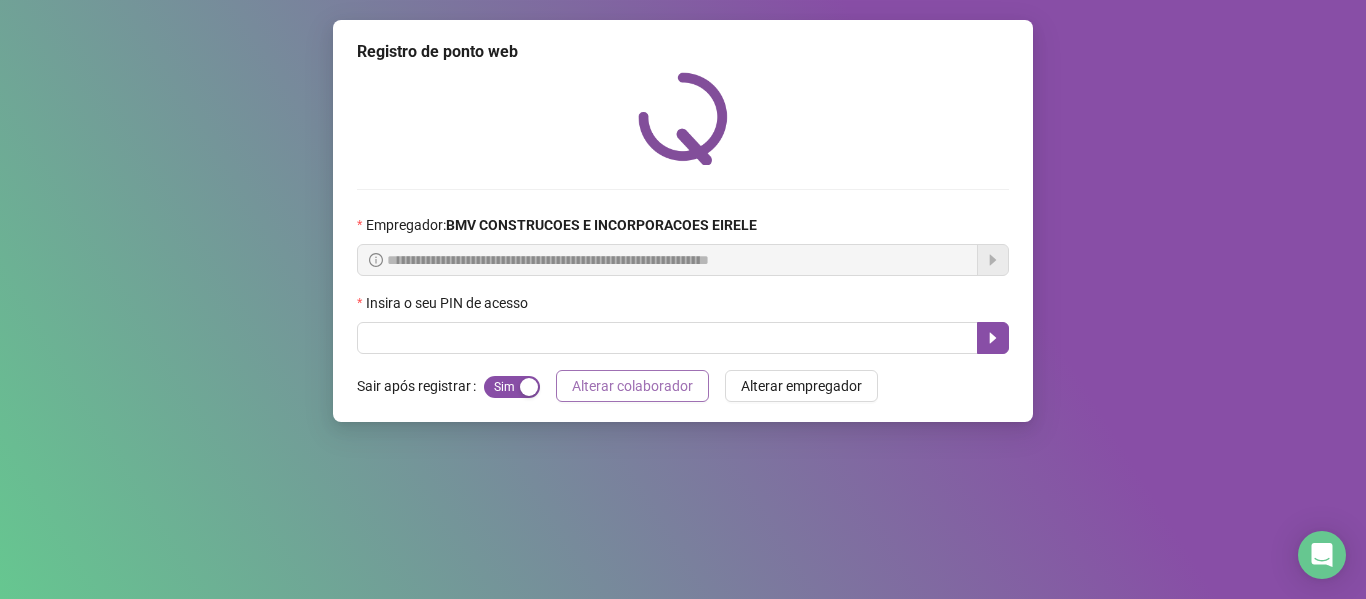 scroll, scrollTop: 0, scrollLeft: 0, axis: both 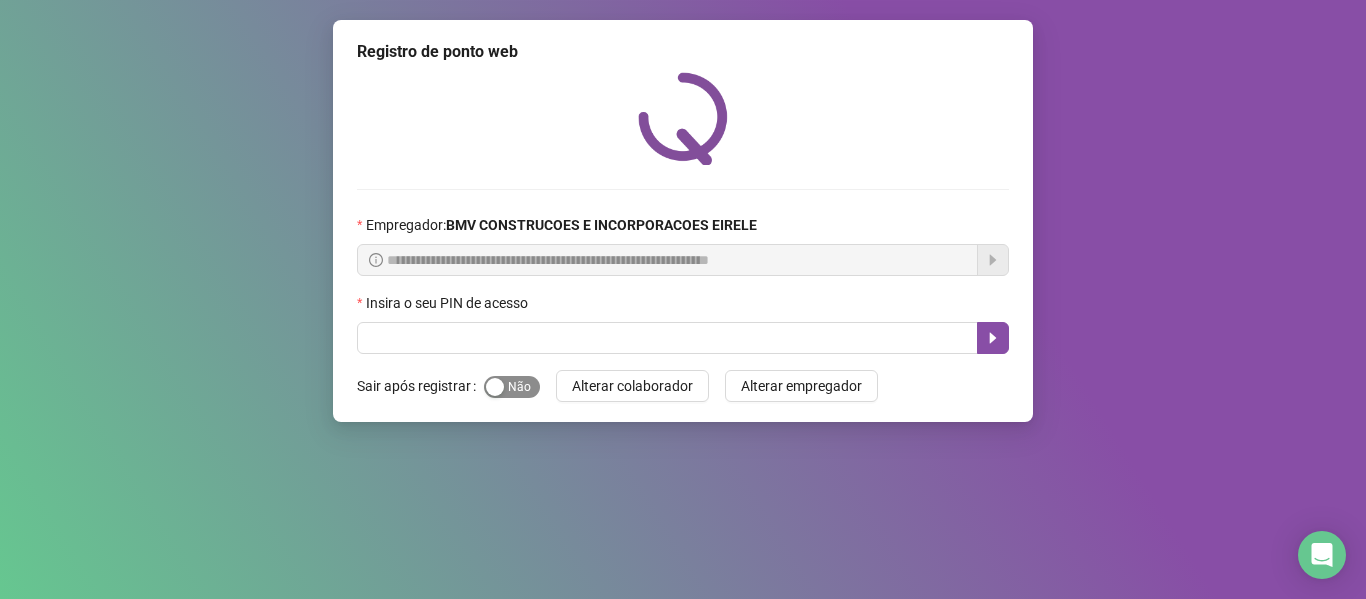 click on "Sim Não" at bounding box center [512, 387] 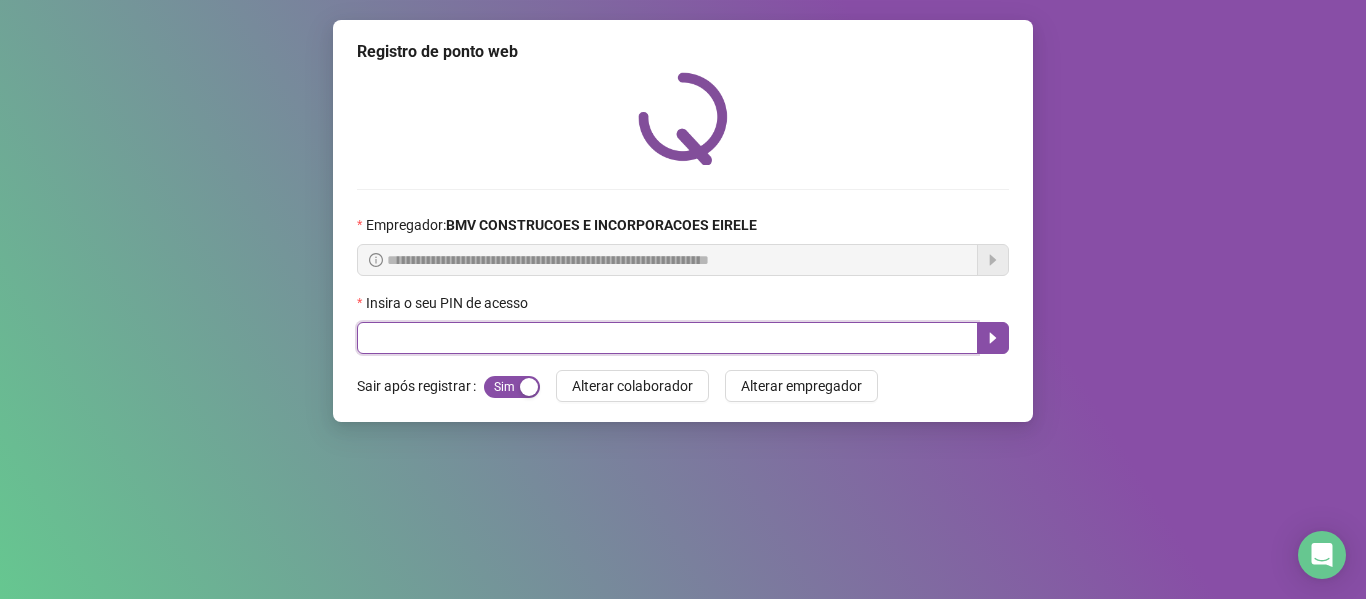 click at bounding box center (667, 338) 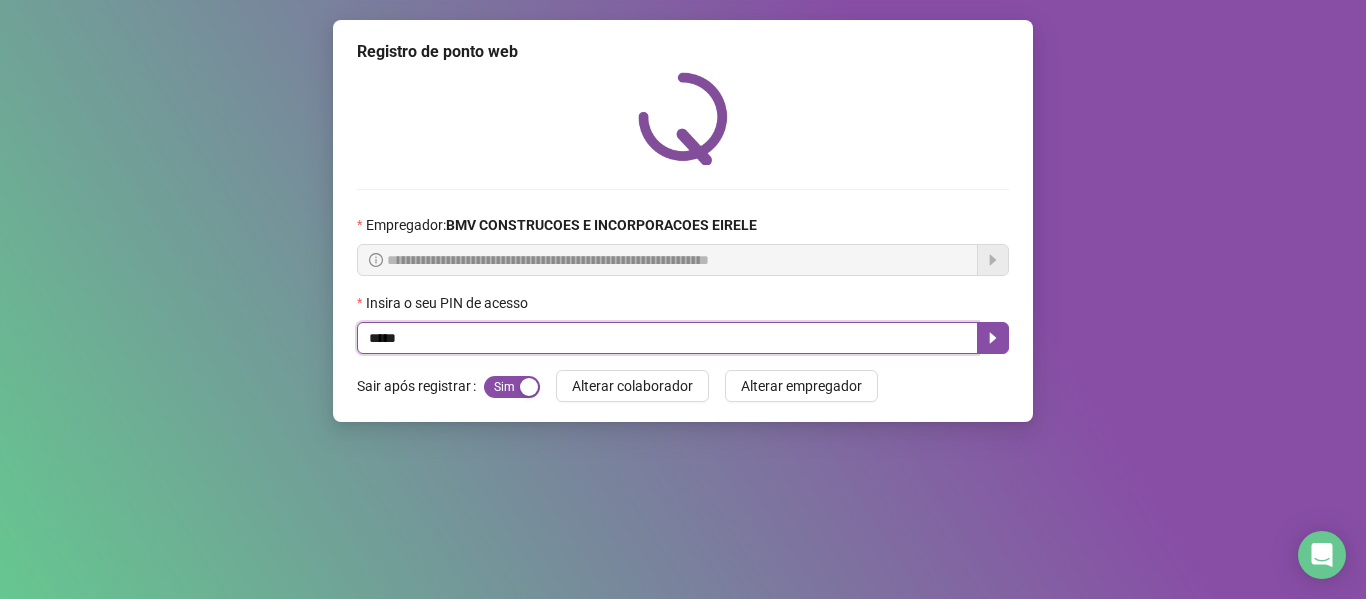 type on "*****" 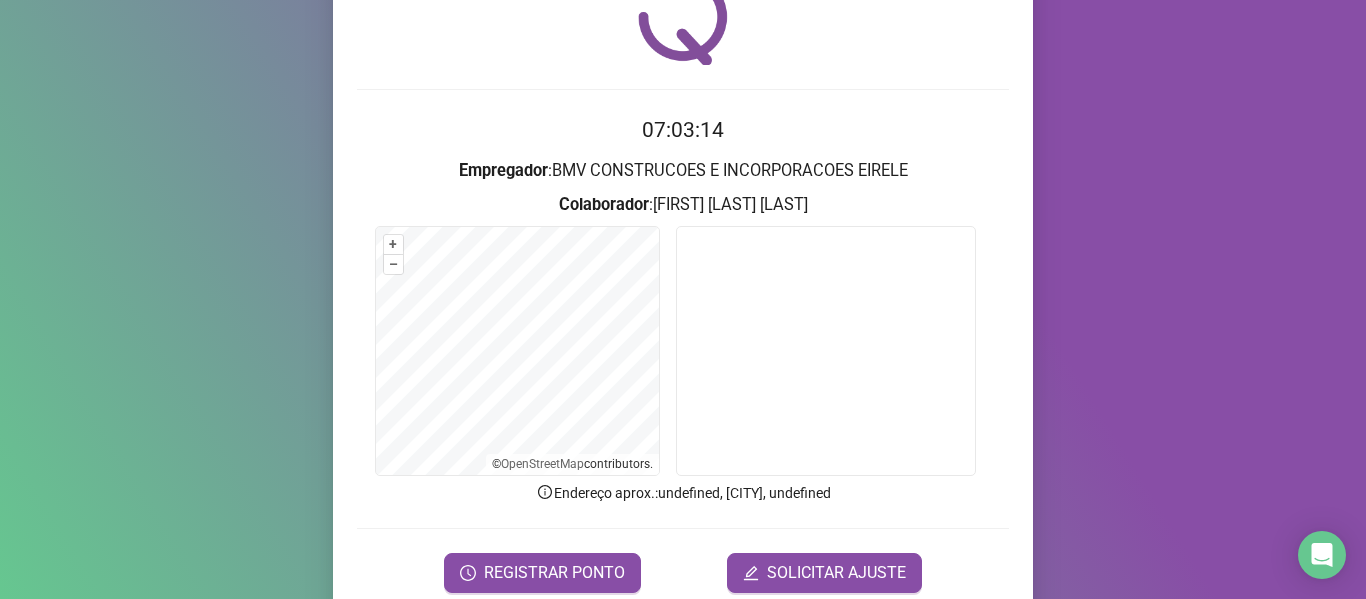 scroll, scrollTop: 182, scrollLeft: 0, axis: vertical 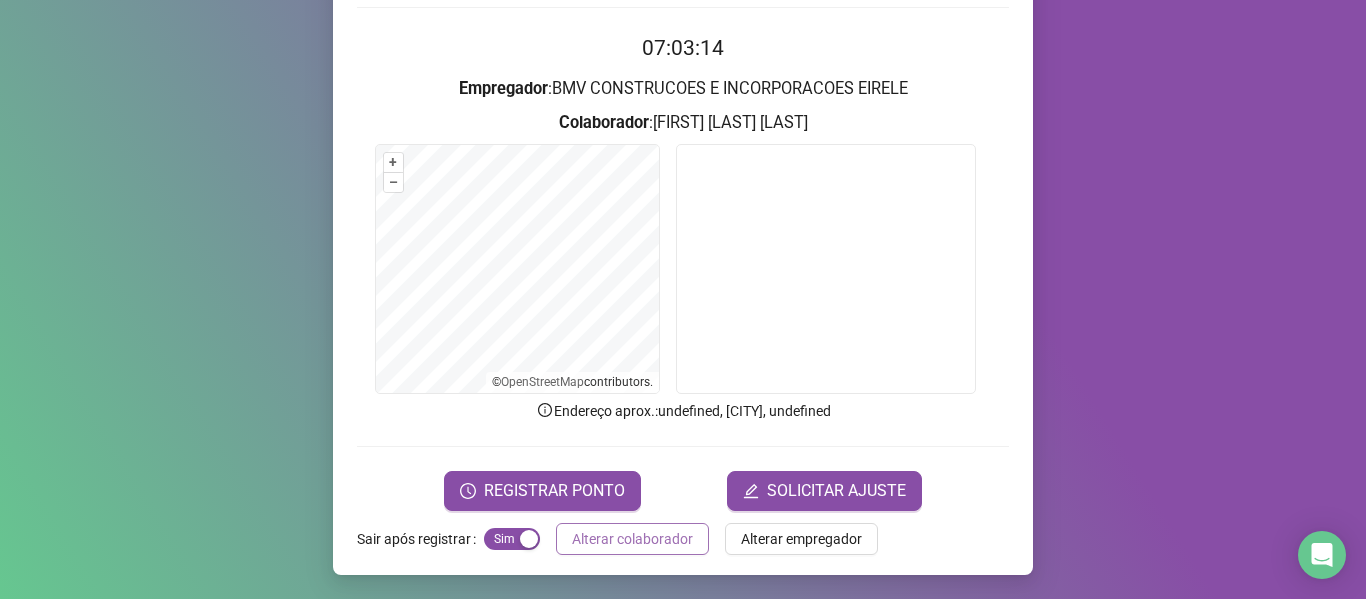 click on "Alterar colaborador" at bounding box center [632, 539] 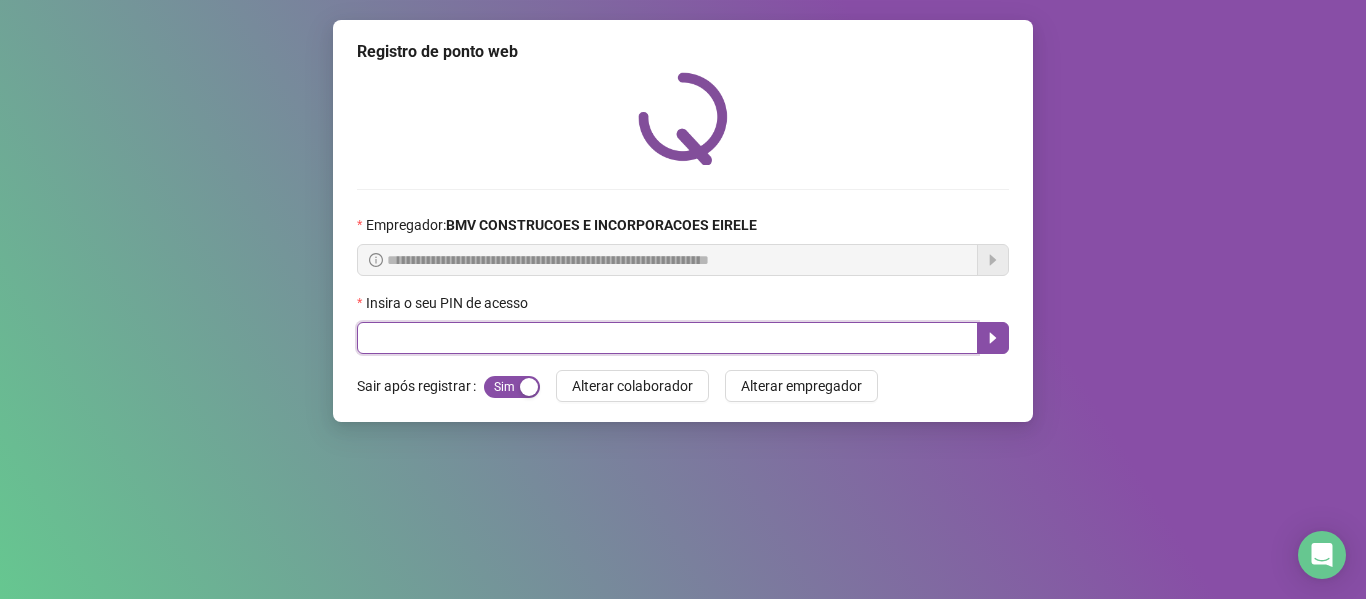 click at bounding box center (667, 338) 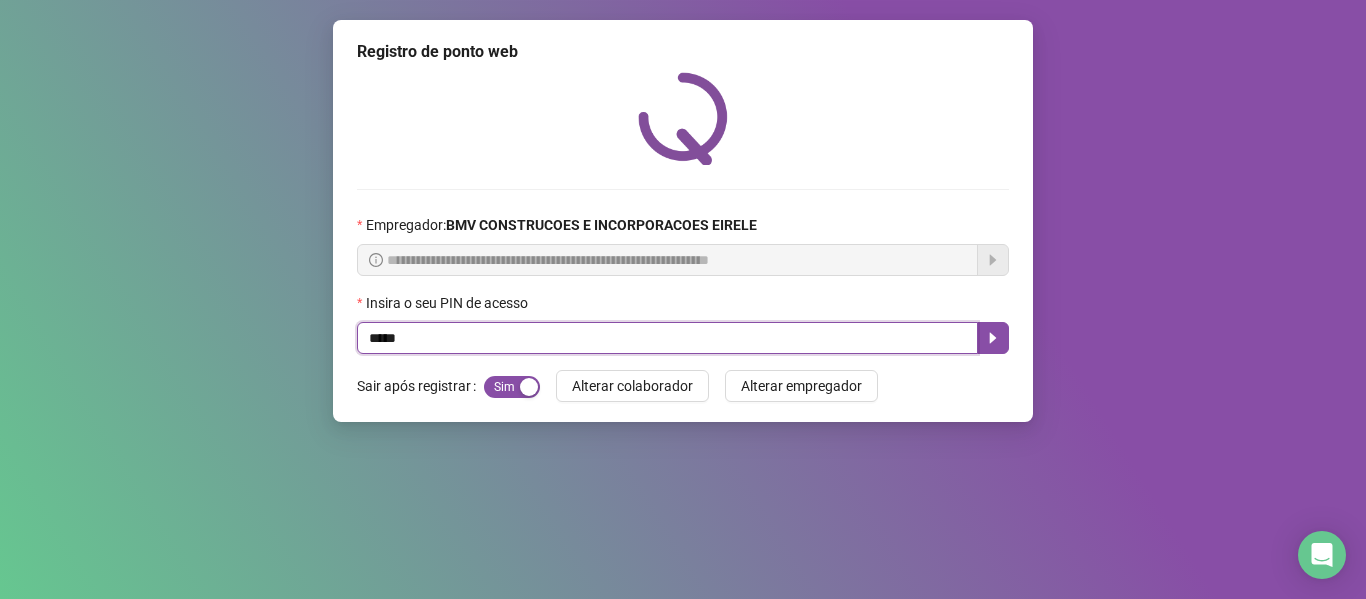 type on "*****" 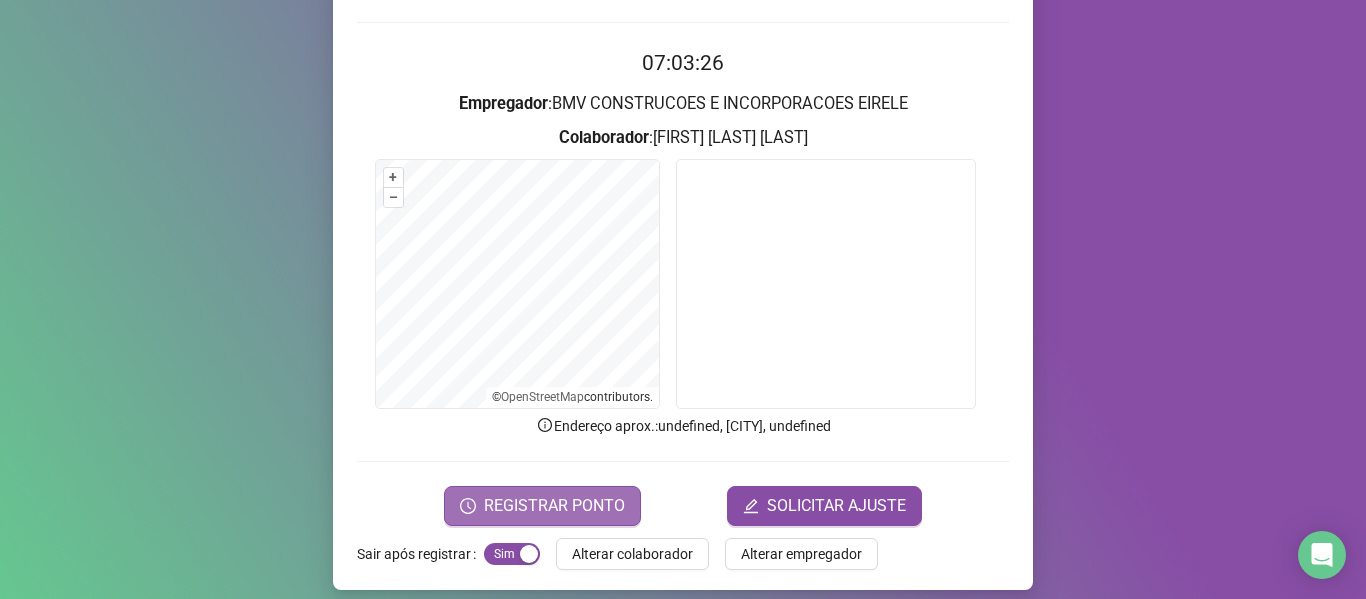 scroll, scrollTop: 182, scrollLeft: 0, axis: vertical 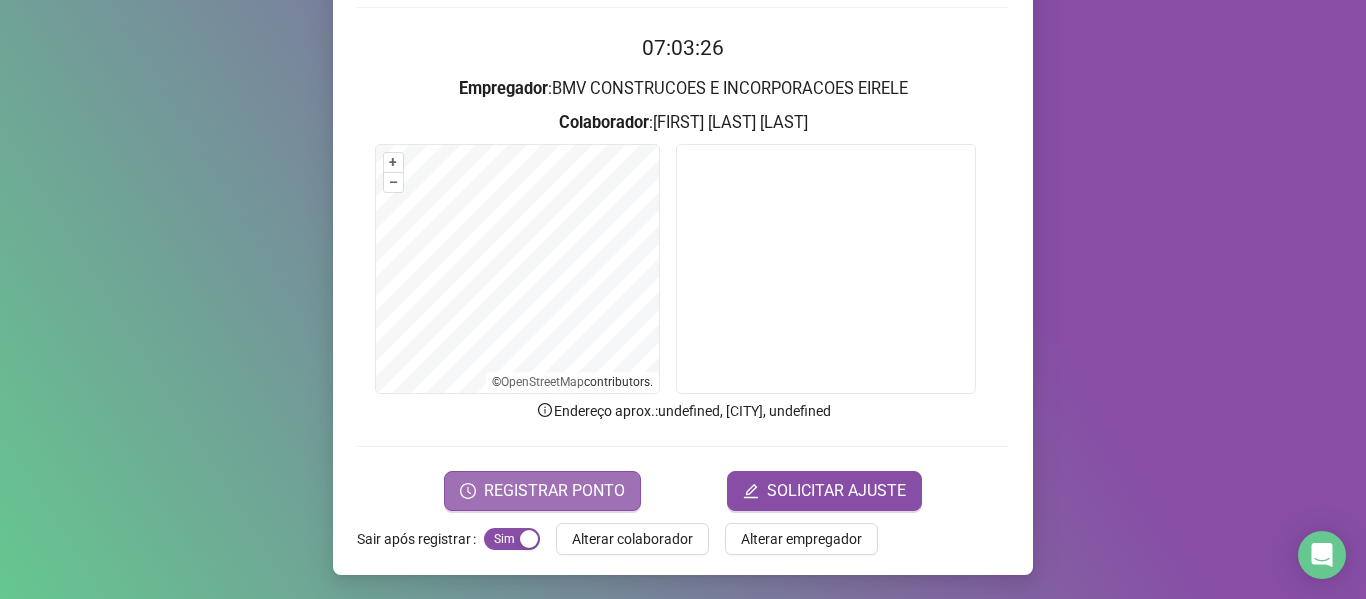 click on "REGISTRAR PONTO" at bounding box center (554, 491) 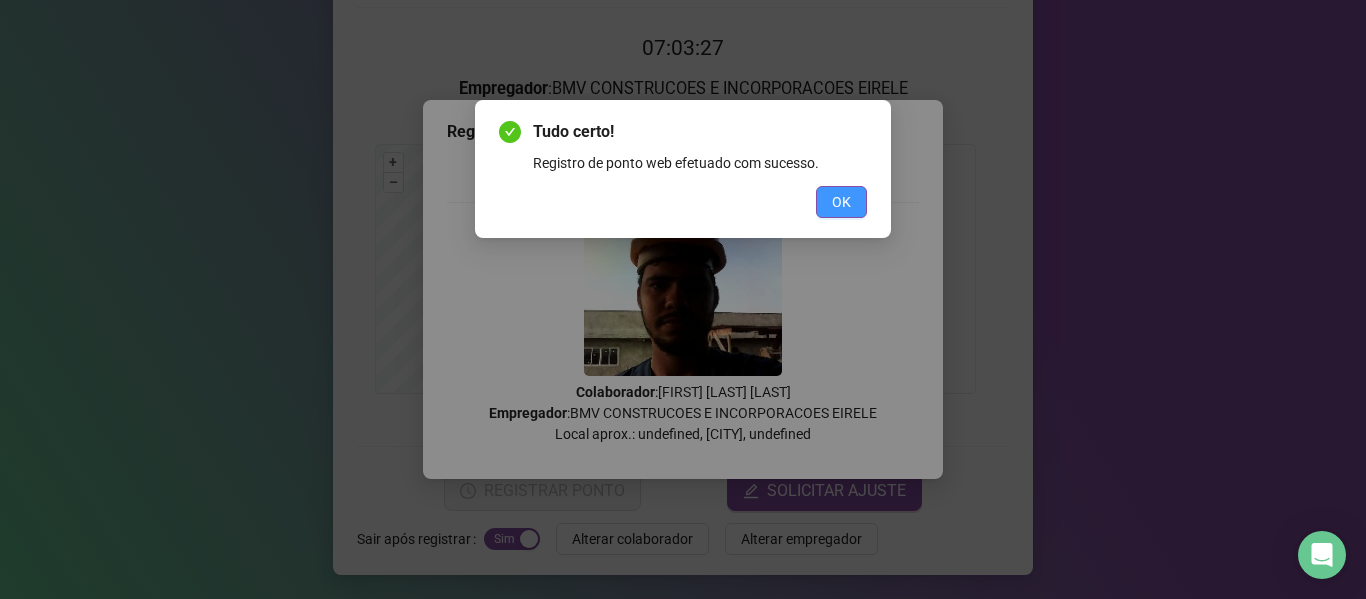 click on "OK" at bounding box center (841, 202) 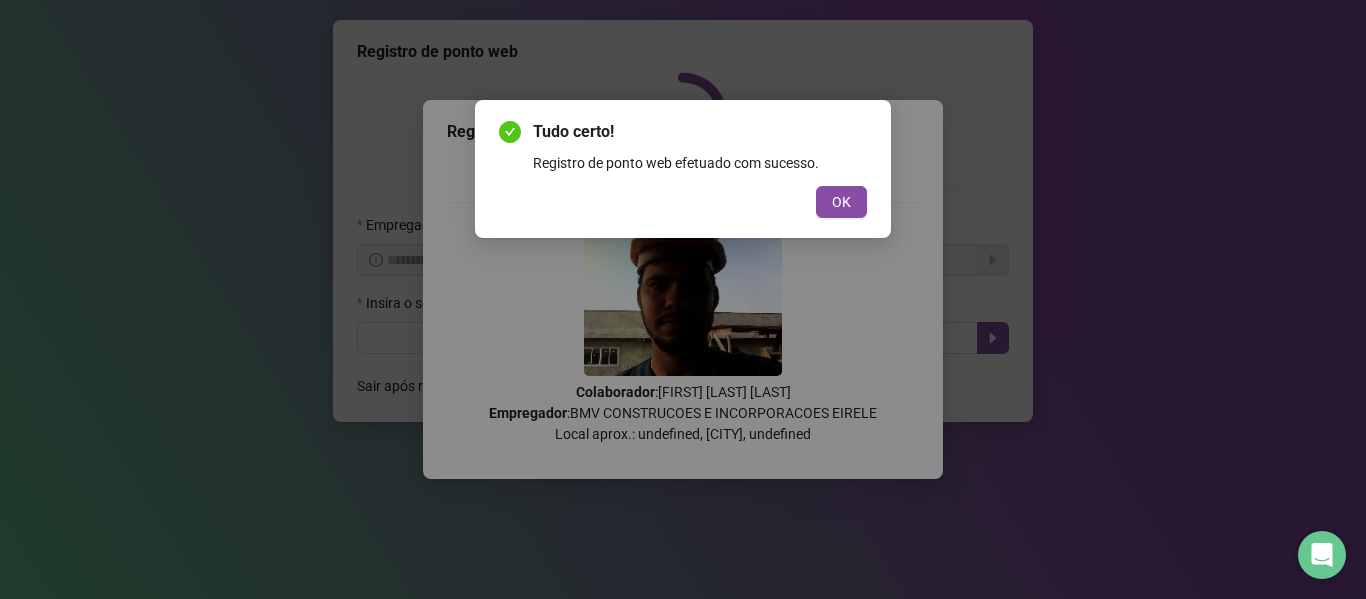 scroll, scrollTop: 0, scrollLeft: 0, axis: both 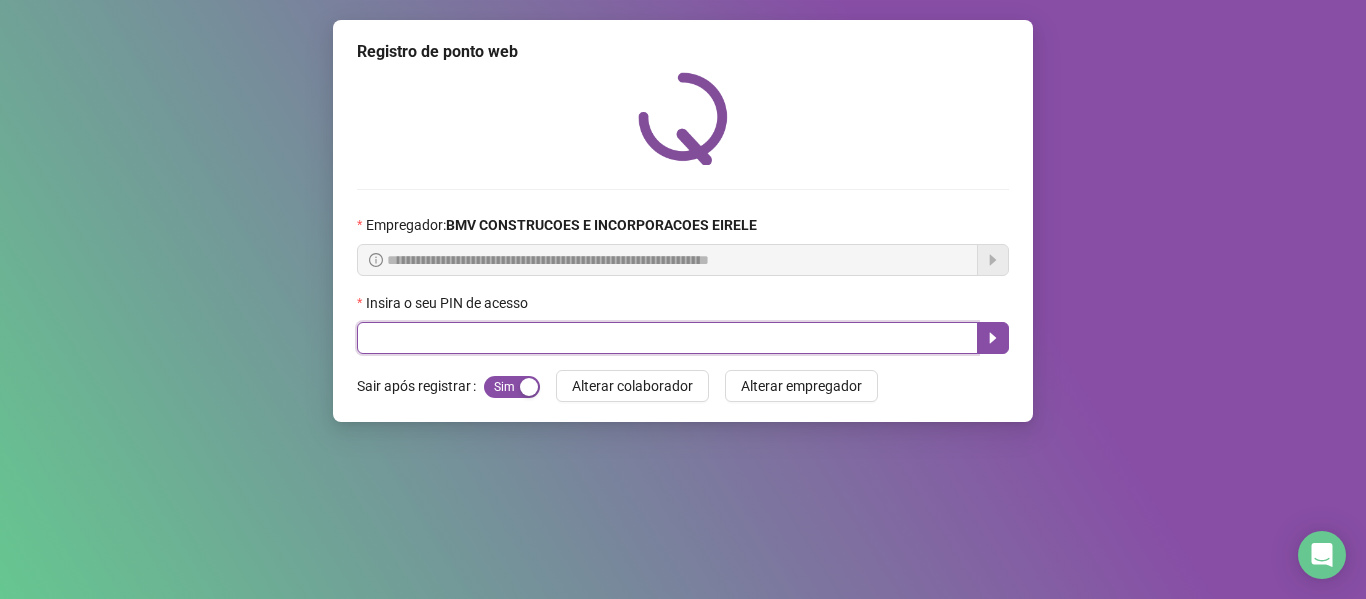 click at bounding box center (667, 338) 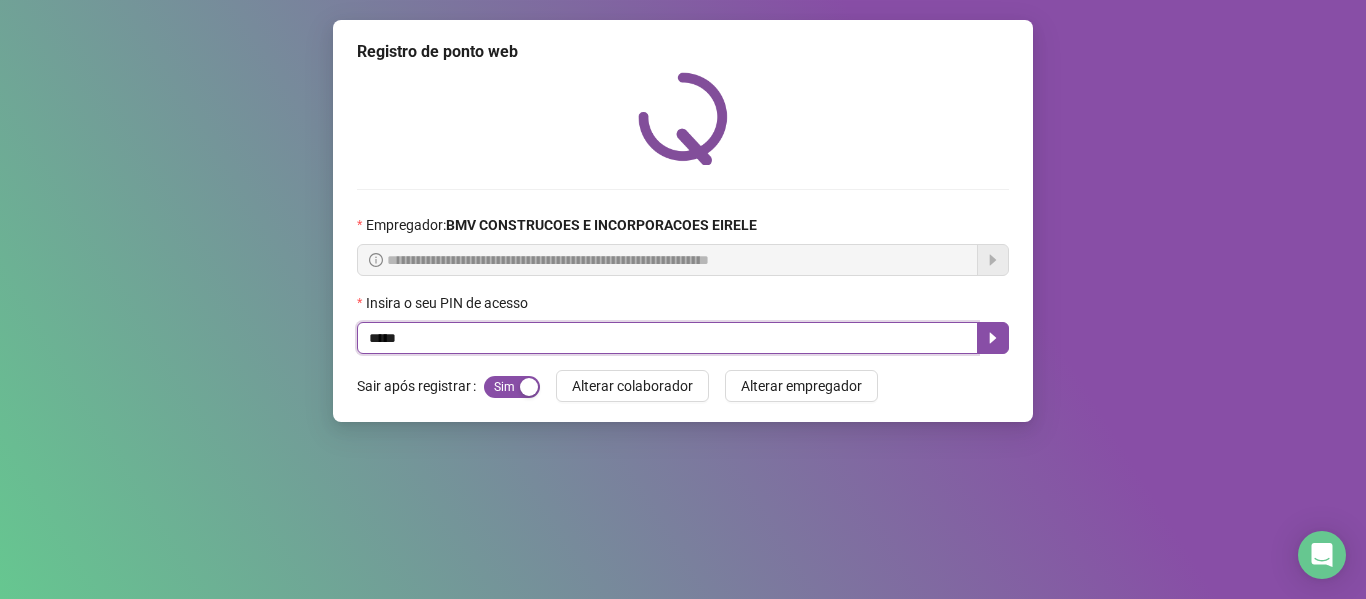 type on "*****" 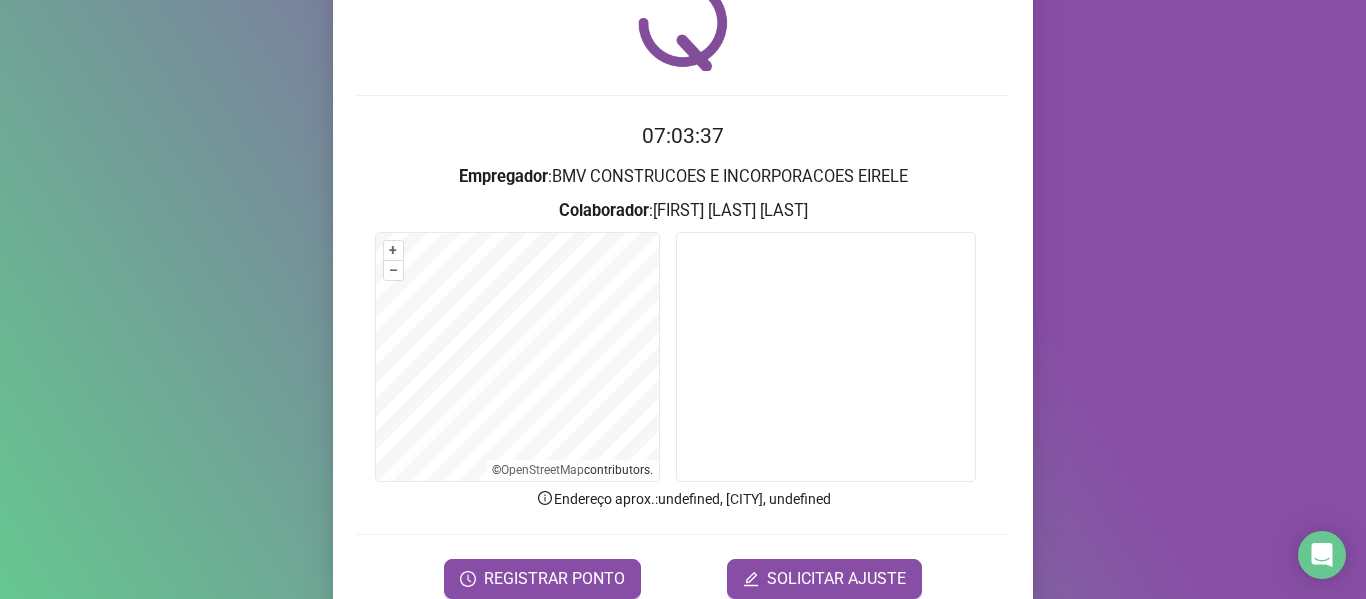 scroll, scrollTop: 182, scrollLeft: 0, axis: vertical 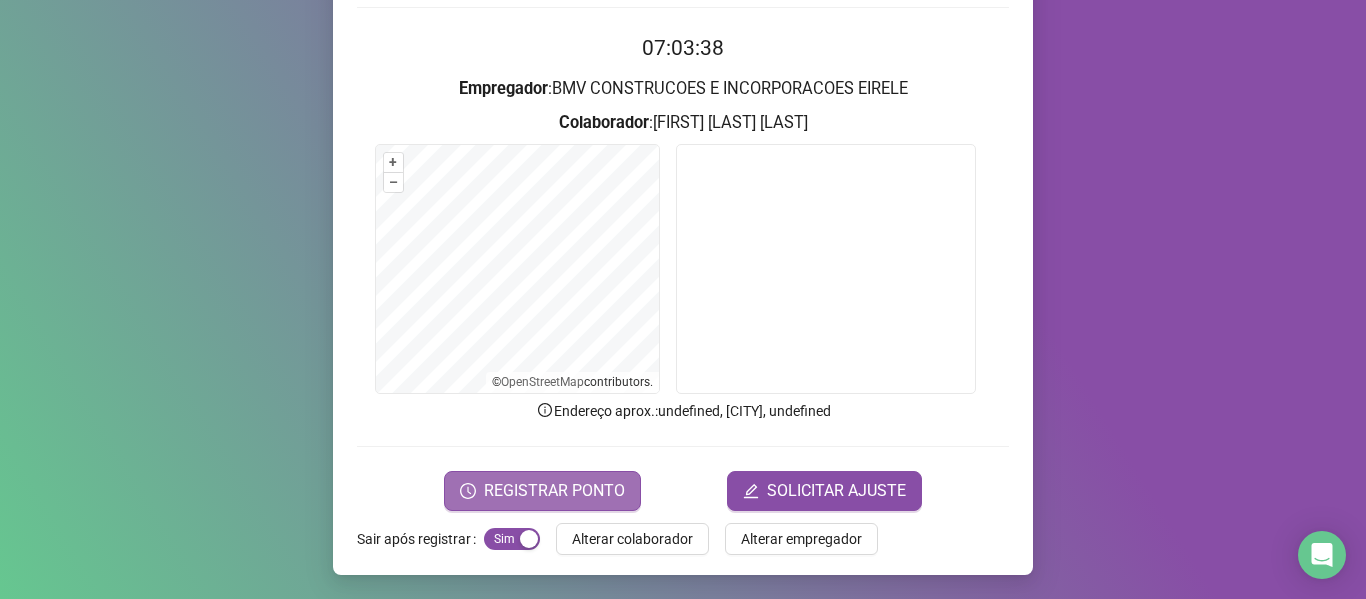 click on "REGISTRAR PONTO" at bounding box center [542, 491] 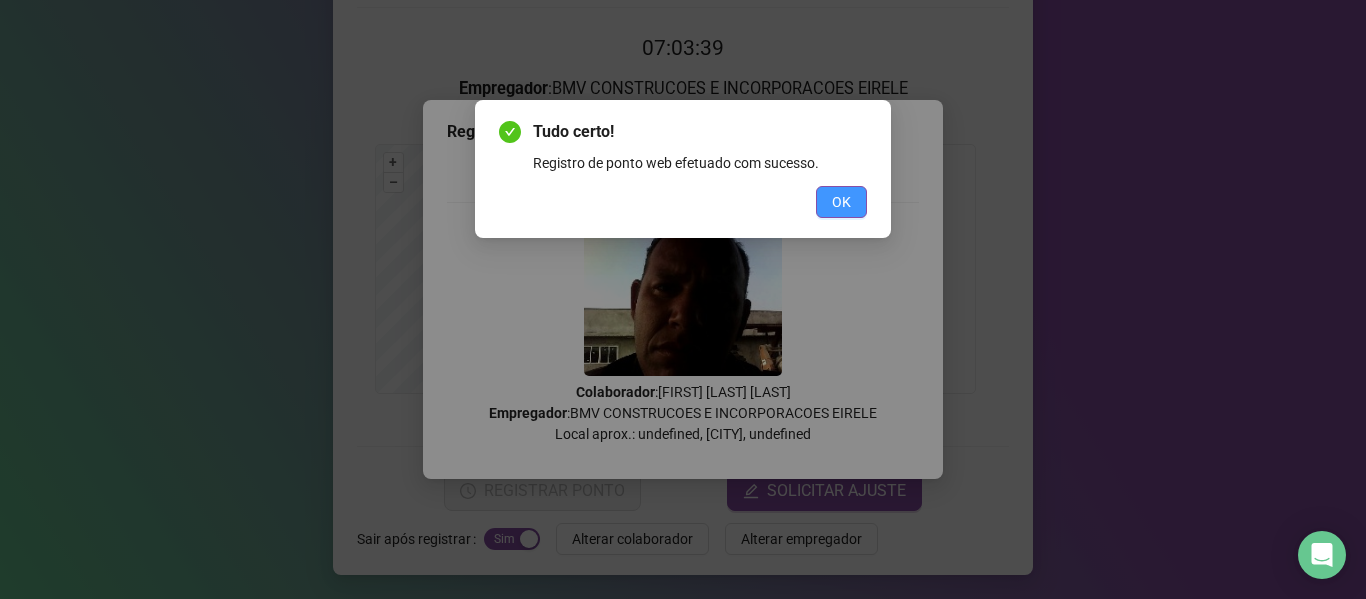 click on "OK" at bounding box center [841, 202] 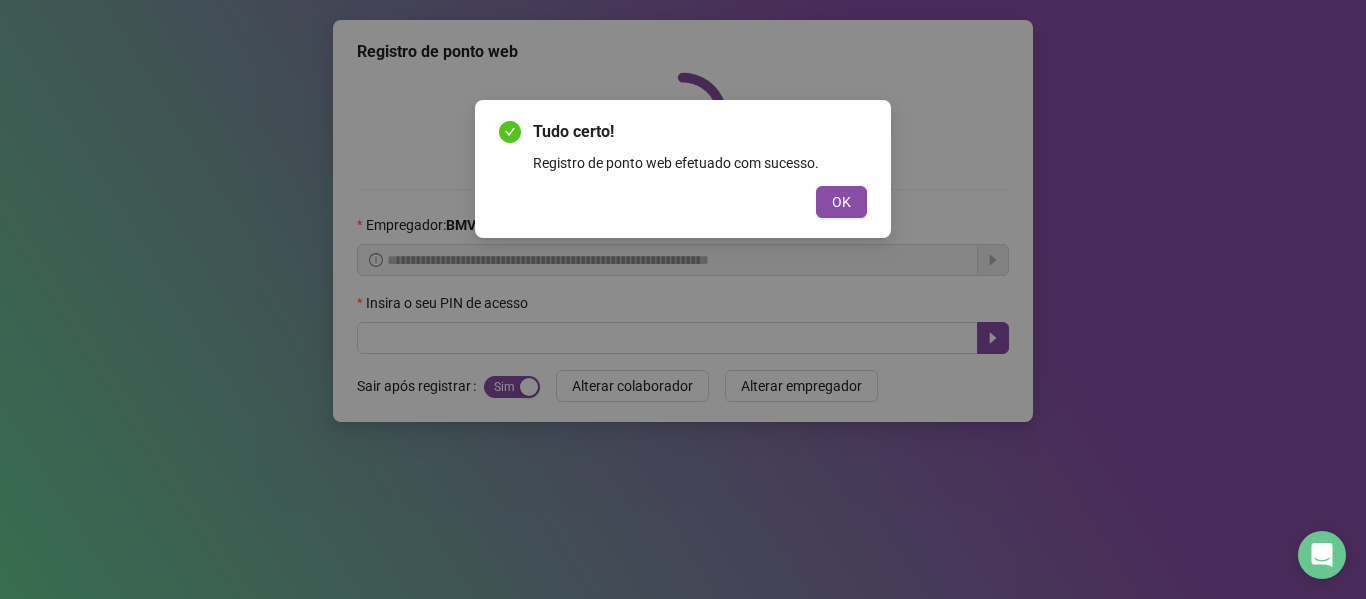 scroll, scrollTop: 0, scrollLeft: 0, axis: both 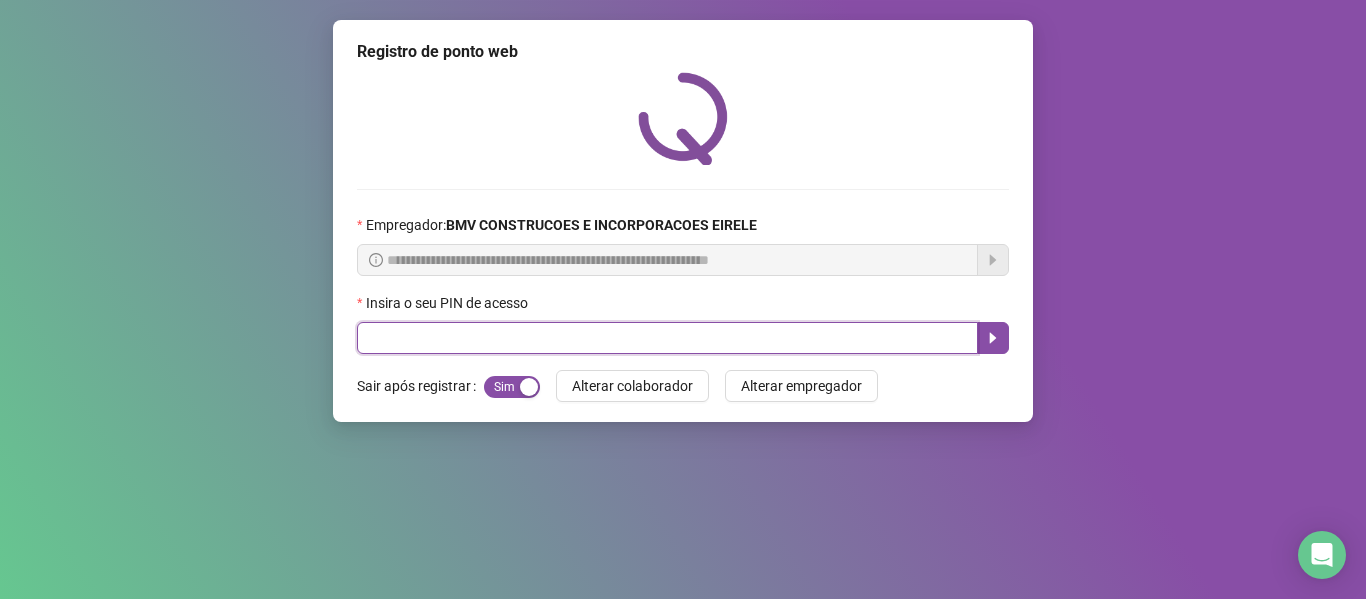 click at bounding box center [667, 338] 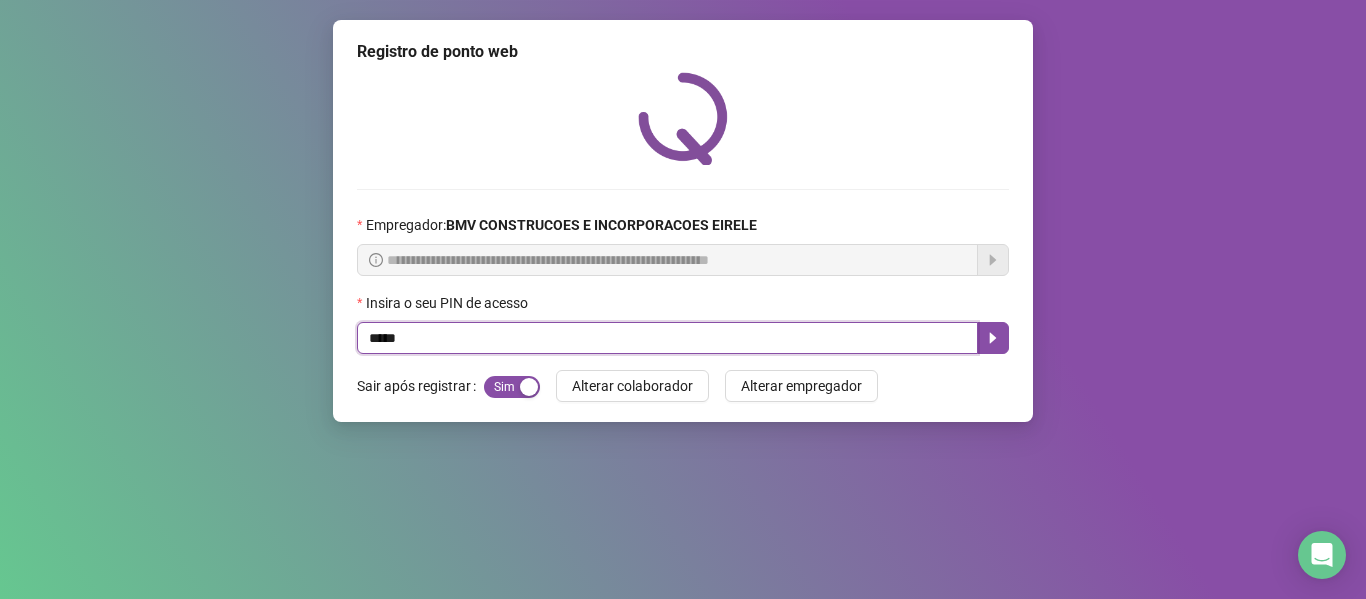 type on "*****" 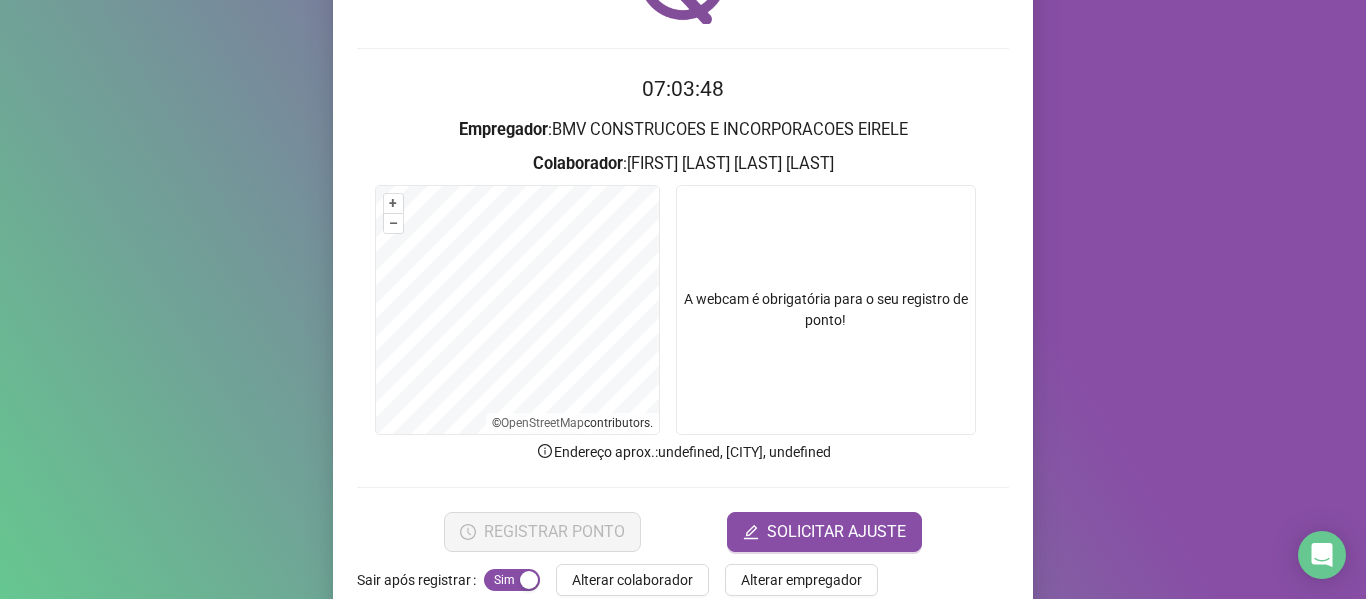 scroll, scrollTop: 182, scrollLeft: 0, axis: vertical 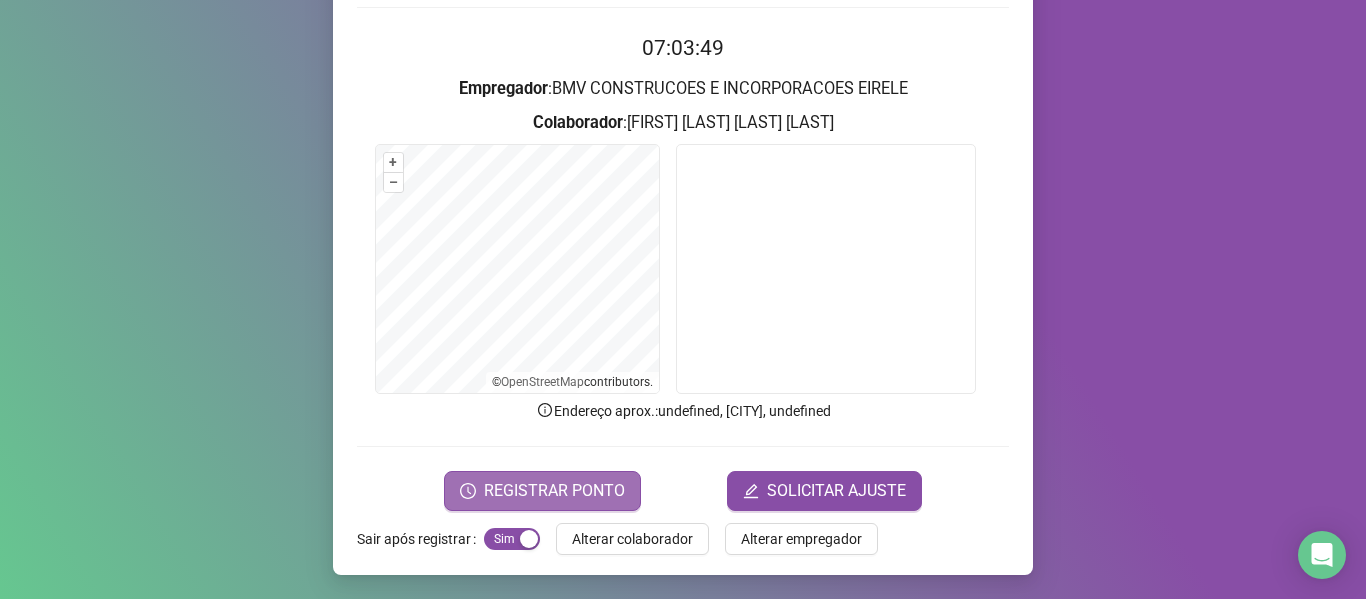 click on "REGISTRAR PONTO" at bounding box center (554, 491) 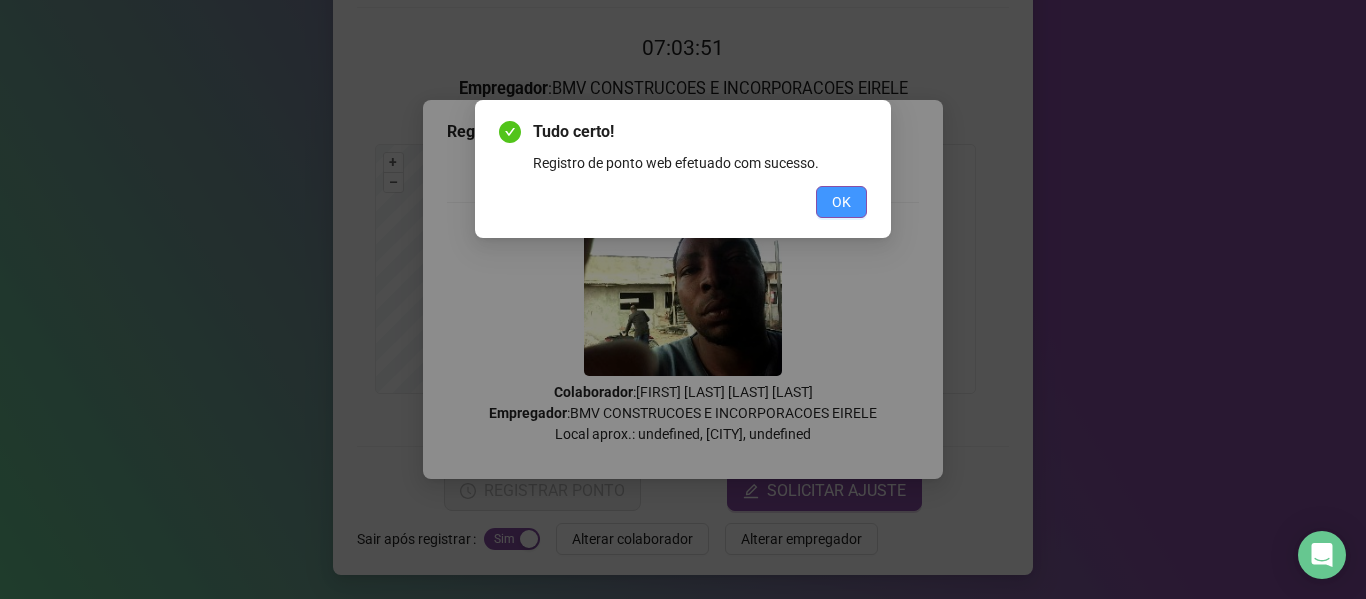 click on "OK" at bounding box center [841, 202] 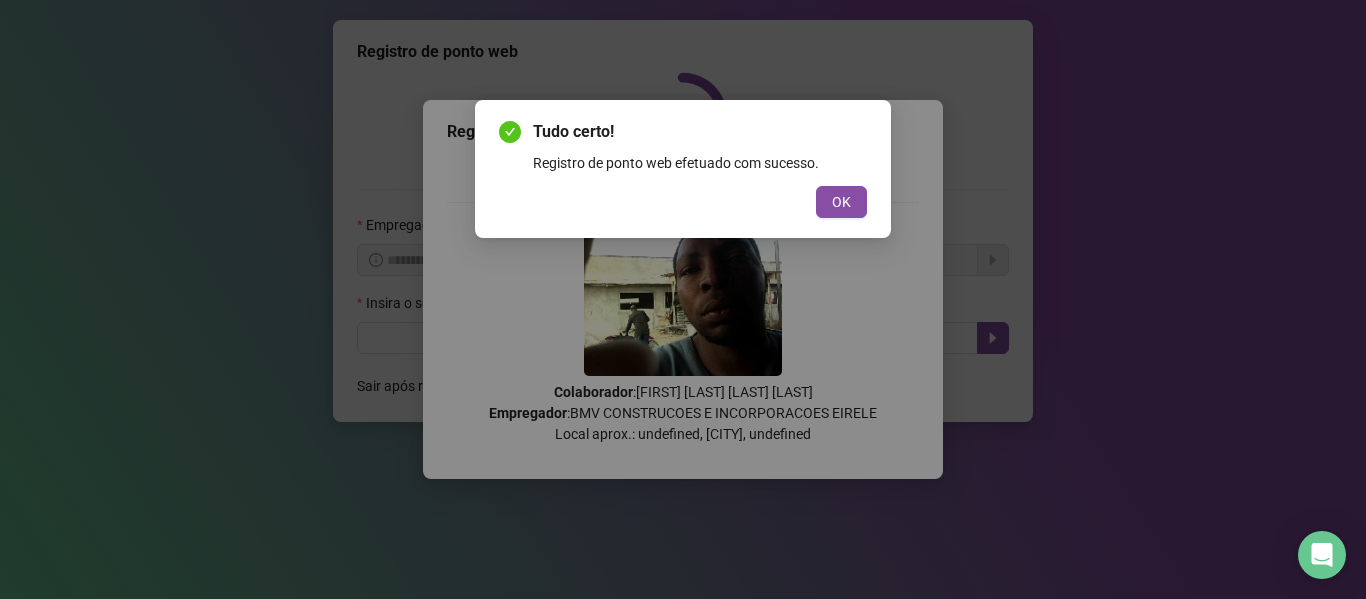 scroll, scrollTop: 0, scrollLeft: 0, axis: both 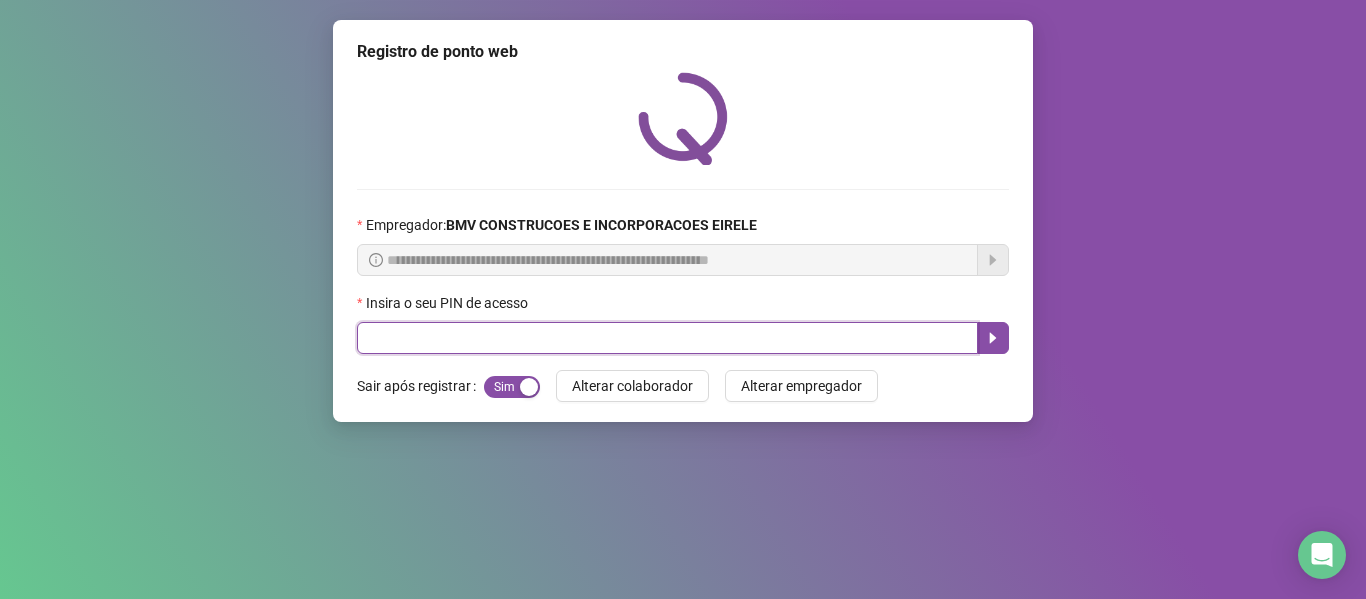 click at bounding box center [667, 338] 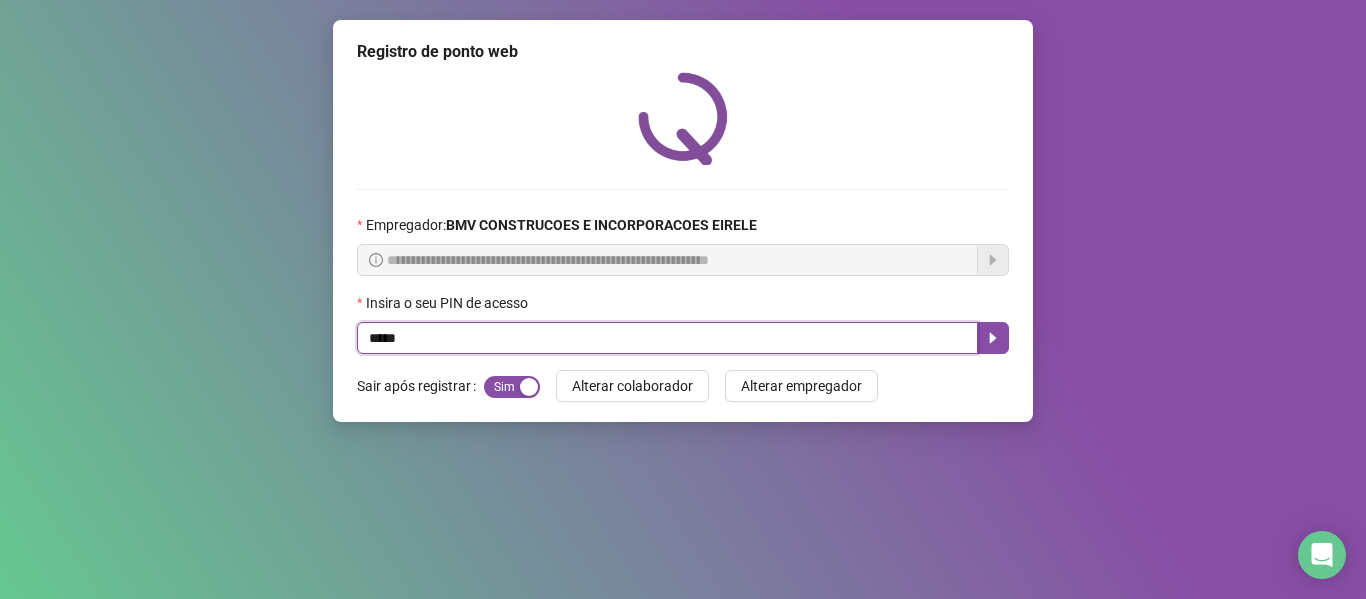 type on "*****" 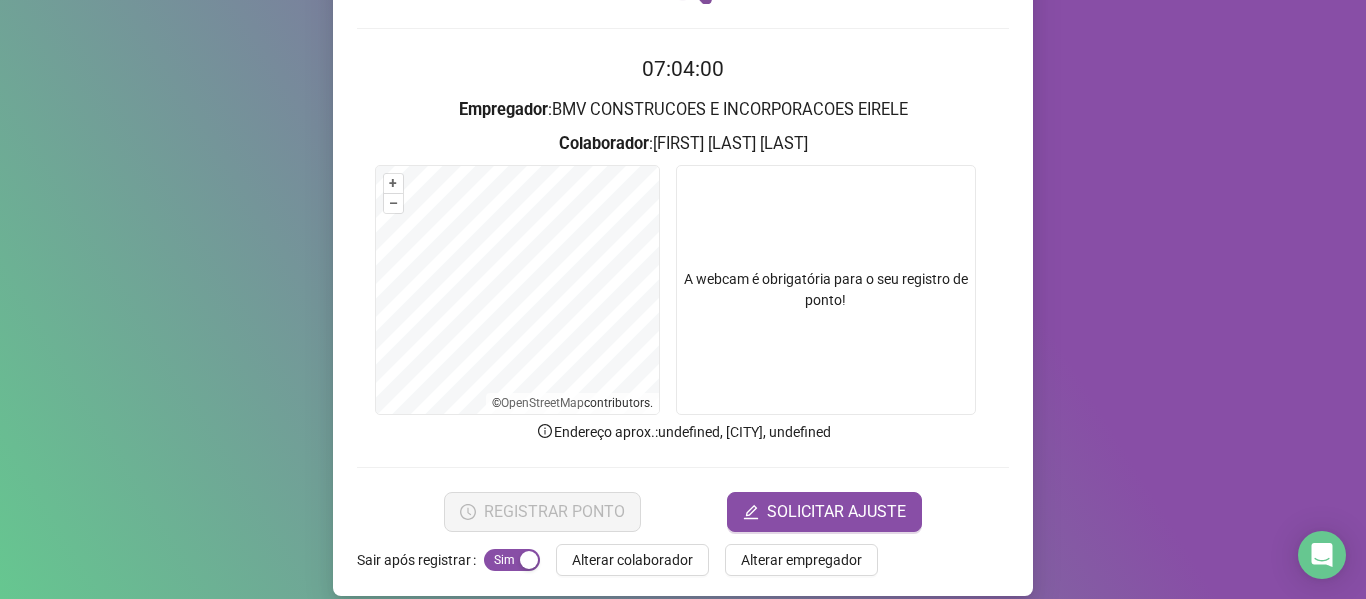 scroll, scrollTop: 182, scrollLeft: 0, axis: vertical 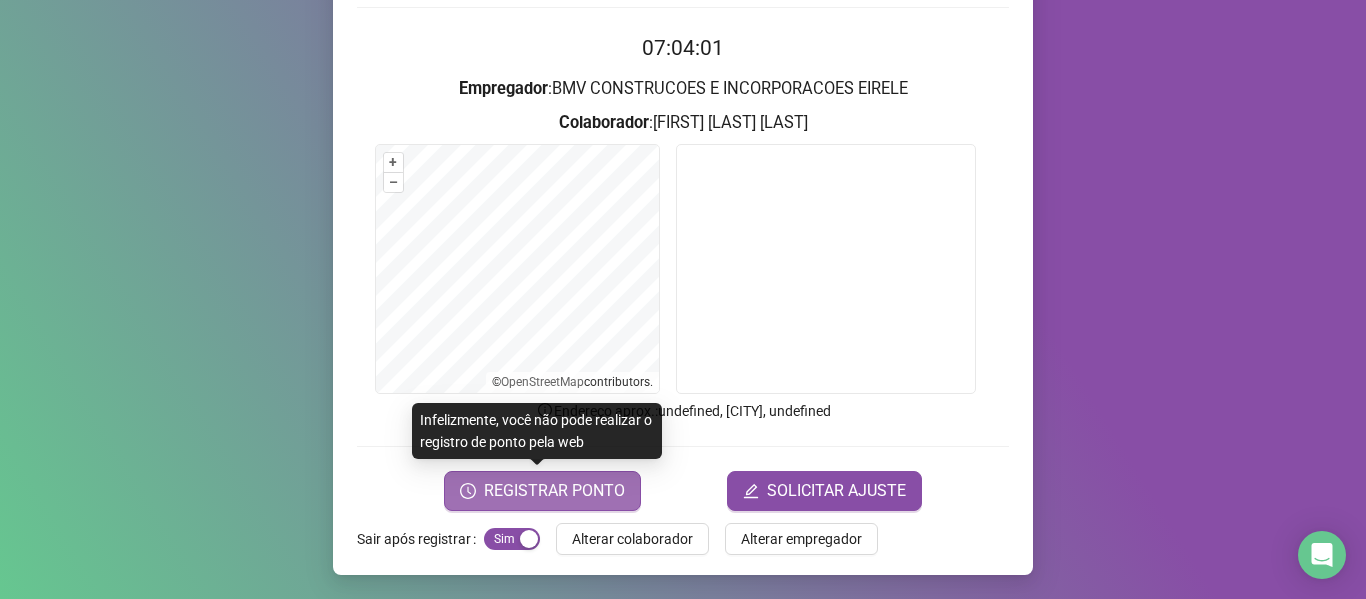 click on "REGISTRAR PONTO" at bounding box center (554, 491) 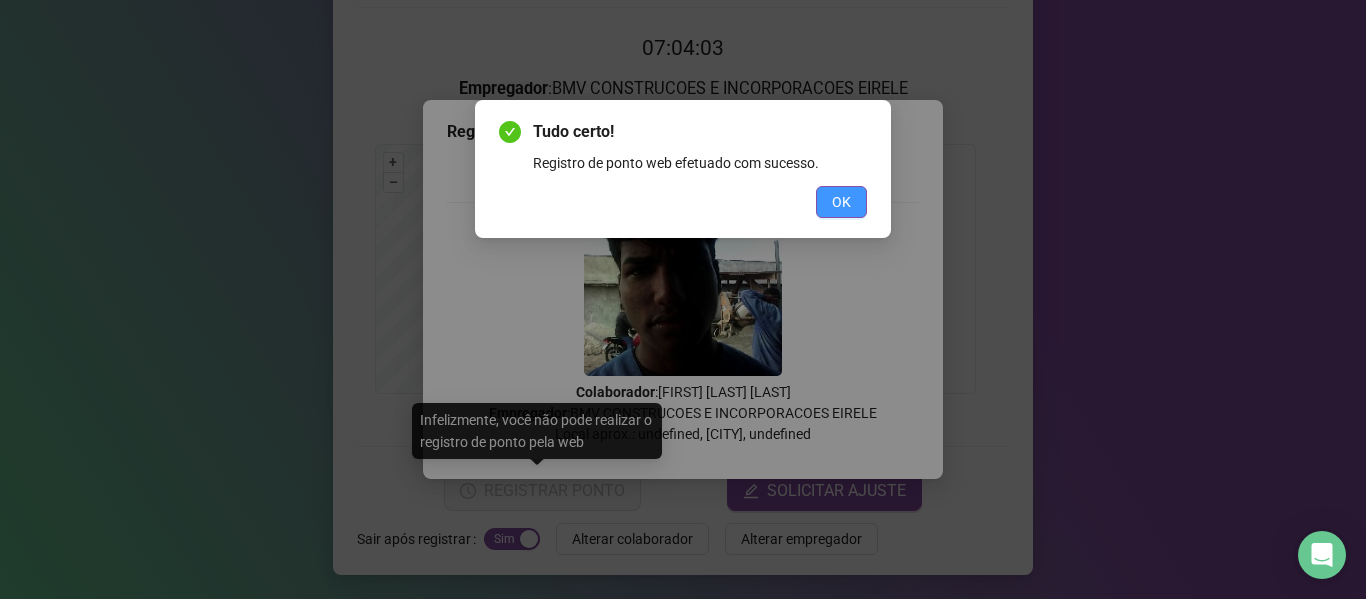 click on "OK" at bounding box center [841, 202] 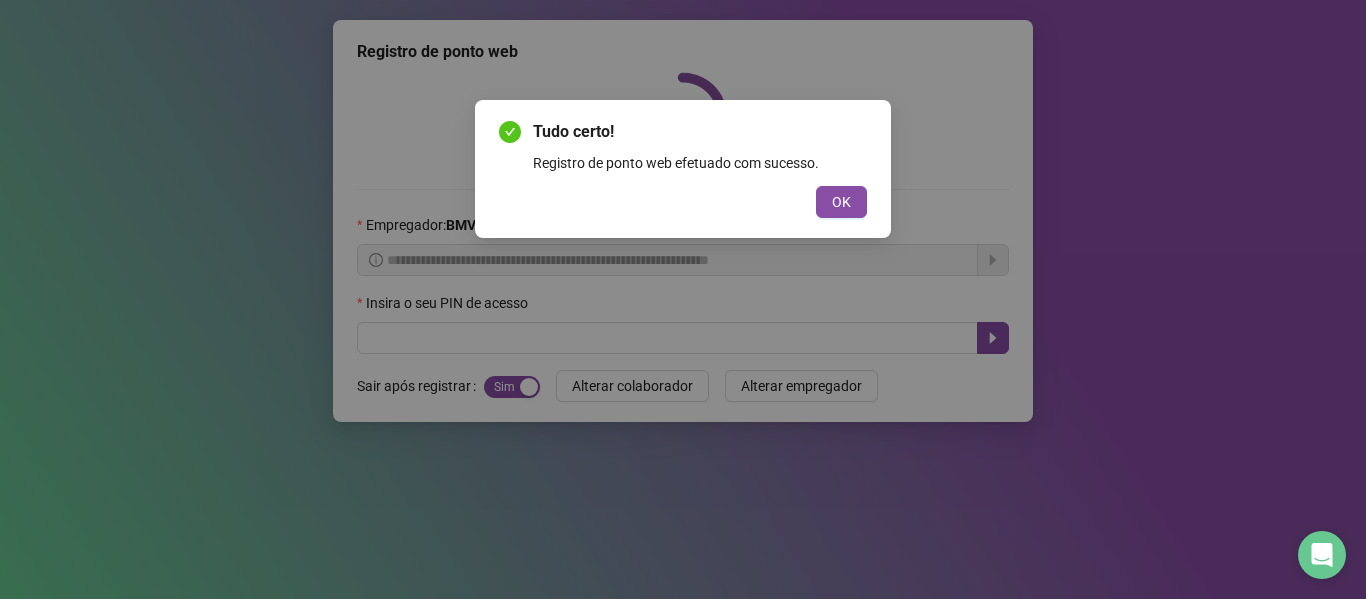 scroll, scrollTop: 0, scrollLeft: 0, axis: both 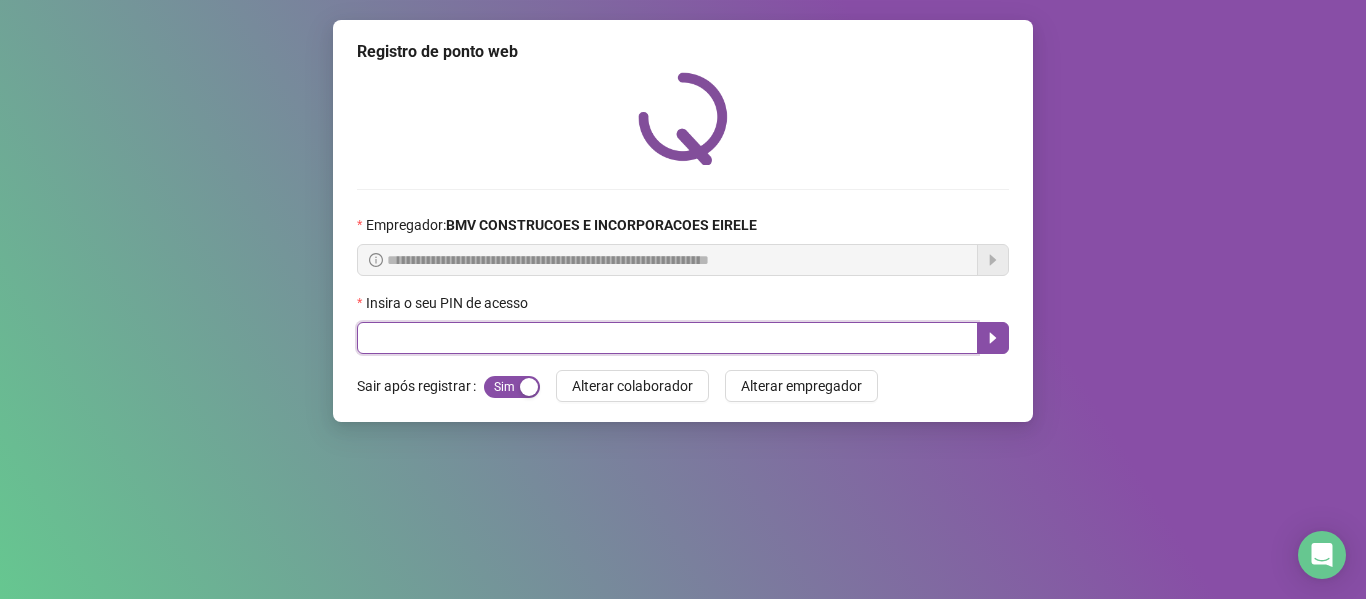 click at bounding box center (667, 338) 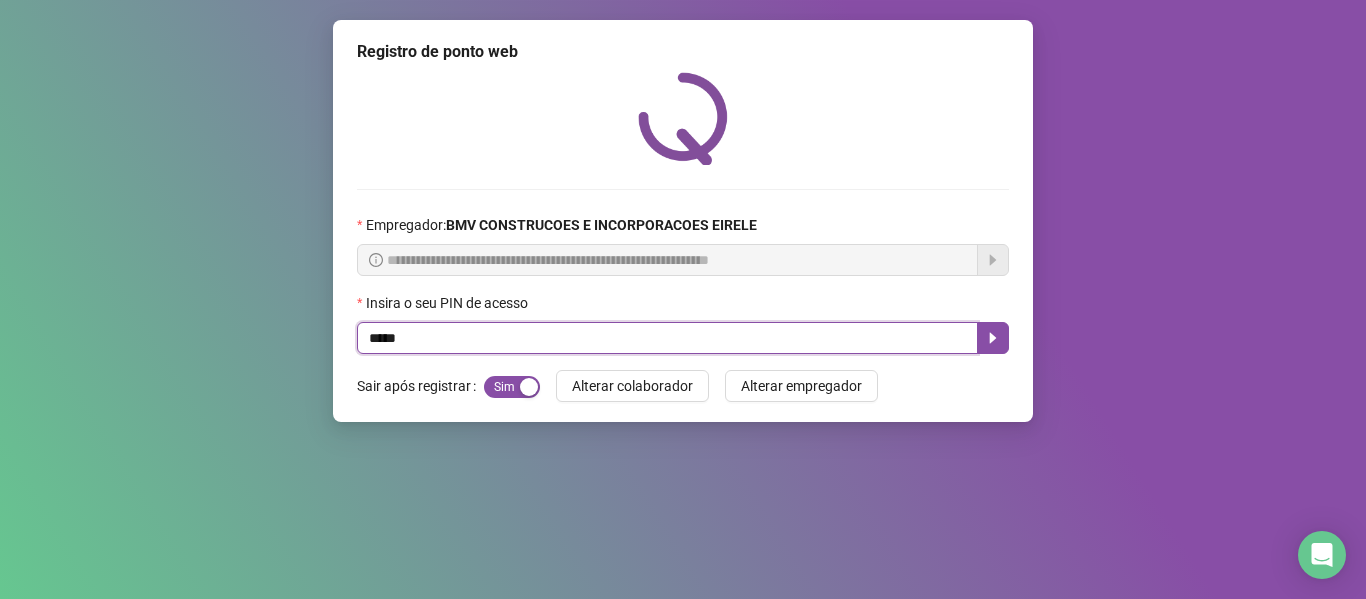 type on "*****" 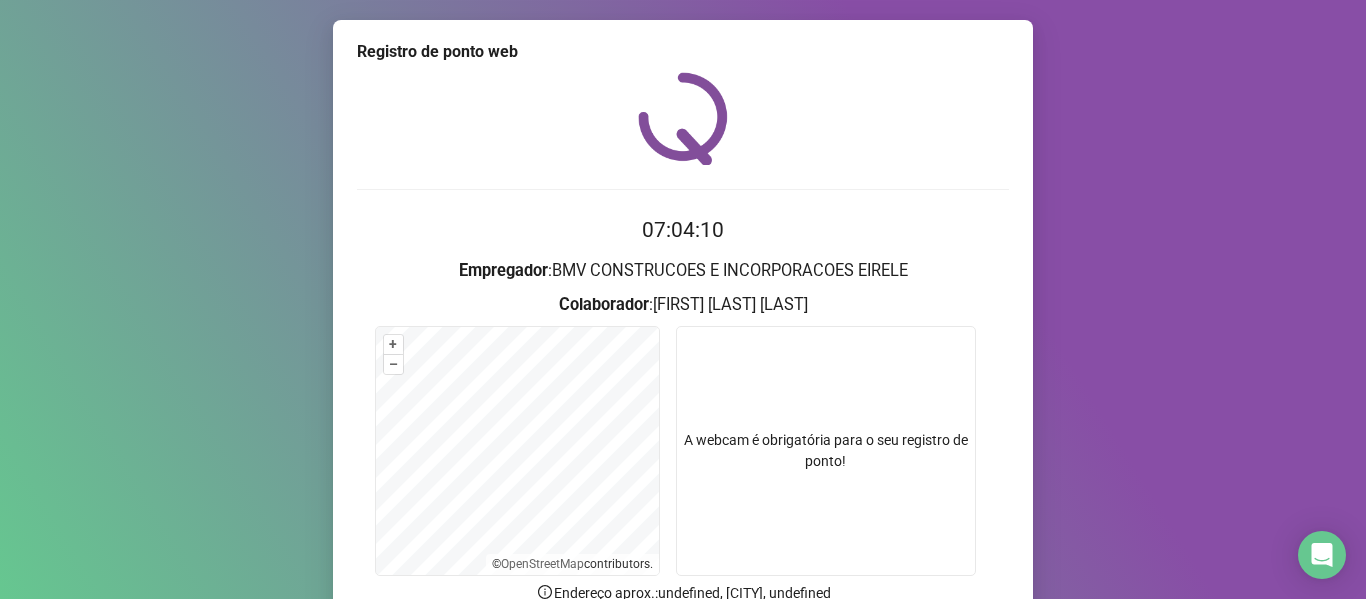 scroll, scrollTop: 82, scrollLeft: 0, axis: vertical 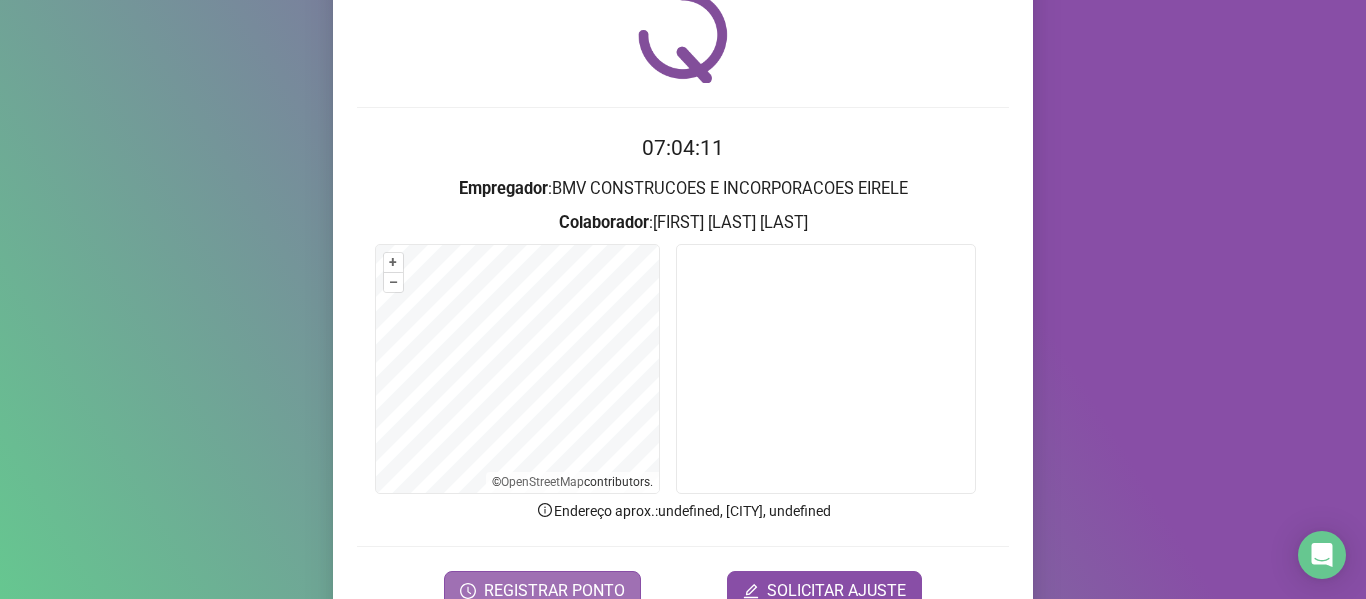 click on "REGISTRAR PONTO" at bounding box center [554, 591] 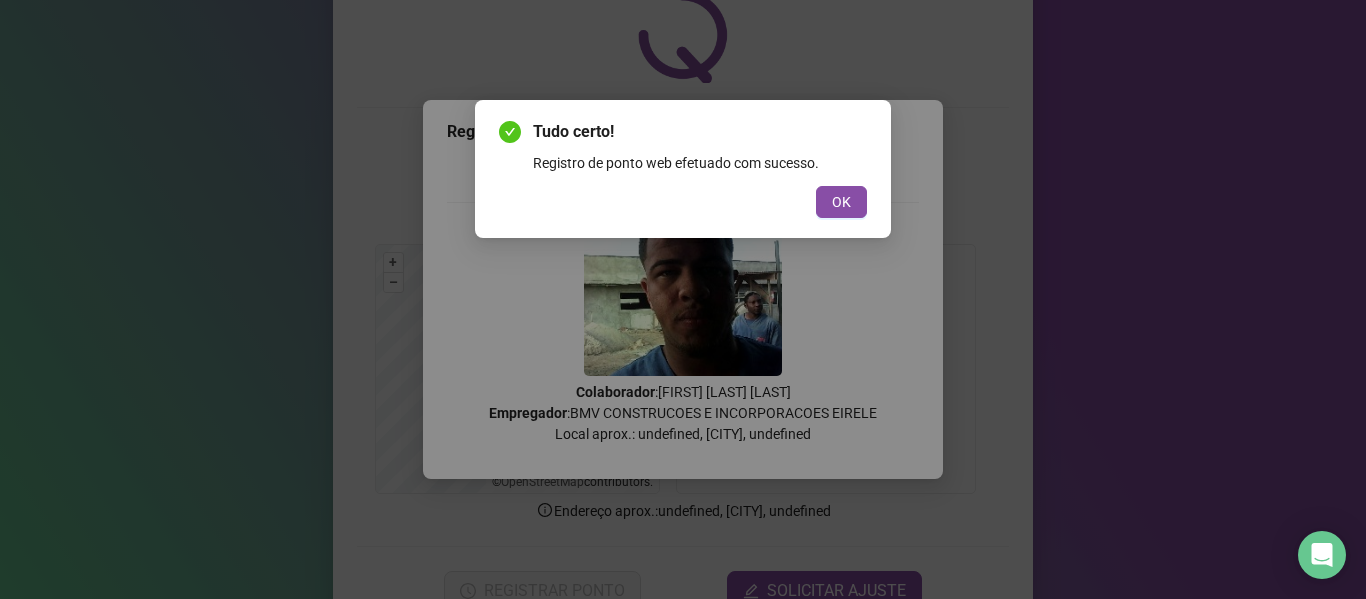 click on "OK" at bounding box center [841, 202] 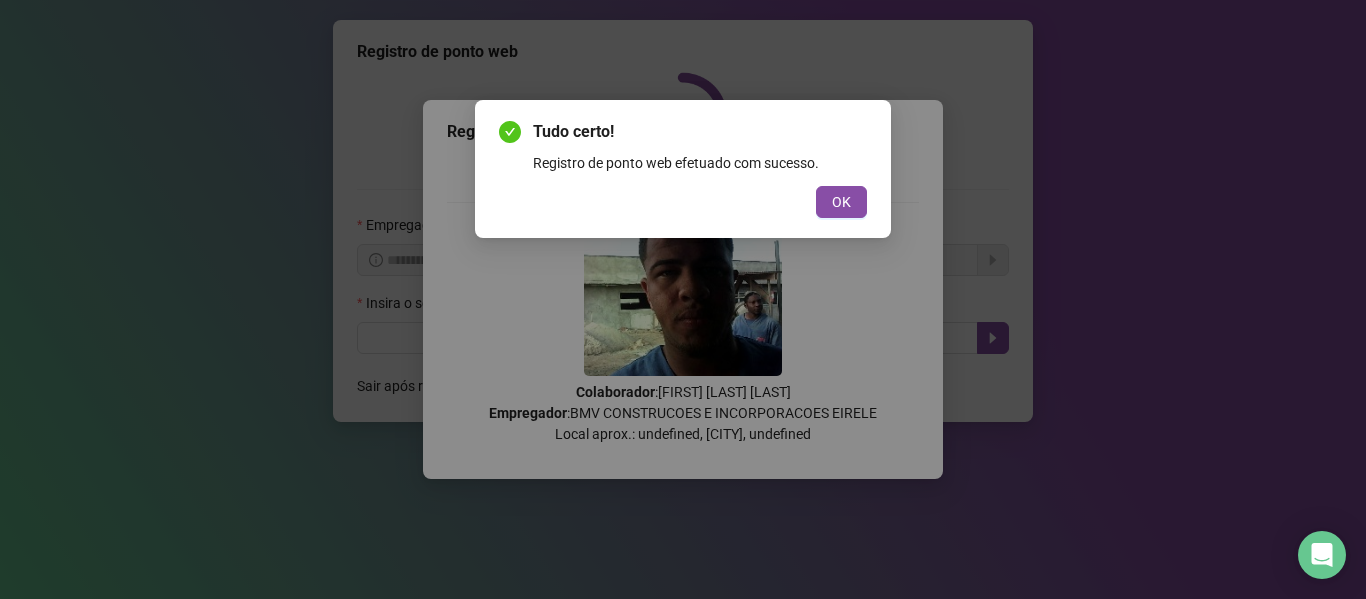 scroll, scrollTop: 0, scrollLeft: 0, axis: both 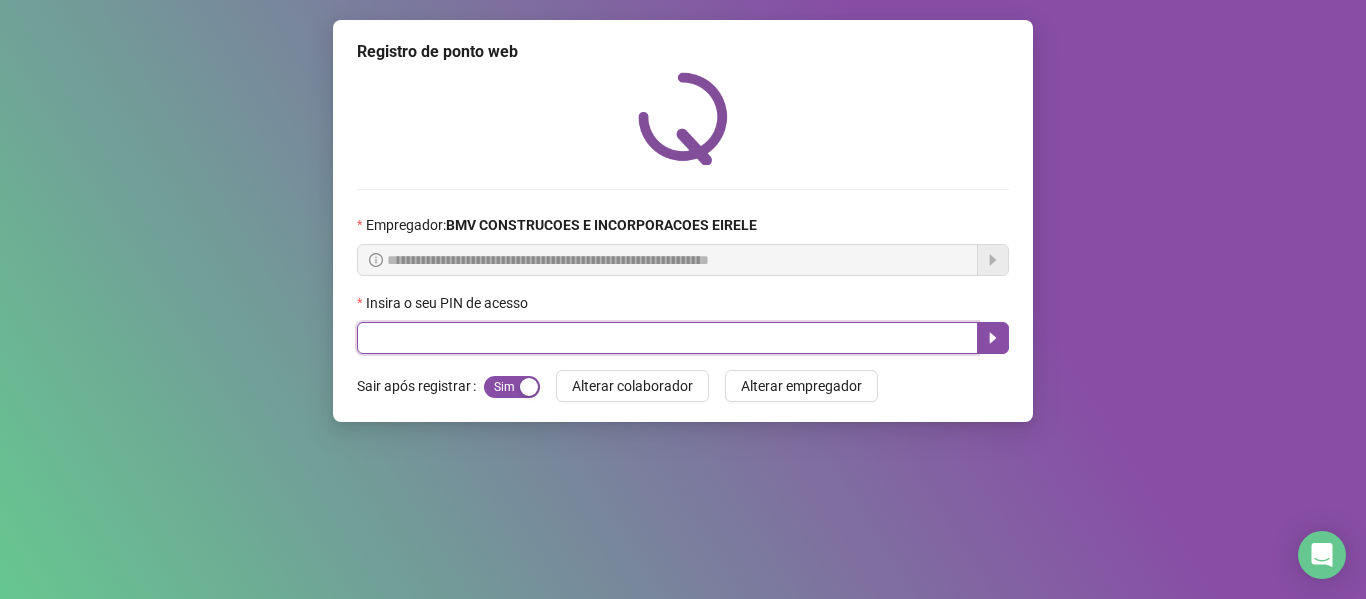 click at bounding box center (667, 338) 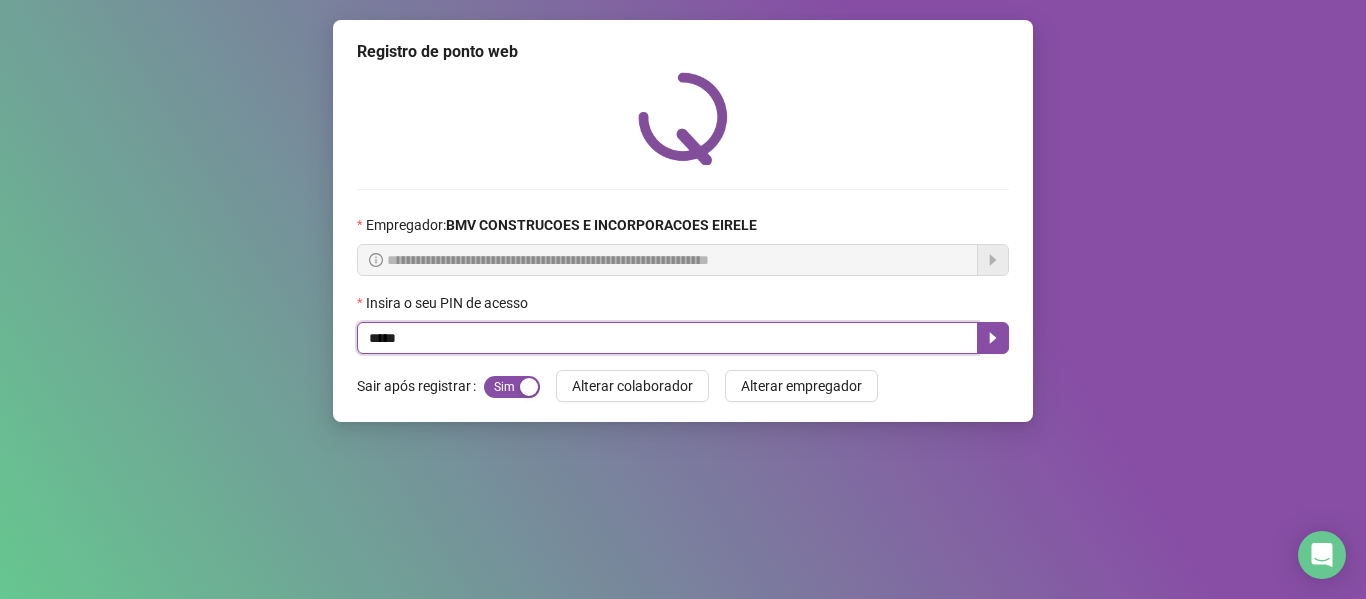 type on "*****" 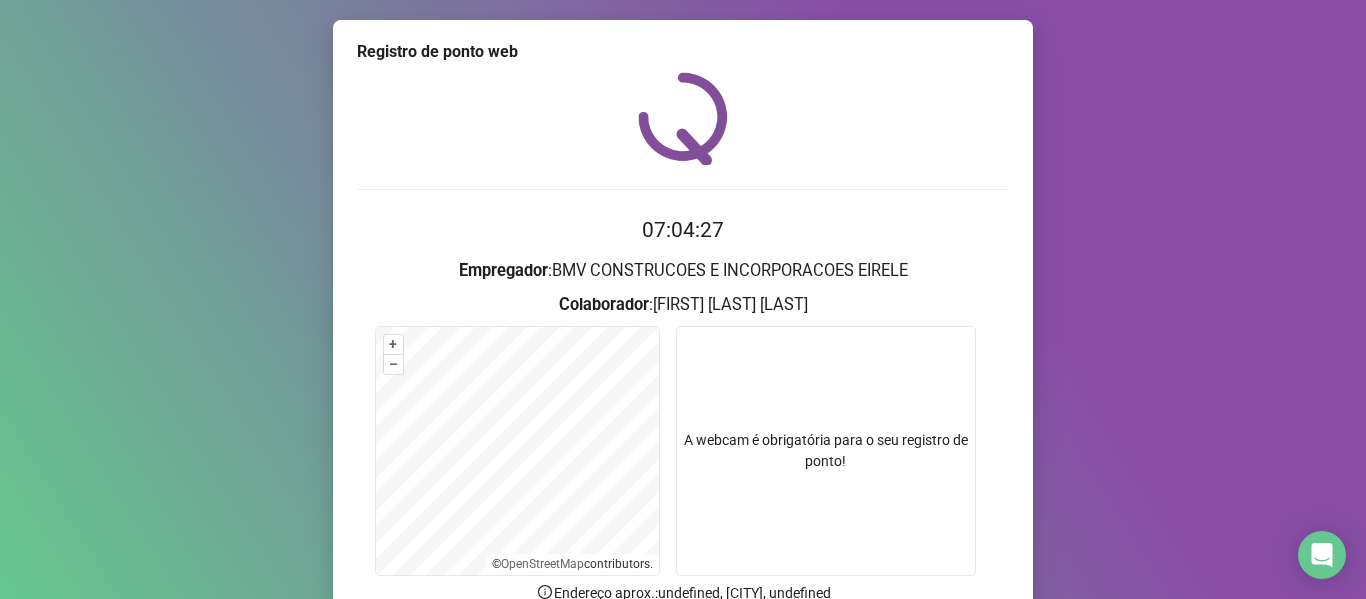 scroll, scrollTop: 182, scrollLeft: 0, axis: vertical 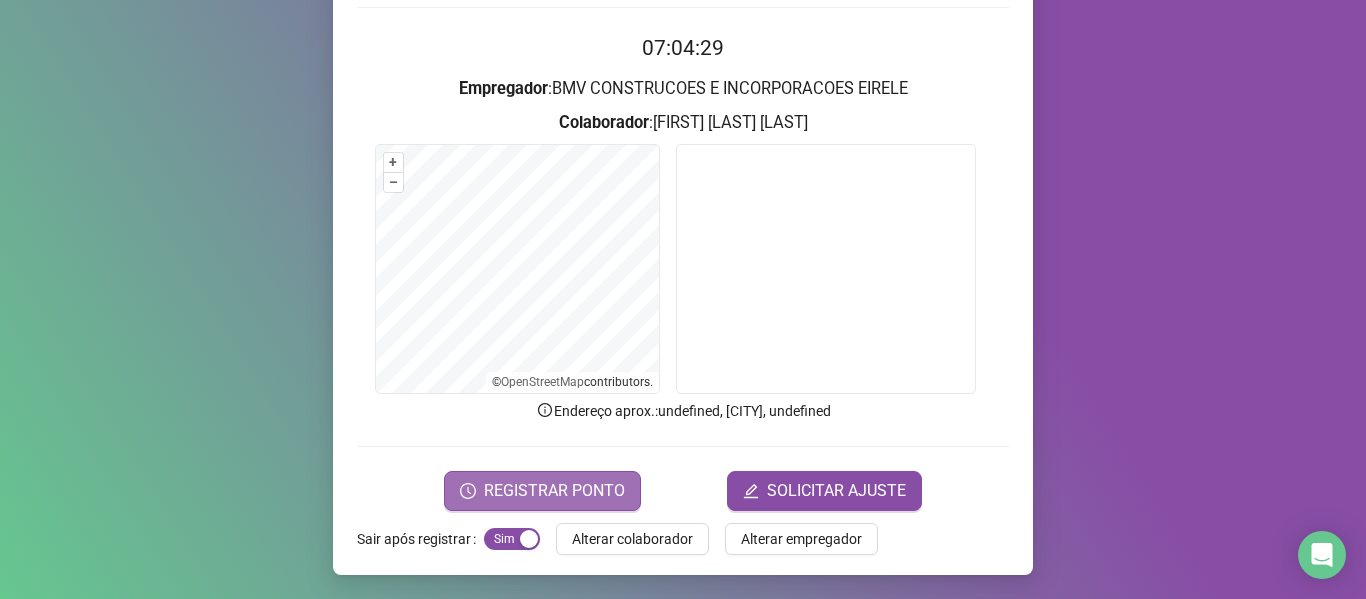 click on "REGISTRAR PONTO" at bounding box center (554, 491) 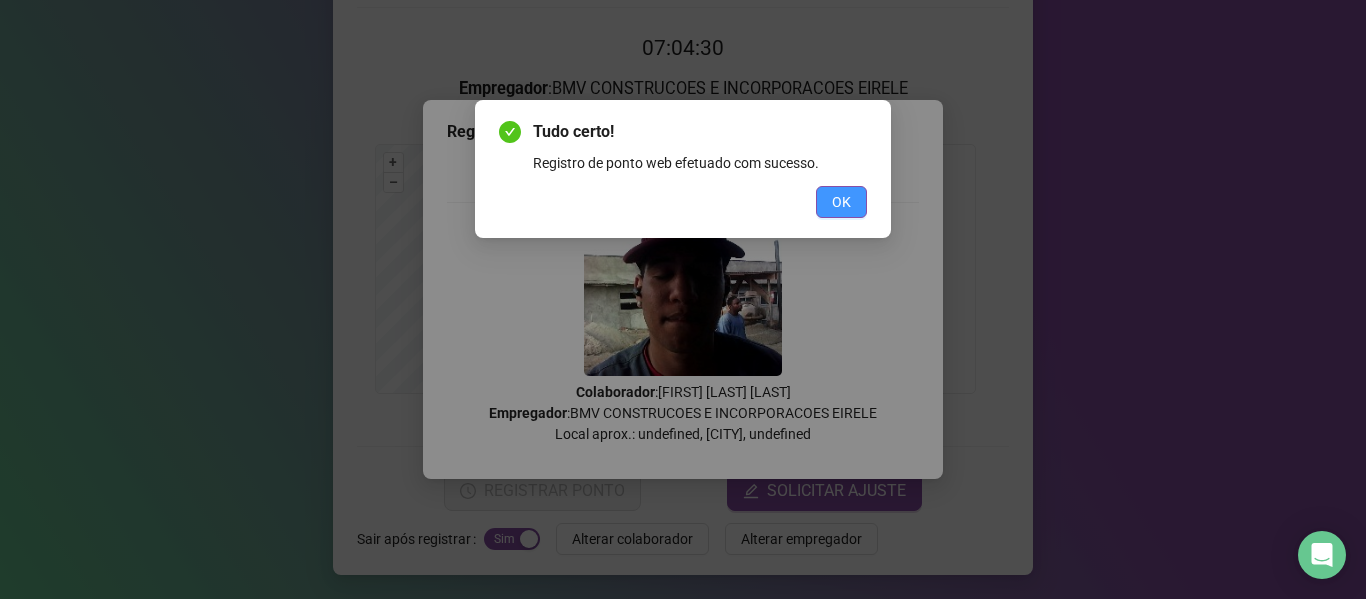 click on "OK" at bounding box center (841, 202) 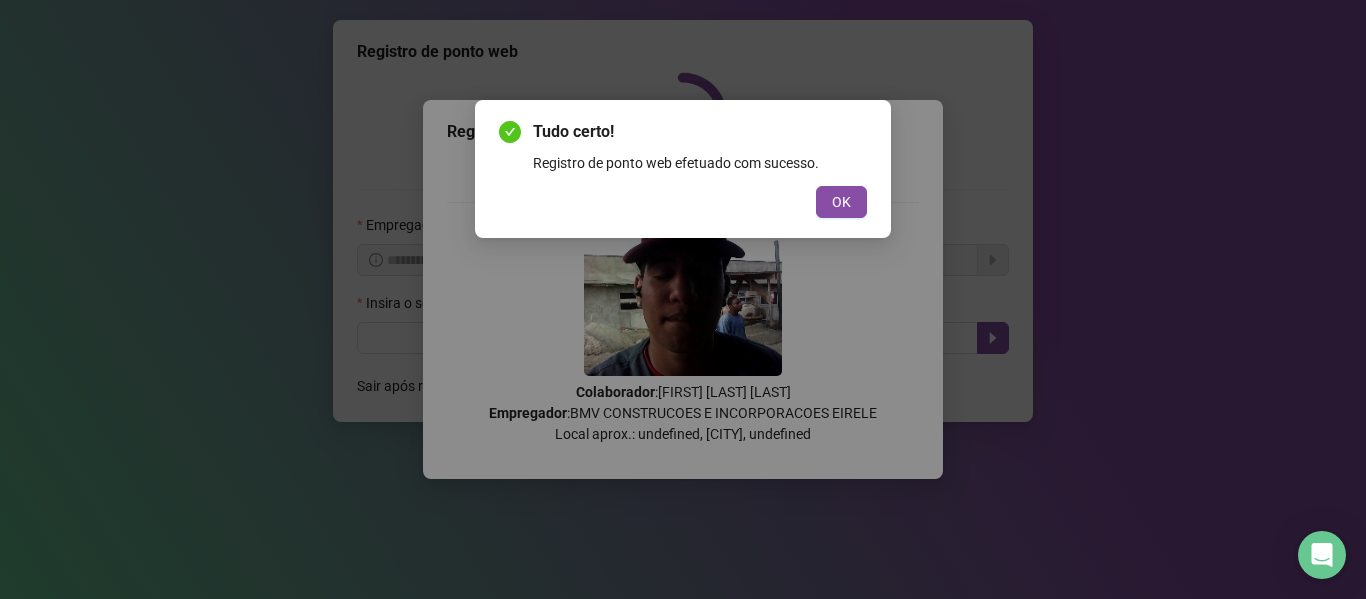 scroll, scrollTop: 0, scrollLeft: 0, axis: both 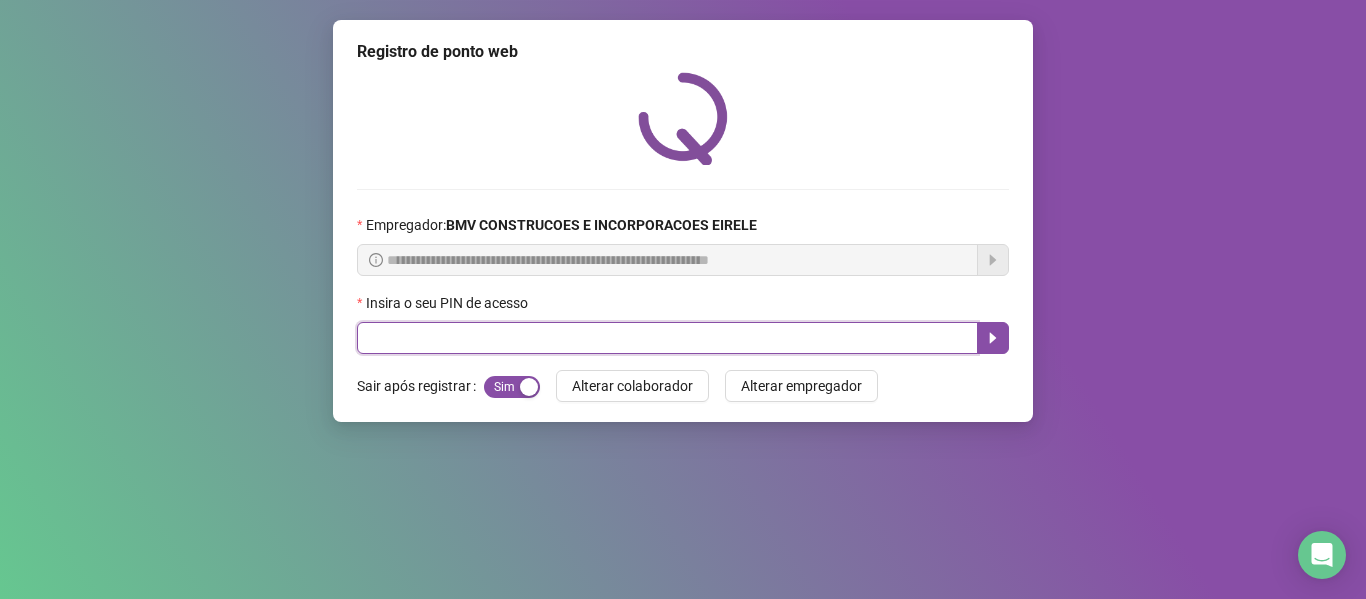 click at bounding box center (667, 338) 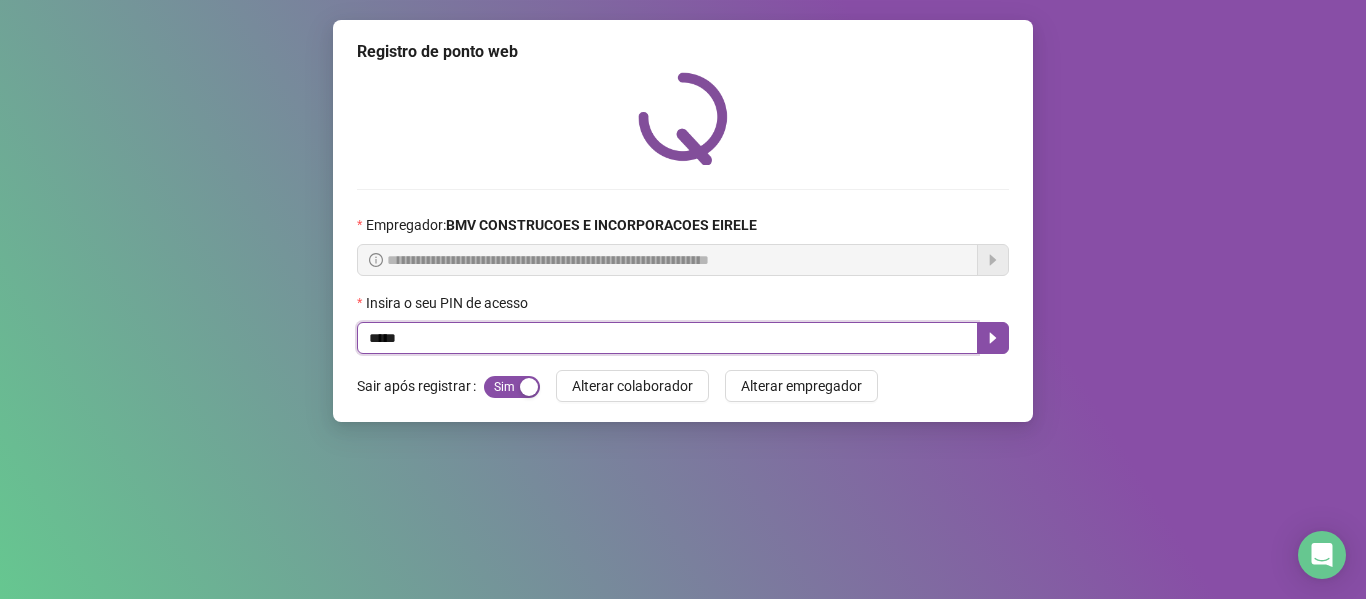 type on "*****" 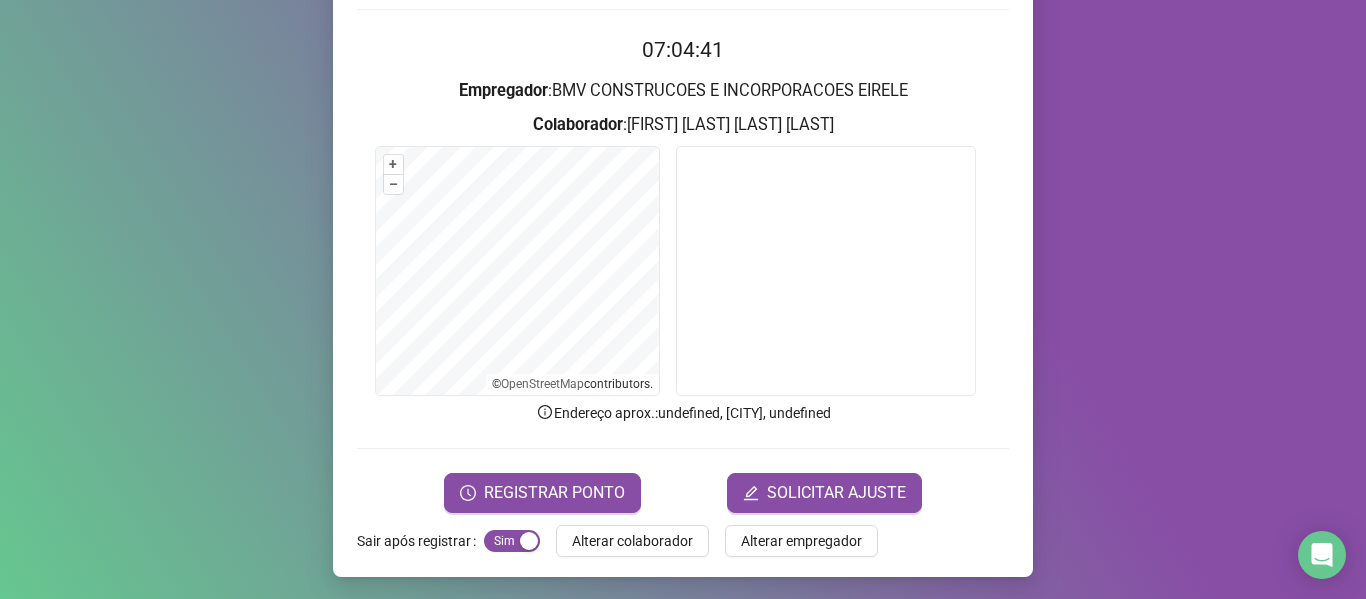 scroll, scrollTop: 182, scrollLeft: 0, axis: vertical 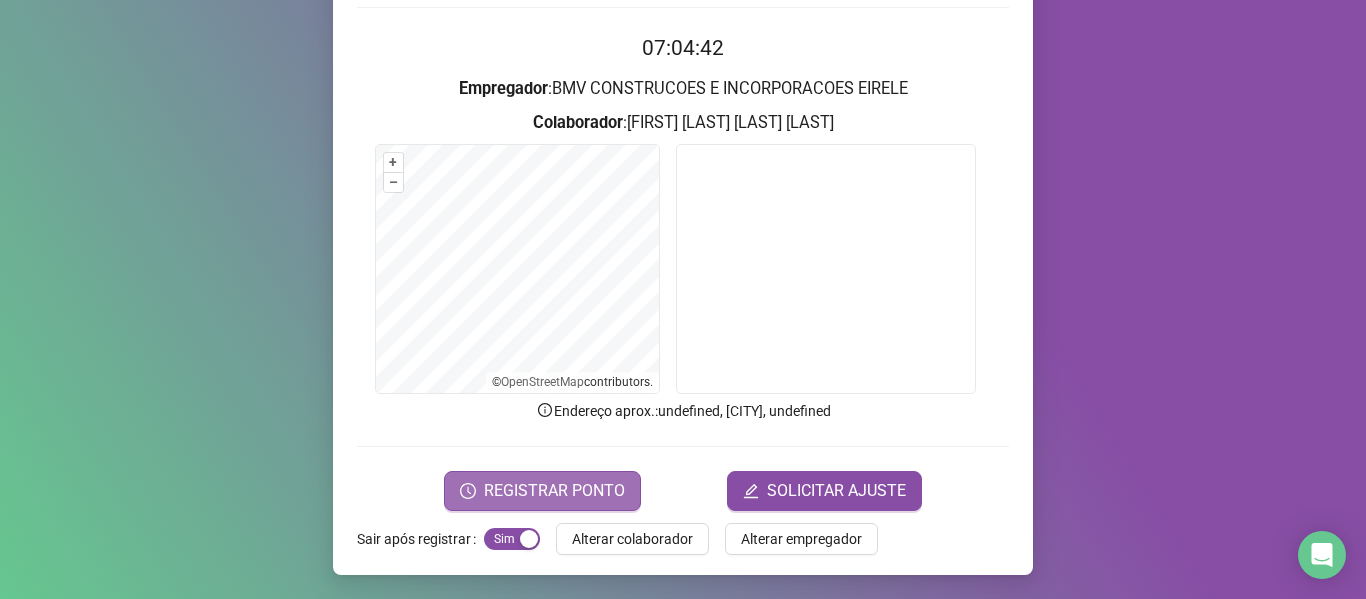 click on "REGISTRAR PONTO" at bounding box center [554, 491] 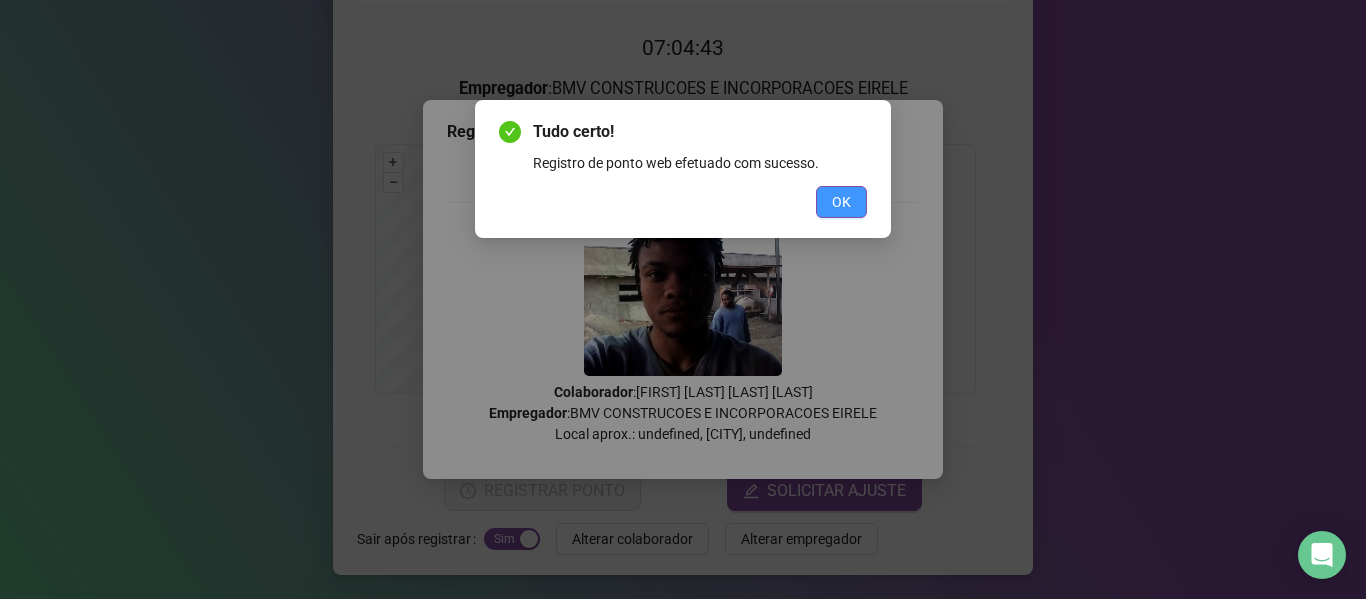 click on "OK" at bounding box center (841, 202) 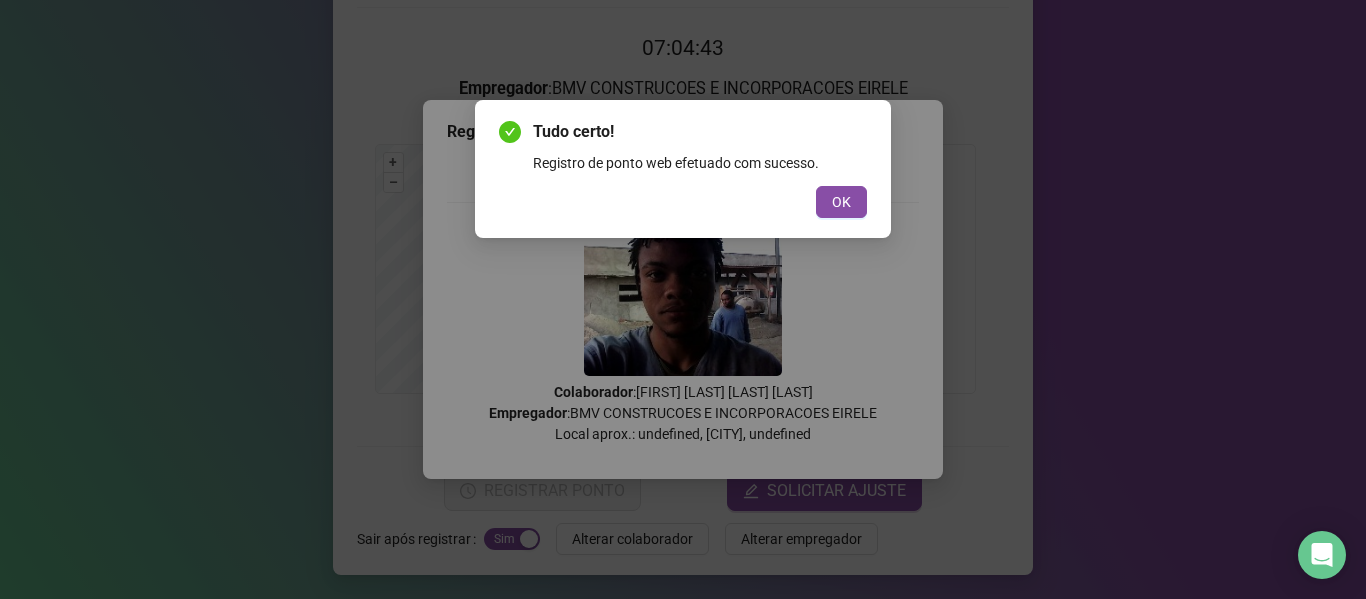 scroll, scrollTop: 0, scrollLeft: 0, axis: both 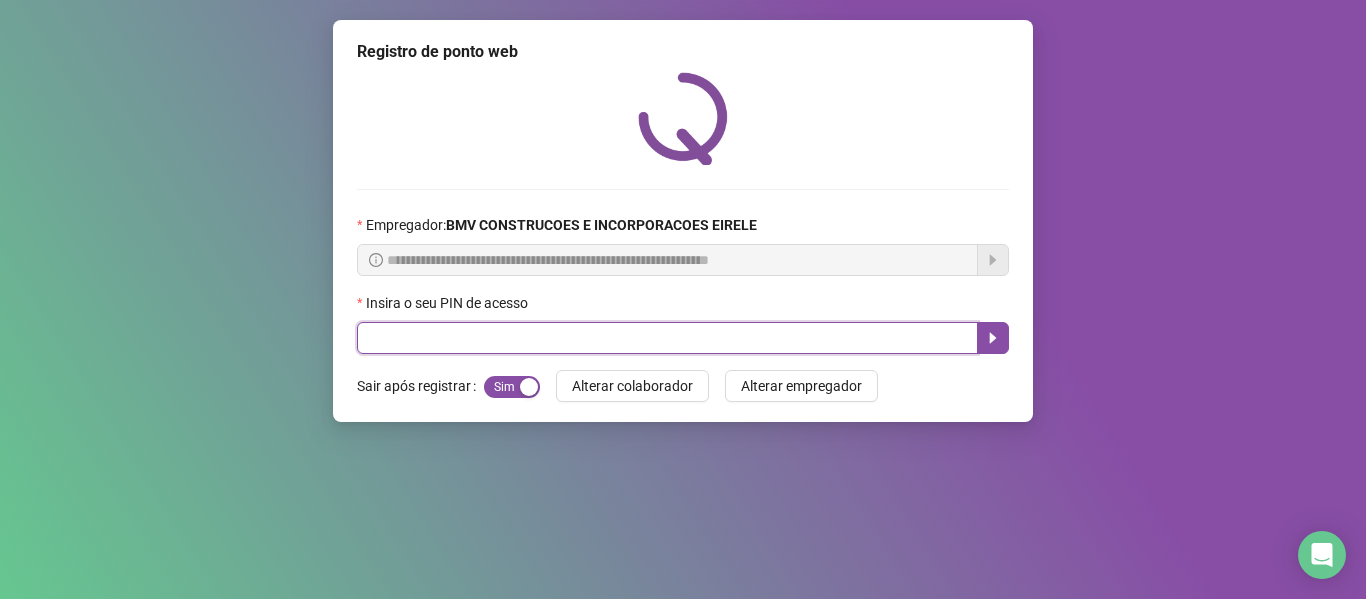 click at bounding box center [667, 338] 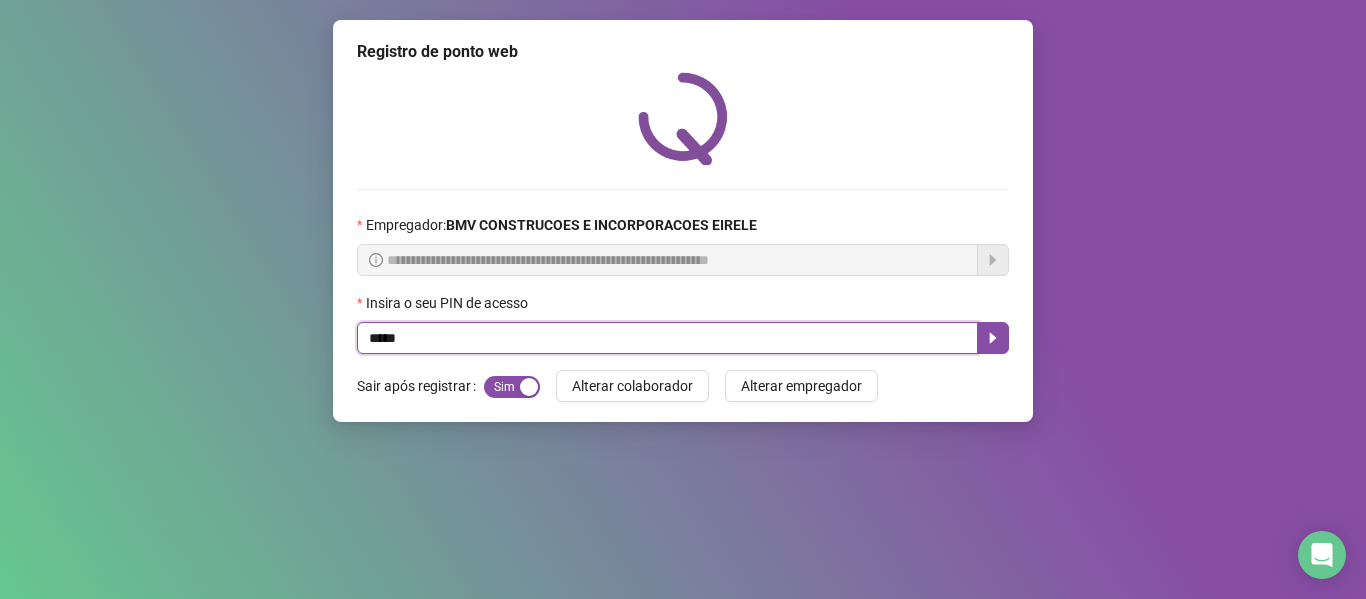 type on "*****" 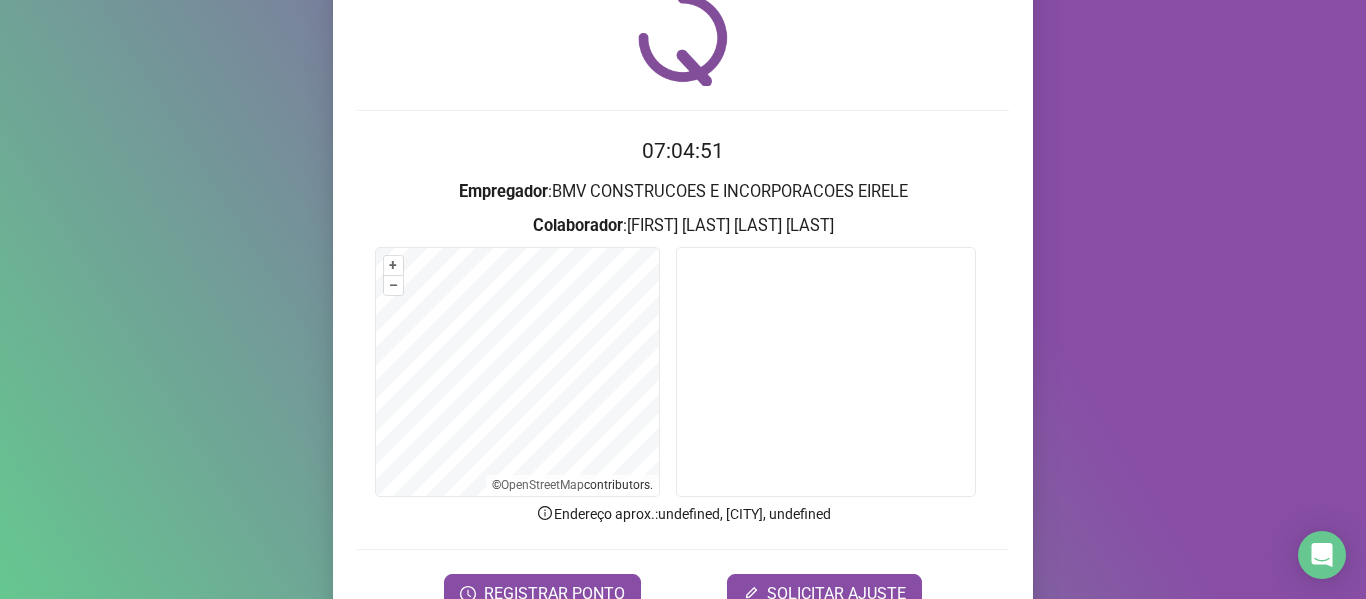 scroll, scrollTop: 182, scrollLeft: 0, axis: vertical 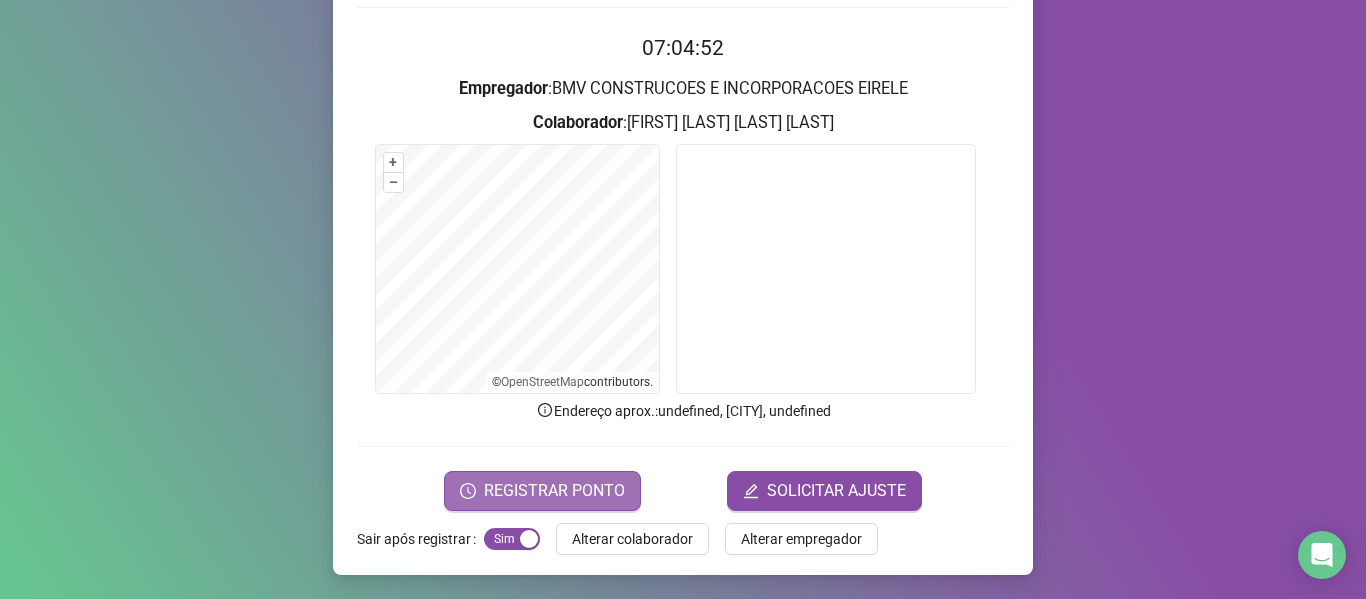 click on "REGISTRAR PONTO" at bounding box center (554, 491) 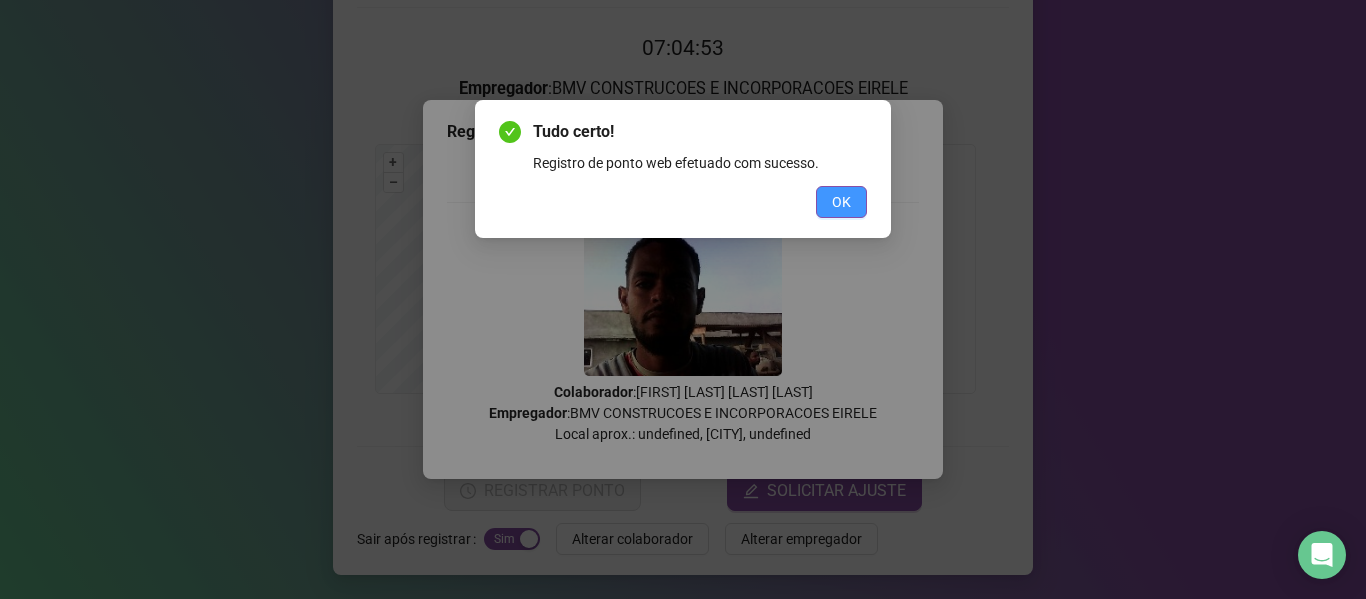 click on "OK" at bounding box center [841, 202] 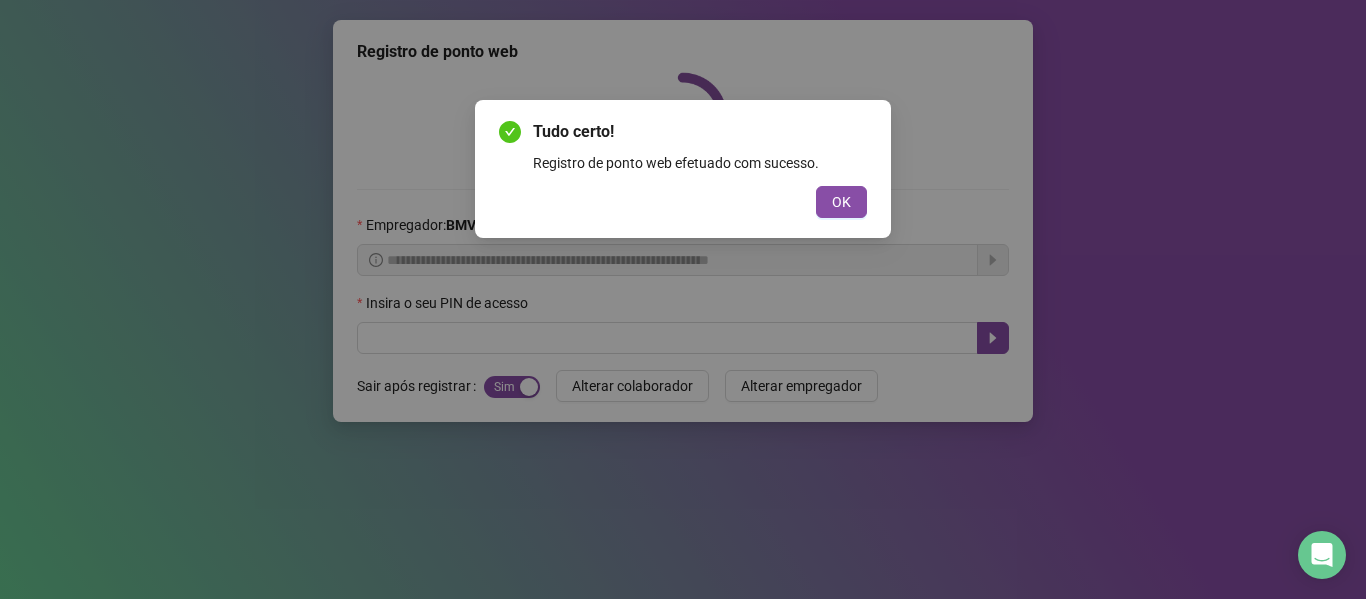 scroll, scrollTop: 0, scrollLeft: 0, axis: both 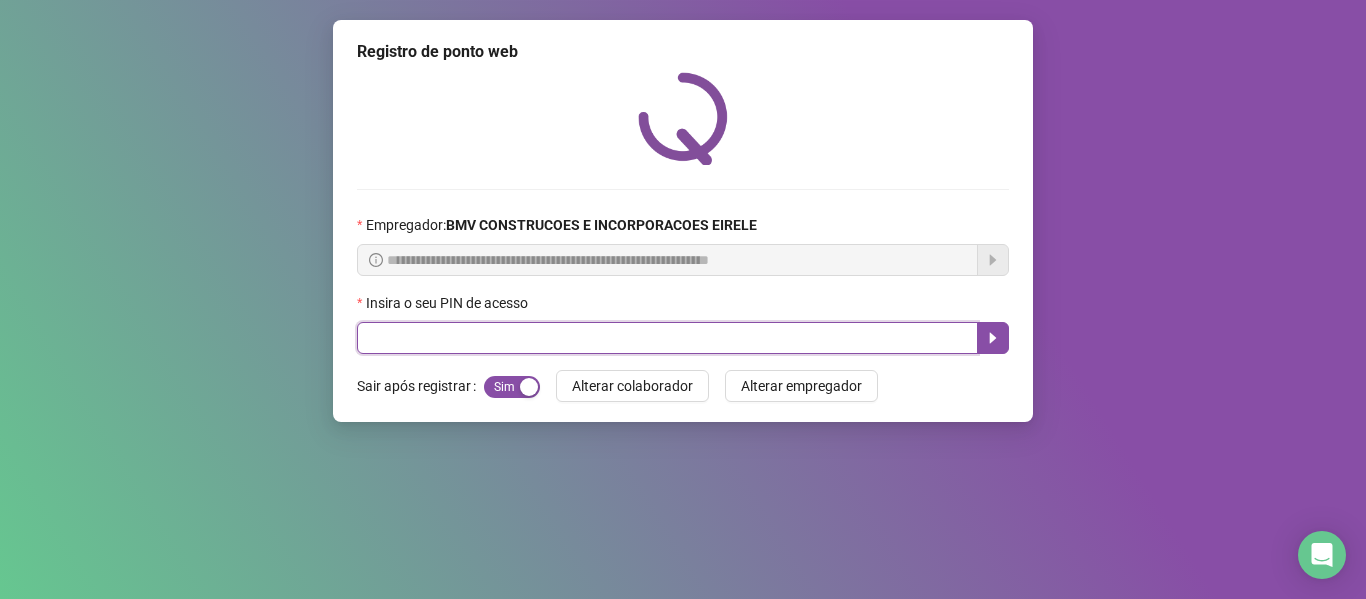 click at bounding box center [667, 338] 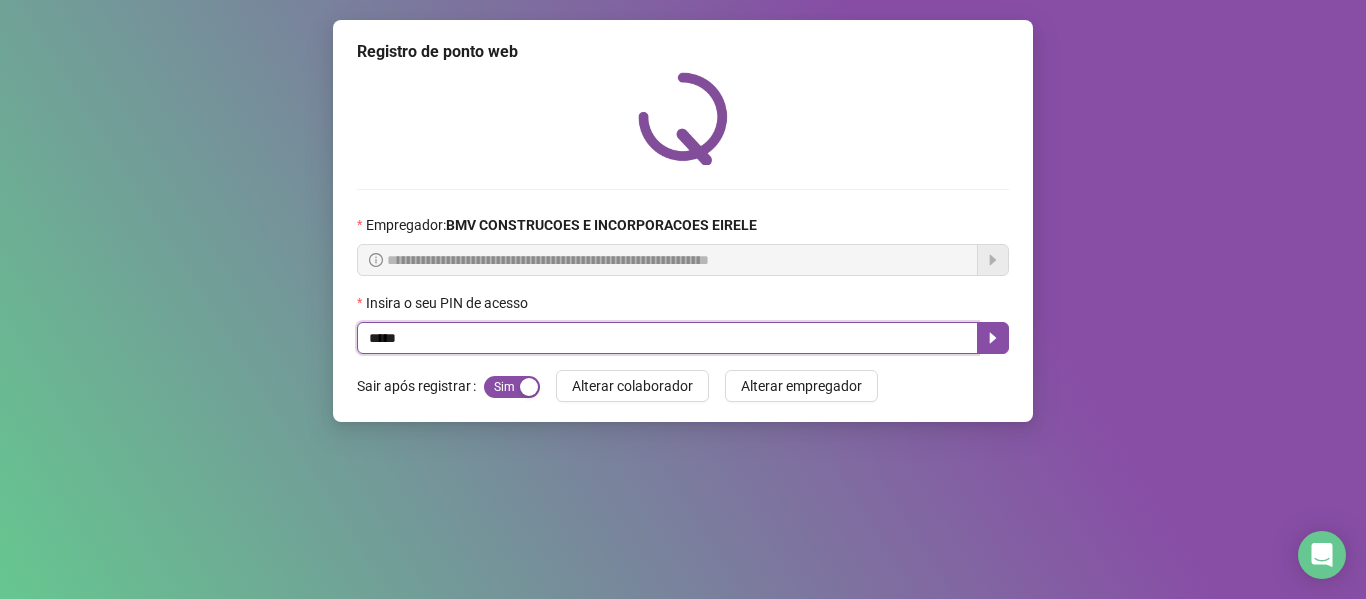 type on "*****" 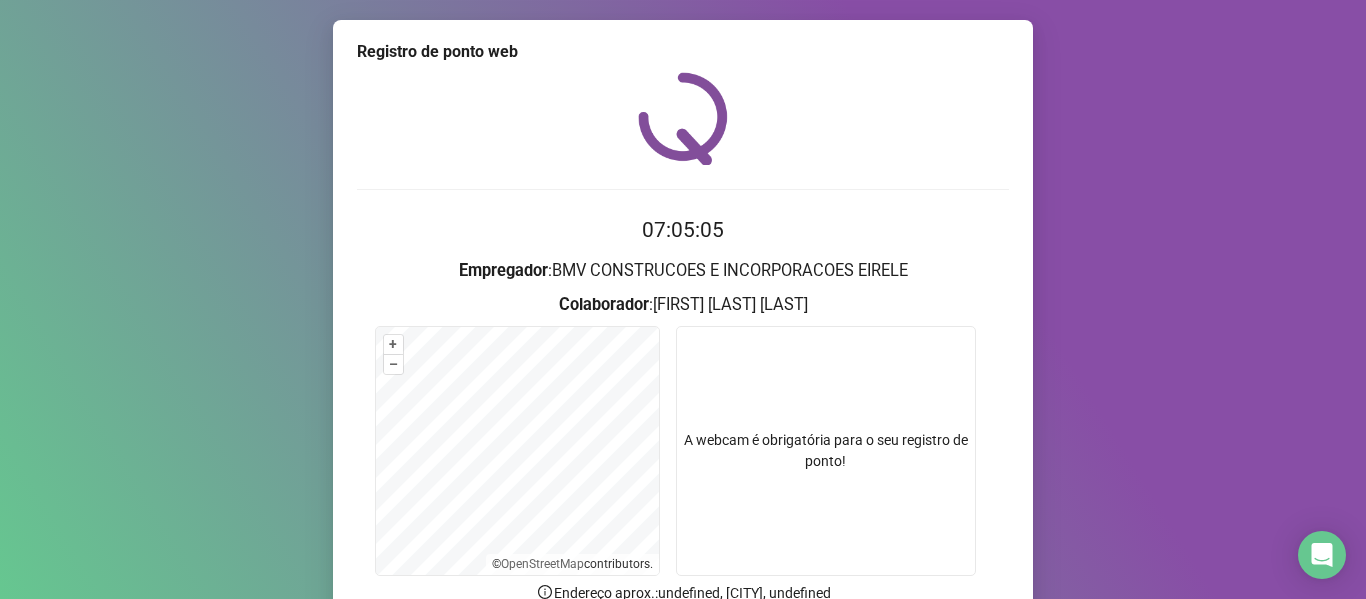 scroll, scrollTop: 182, scrollLeft: 0, axis: vertical 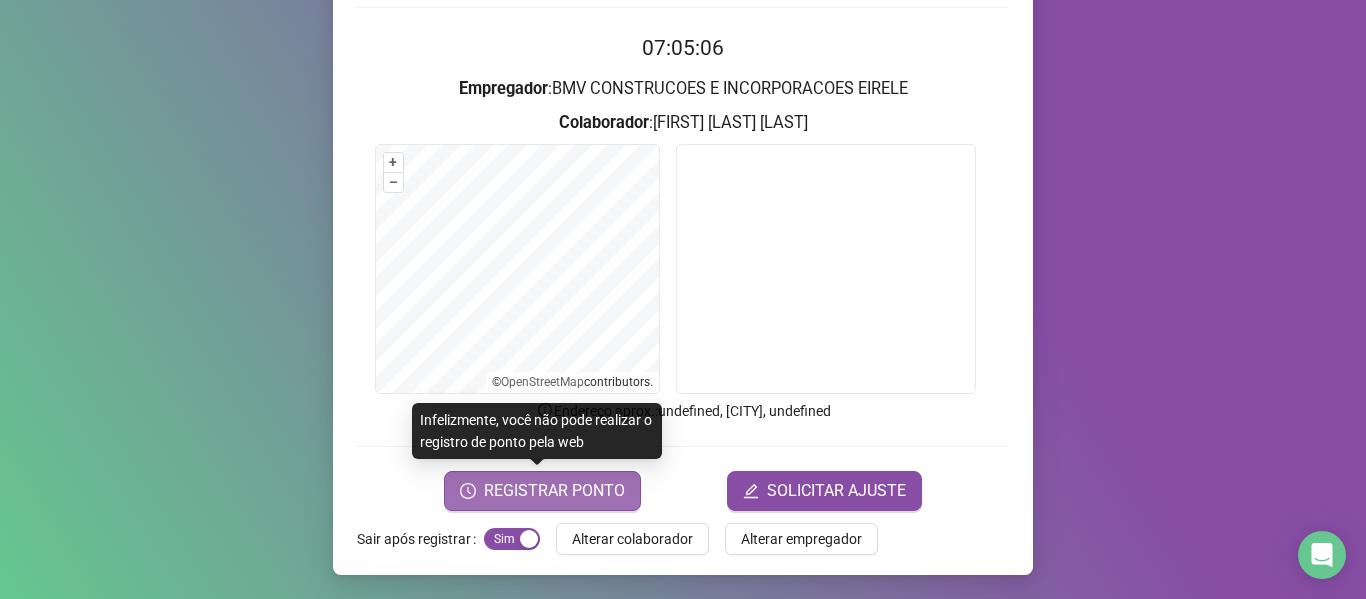 click on "REGISTRAR PONTO" at bounding box center (554, 491) 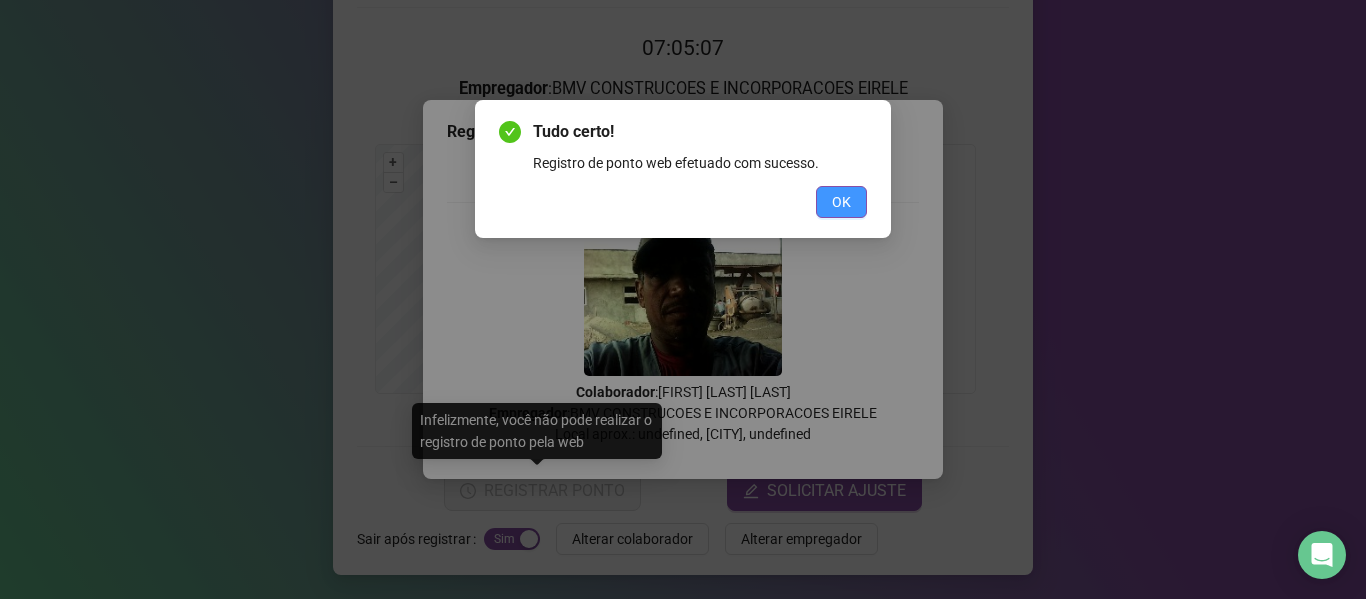 click on "OK" at bounding box center [841, 202] 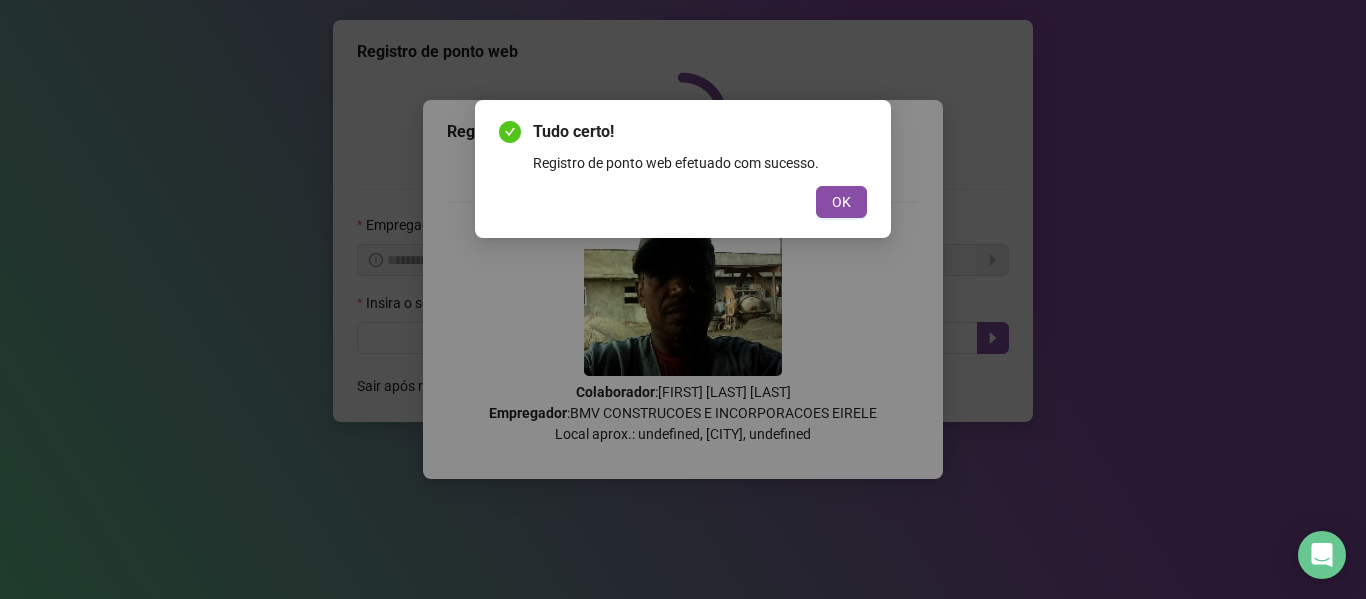 scroll, scrollTop: 0, scrollLeft: 0, axis: both 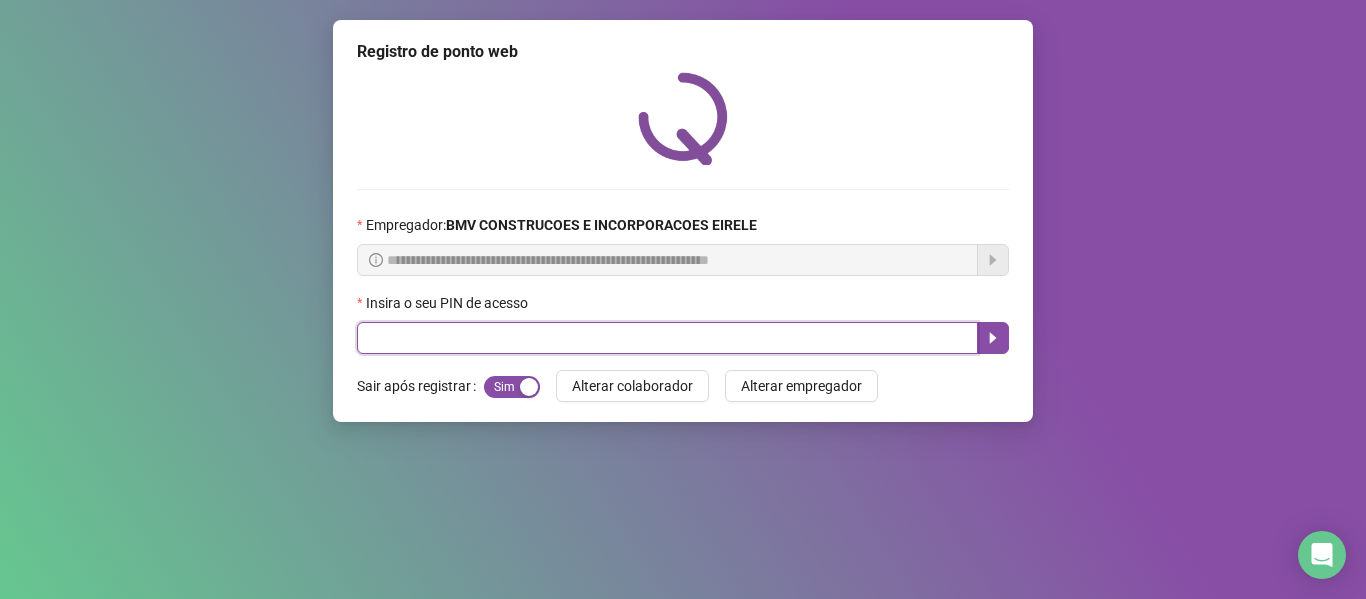 click at bounding box center [667, 338] 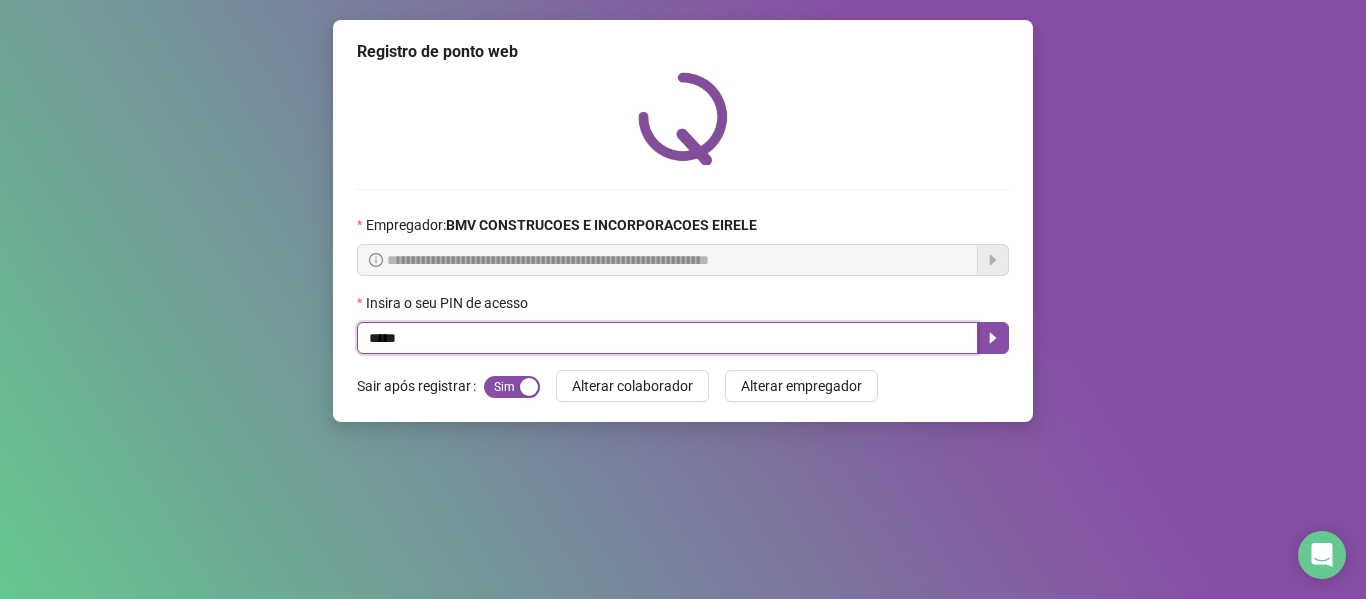 type on "*****" 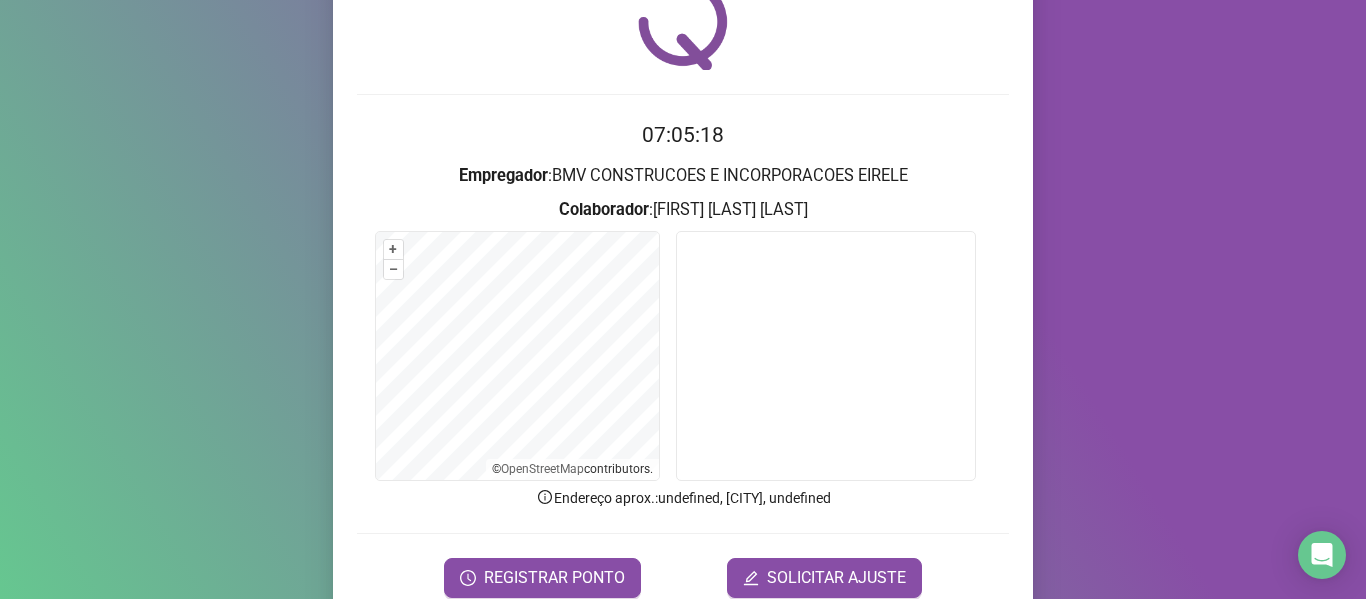 scroll, scrollTop: 182, scrollLeft: 0, axis: vertical 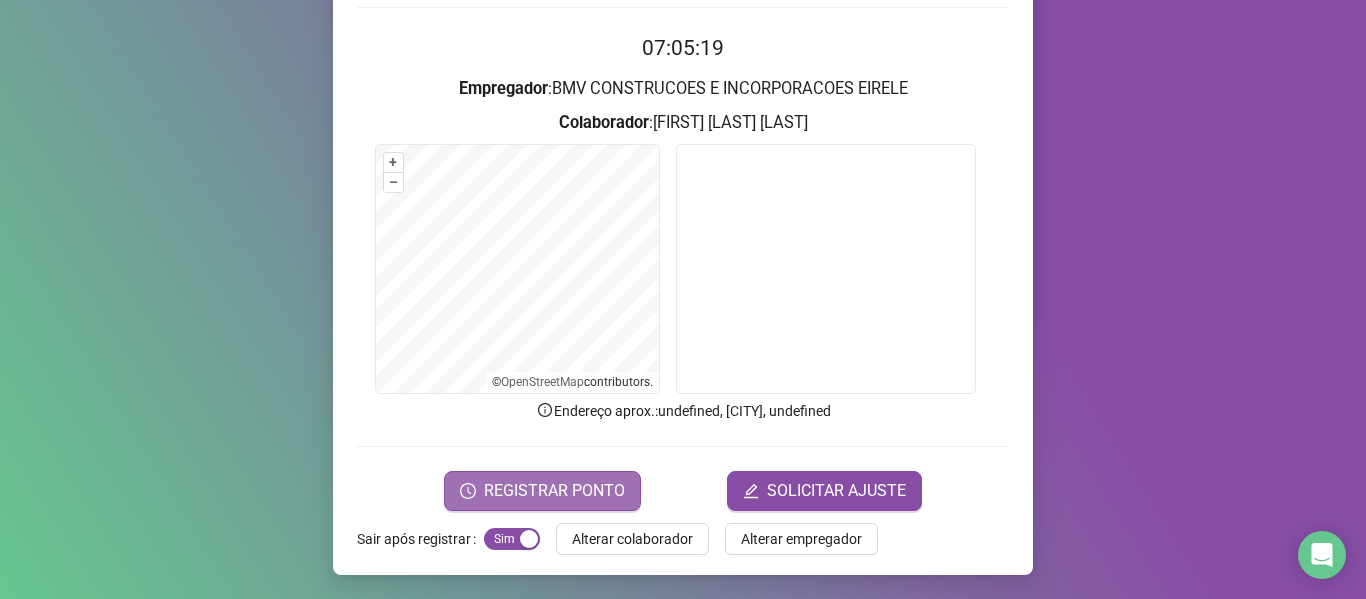 click on "REGISTRAR PONTO" at bounding box center [554, 491] 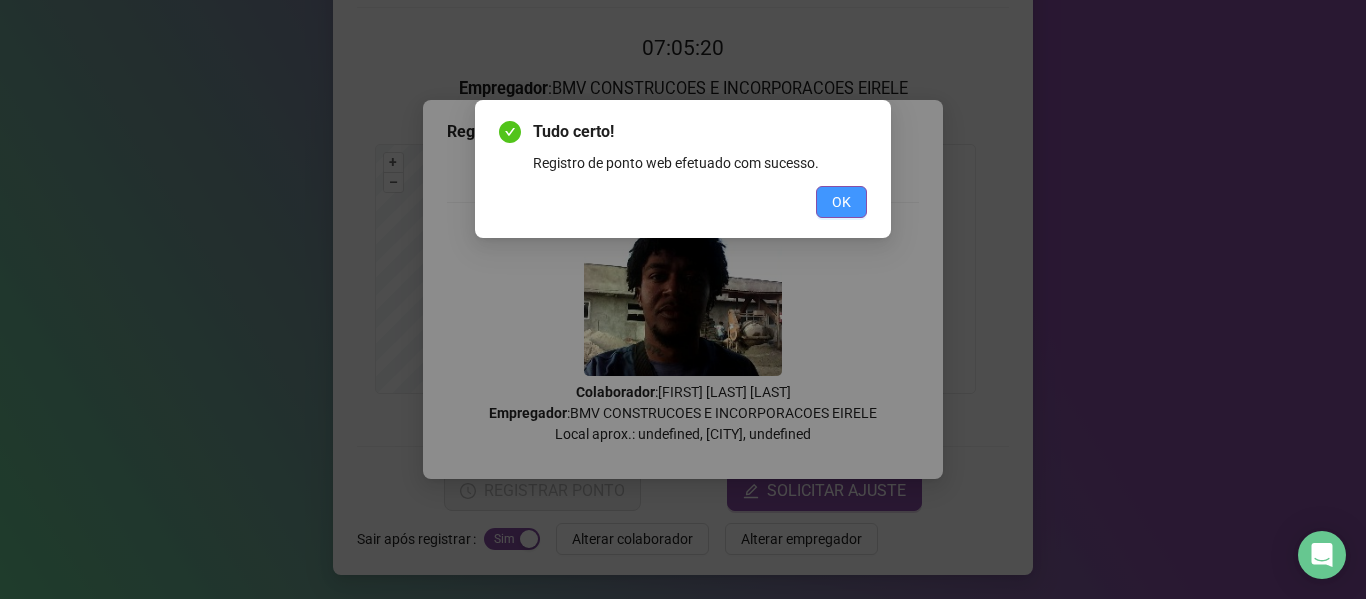 click on "OK" at bounding box center [841, 202] 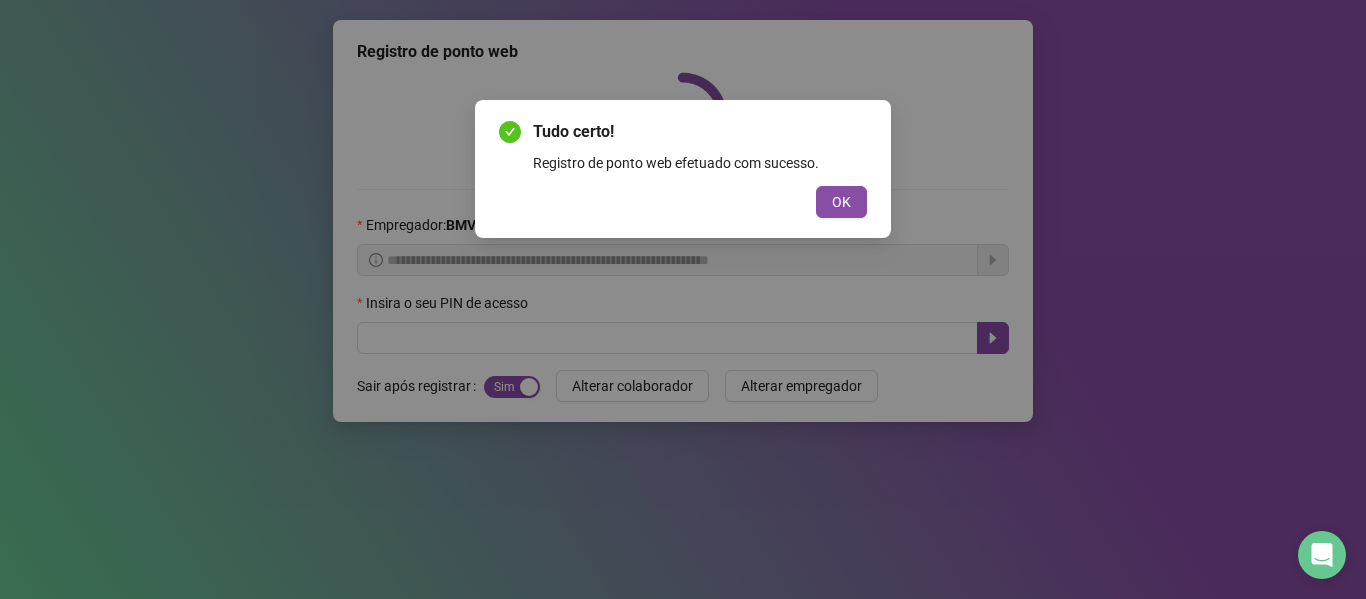 scroll, scrollTop: 0, scrollLeft: 0, axis: both 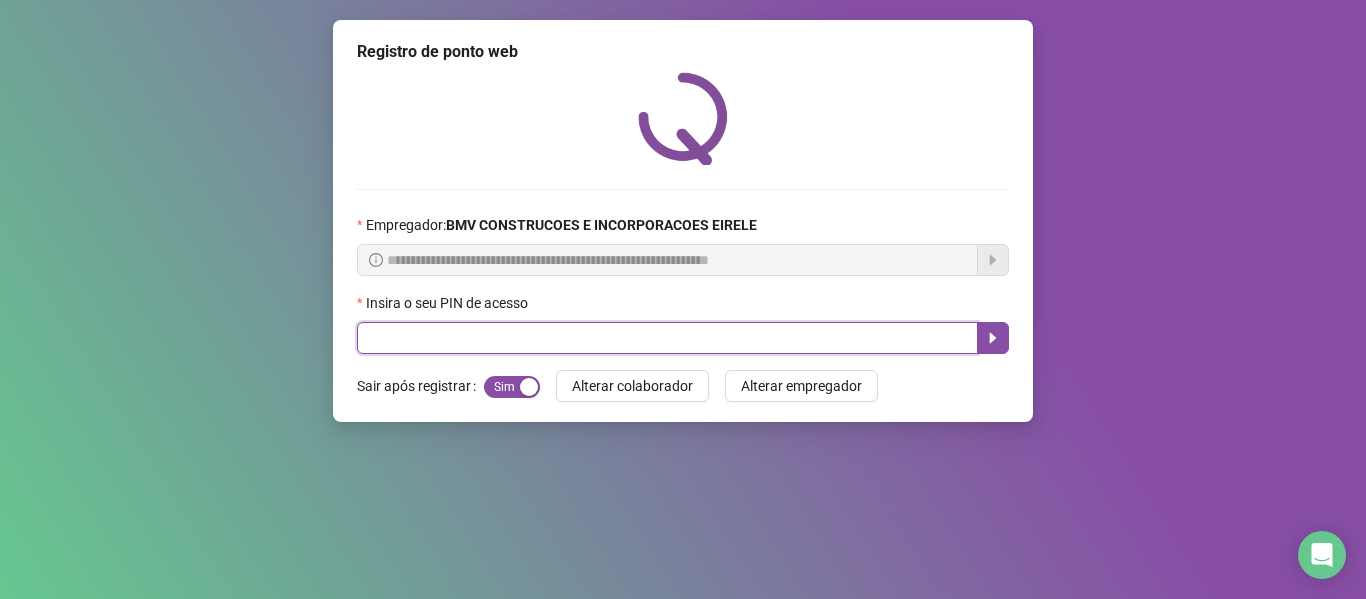 click at bounding box center (667, 338) 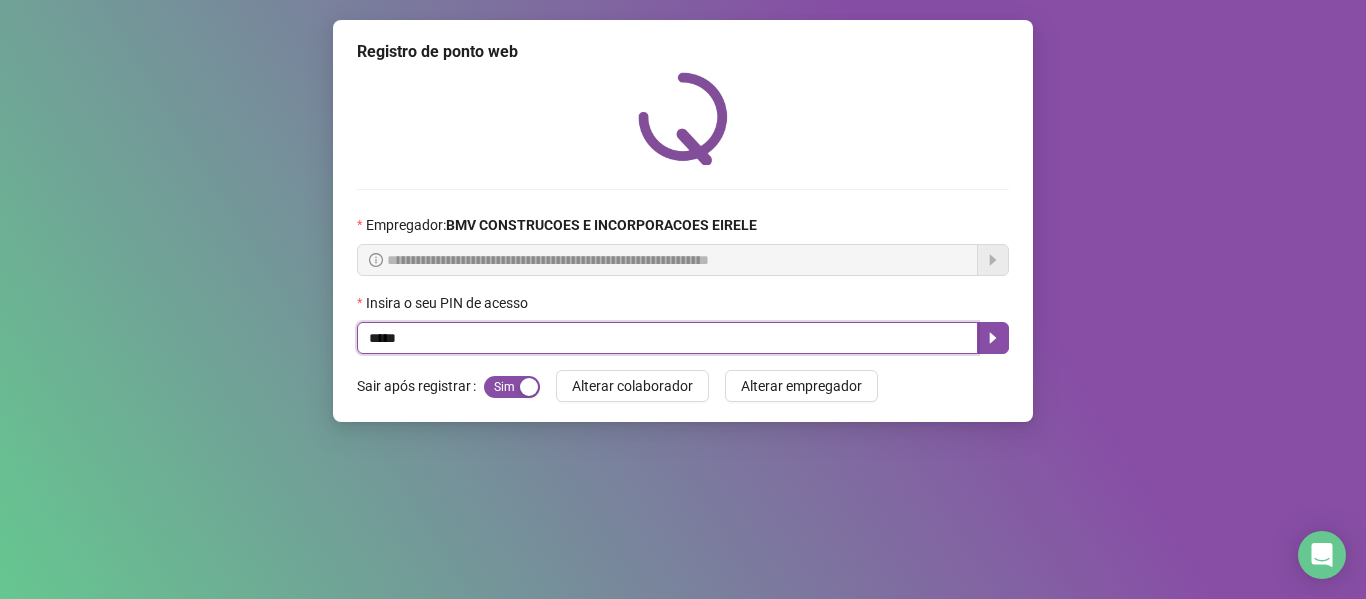 type on "*****" 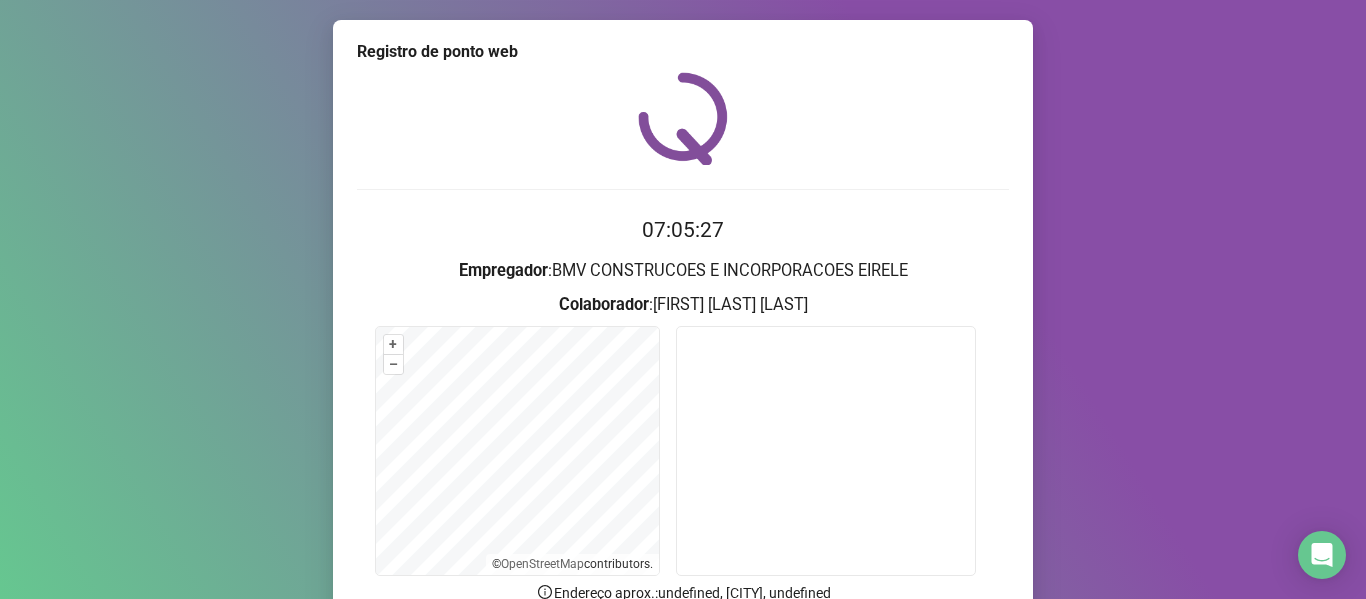 scroll, scrollTop: 182, scrollLeft: 0, axis: vertical 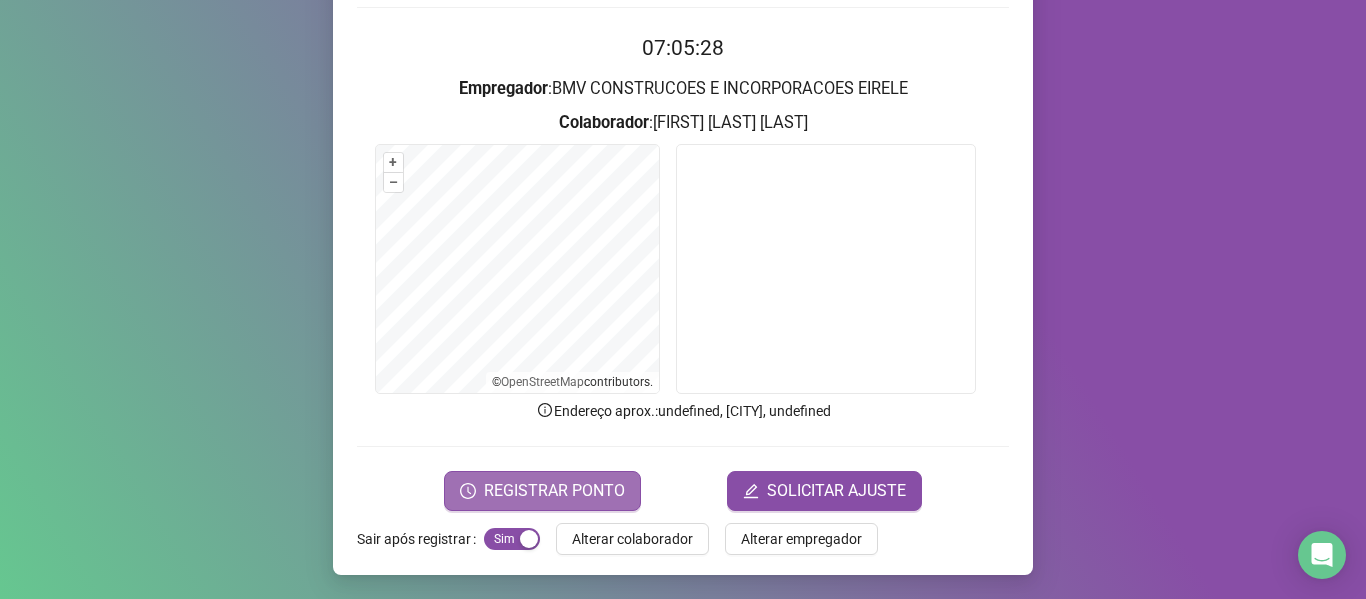 click on "REGISTRAR PONTO" at bounding box center (542, 491) 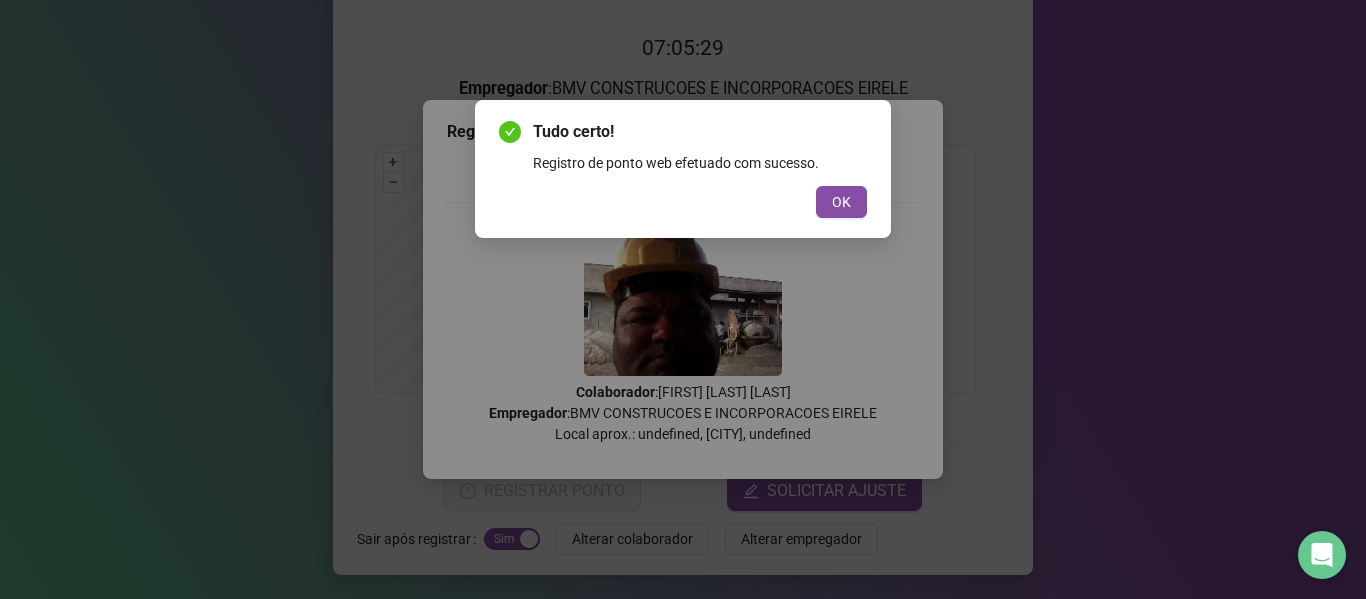 click on "Tudo certo! Registro de ponto web efetuado com sucesso. OK" at bounding box center [683, 169] 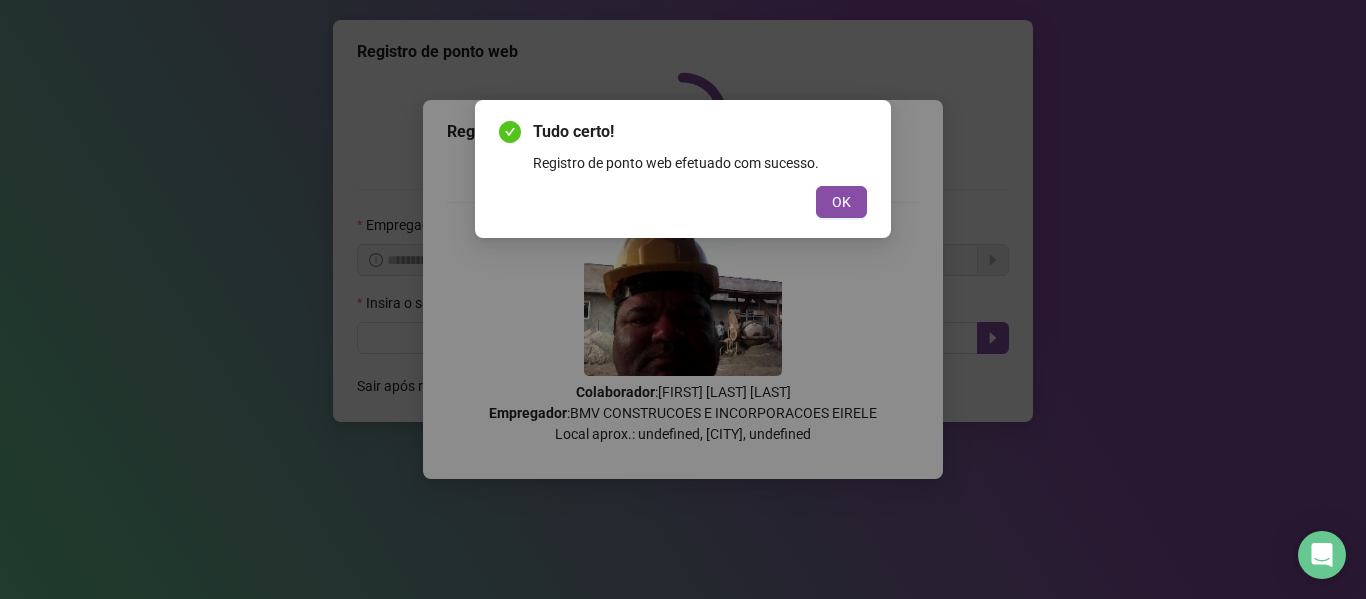 scroll, scrollTop: 0, scrollLeft: 0, axis: both 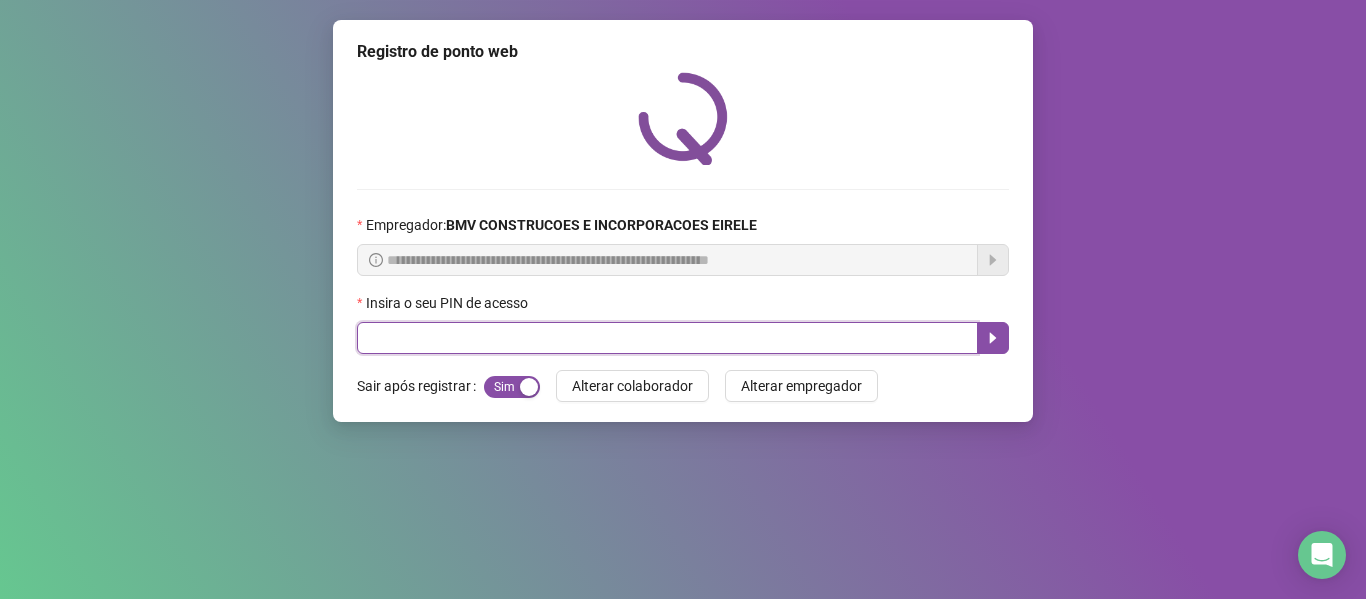 click at bounding box center [667, 338] 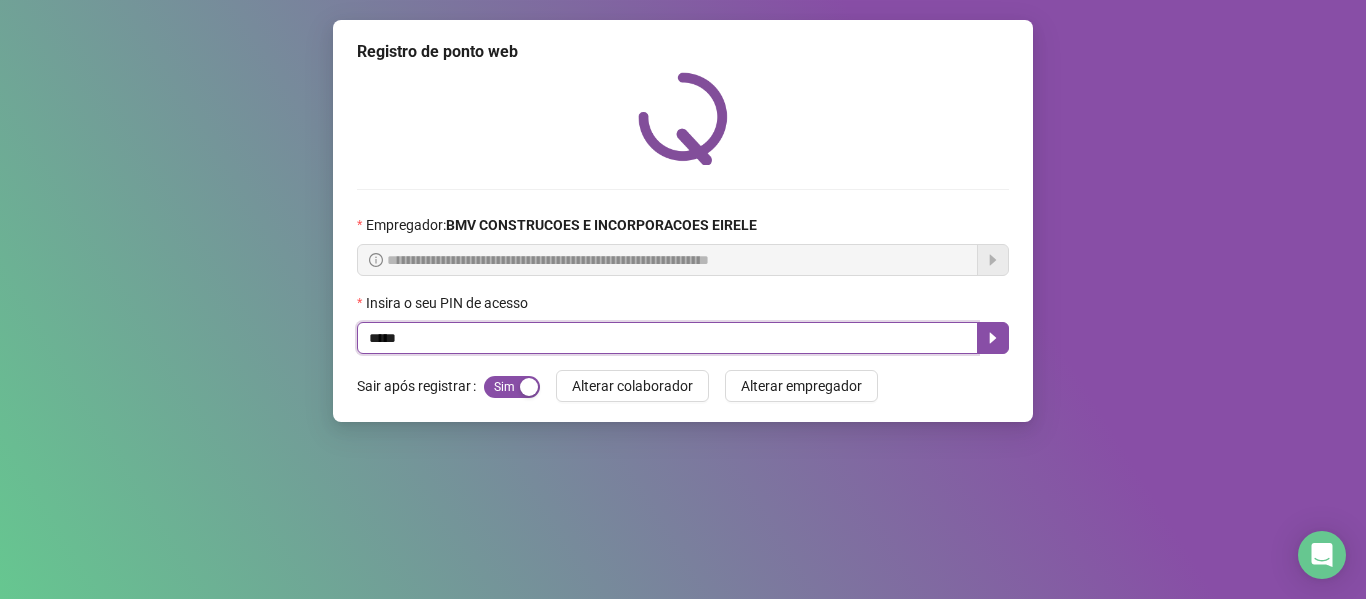 type on "*****" 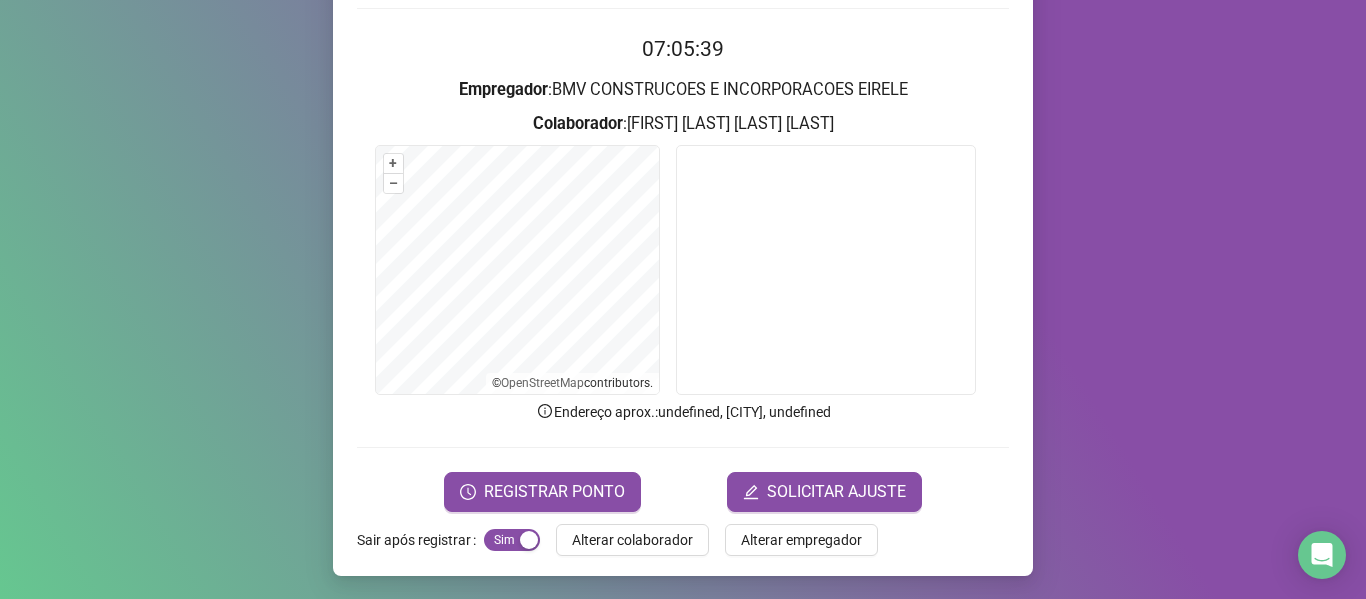scroll, scrollTop: 182, scrollLeft: 0, axis: vertical 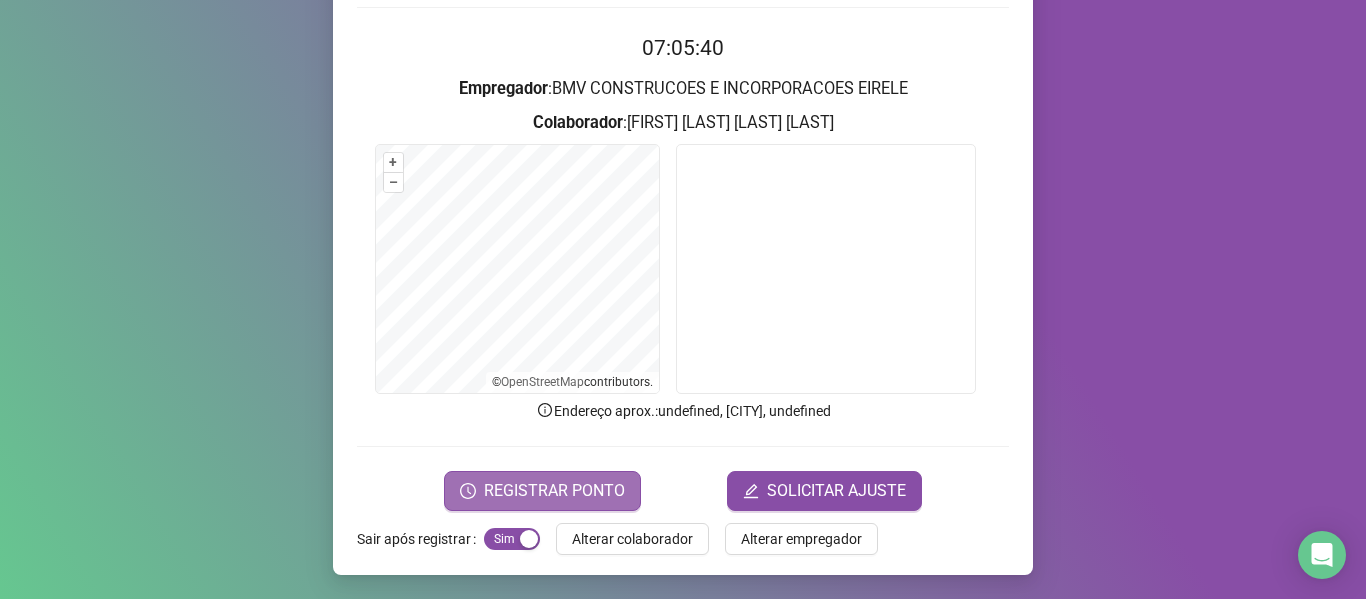 click on "REGISTRAR PONTO" at bounding box center (554, 491) 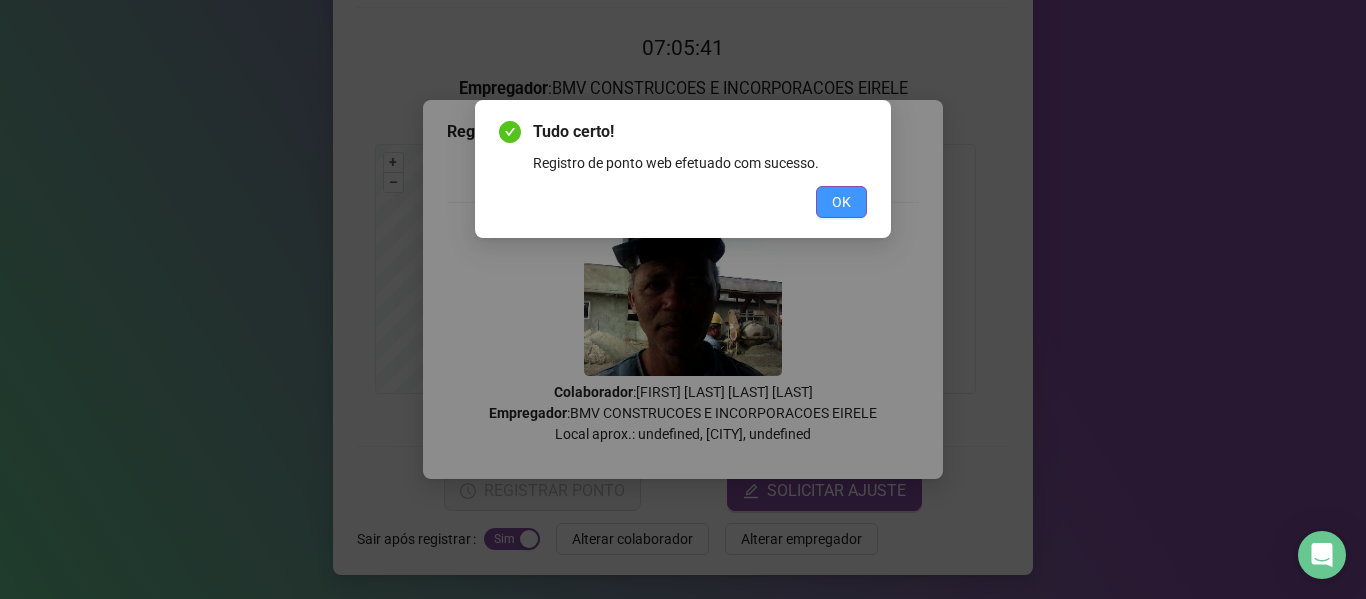 click on "OK" at bounding box center (841, 202) 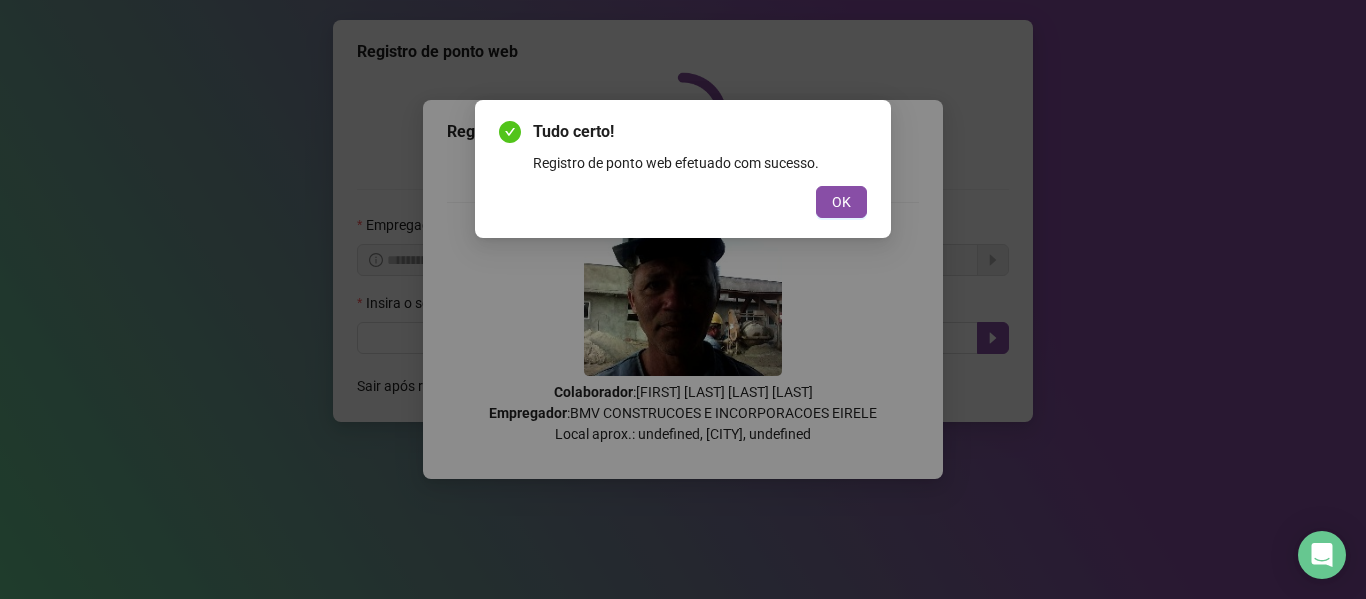 scroll, scrollTop: 0, scrollLeft: 0, axis: both 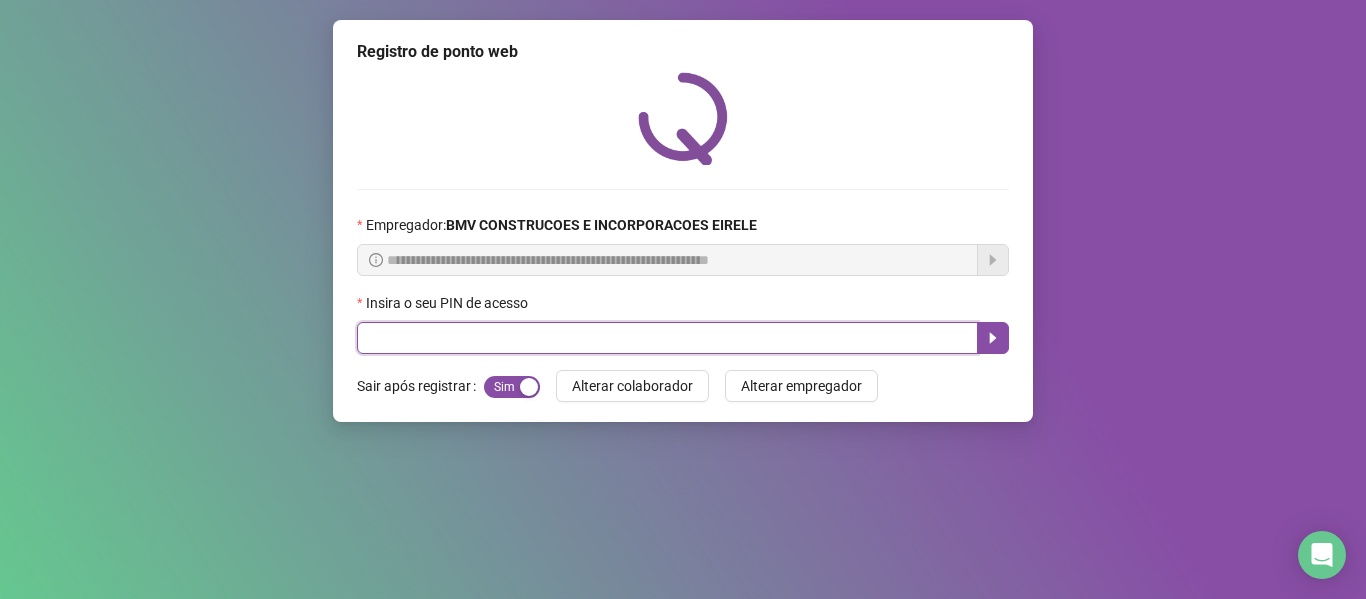 click at bounding box center (667, 338) 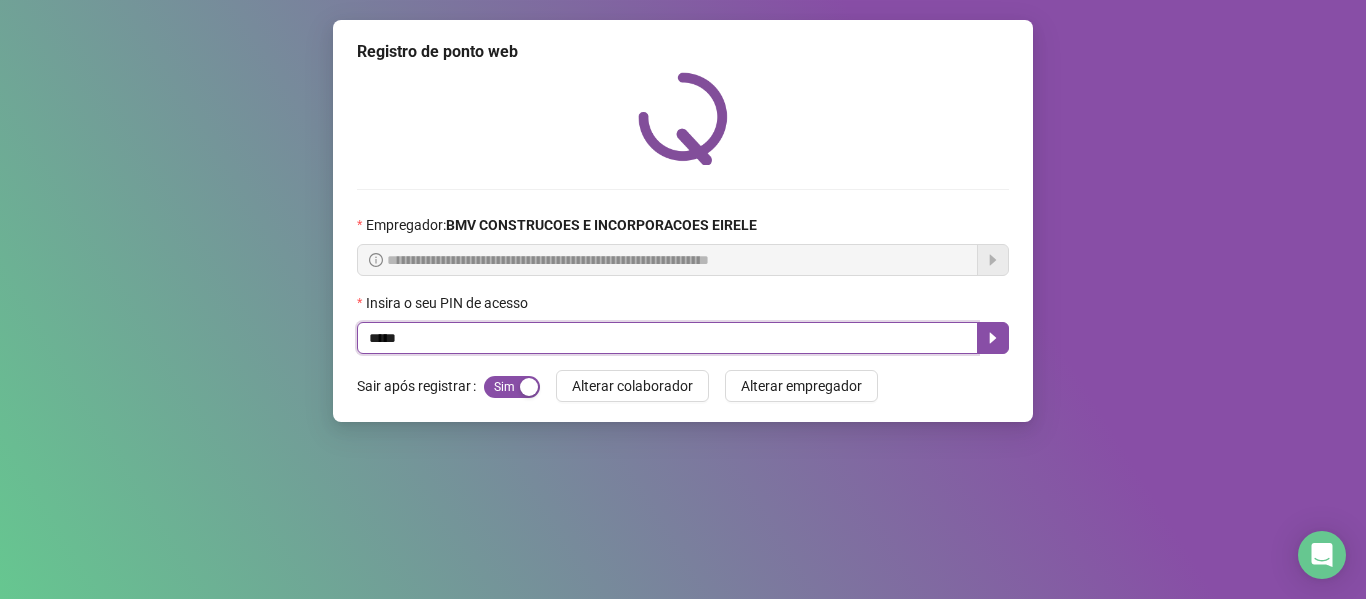 type on "*****" 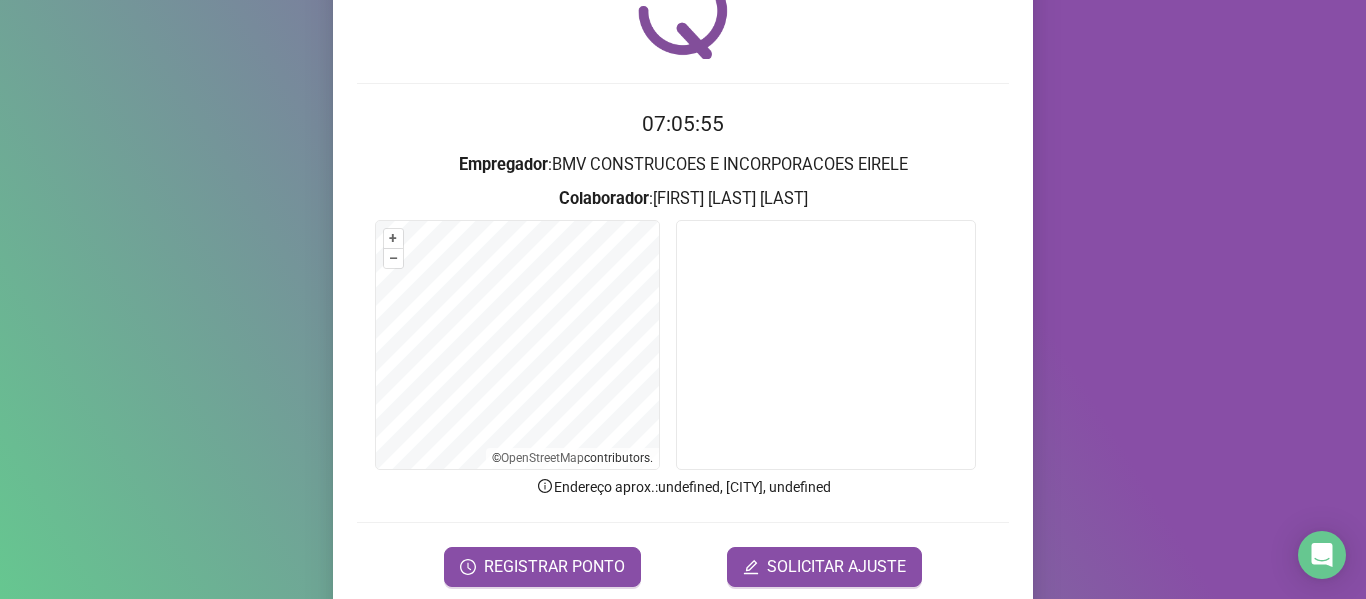scroll, scrollTop: 182, scrollLeft: 0, axis: vertical 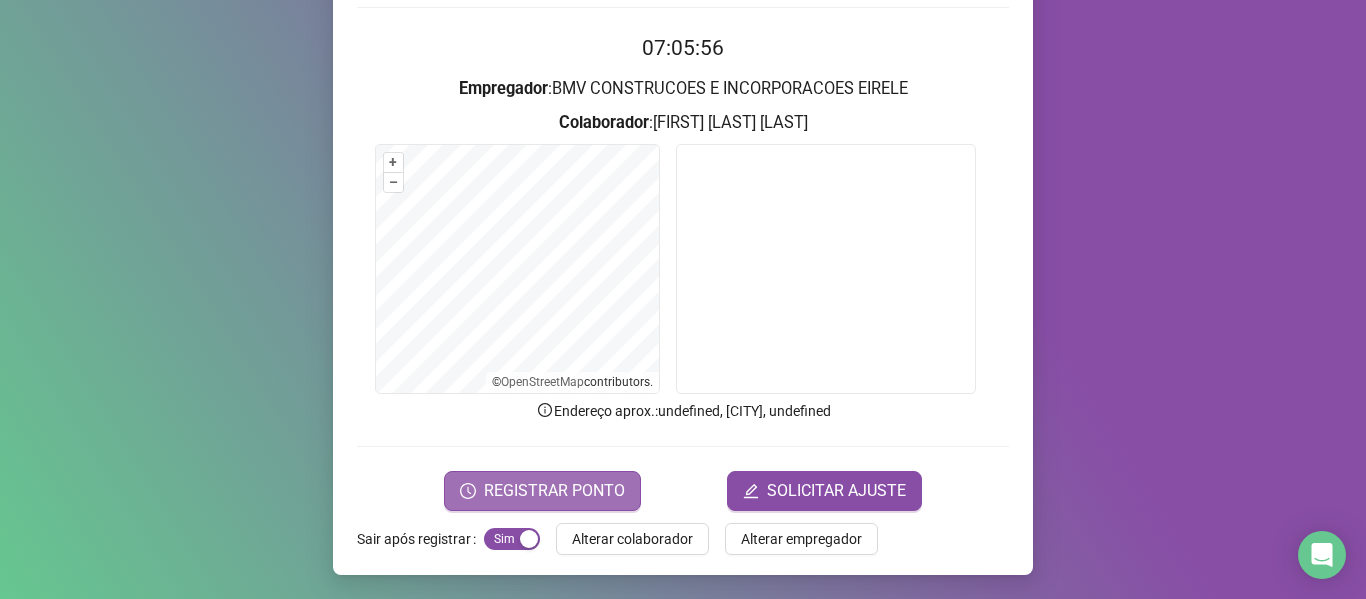 click on "REGISTRAR PONTO" at bounding box center [554, 491] 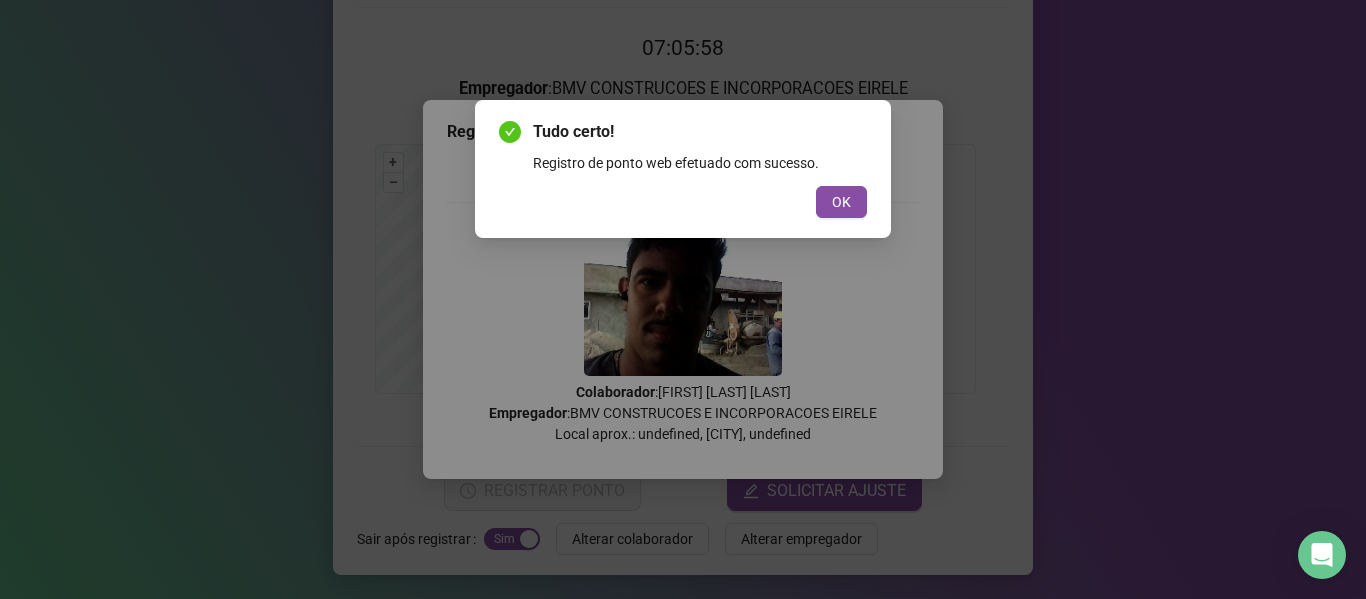 click on "OK" at bounding box center [841, 202] 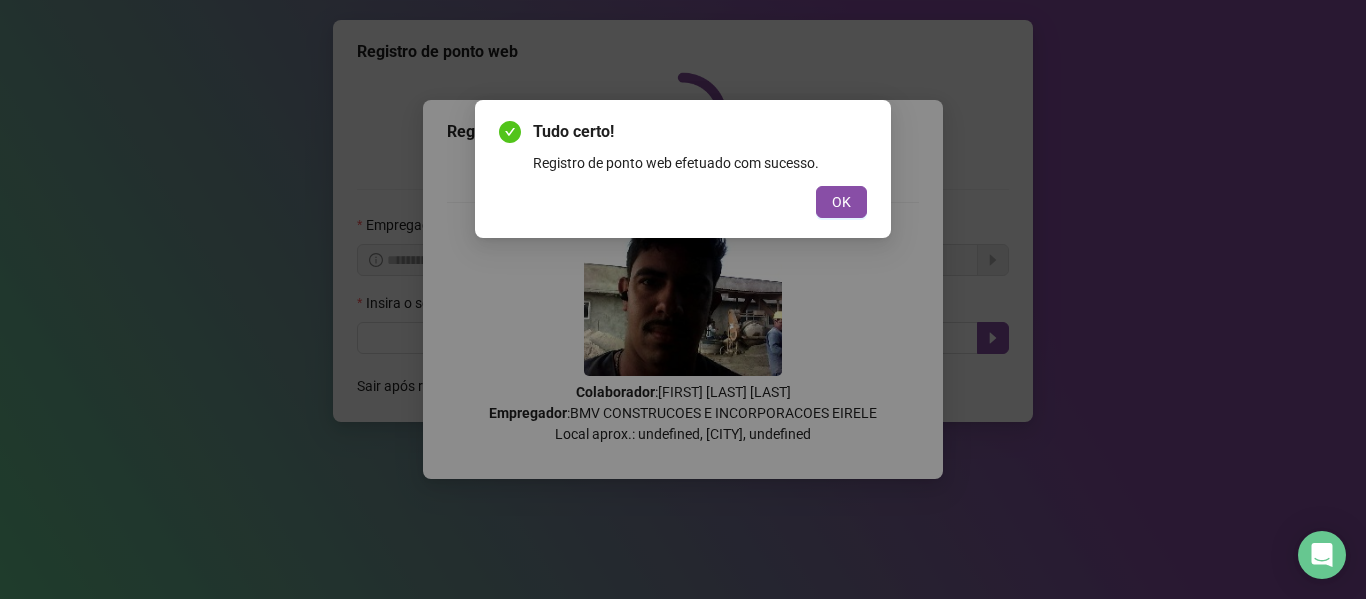 scroll, scrollTop: 0, scrollLeft: 0, axis: both 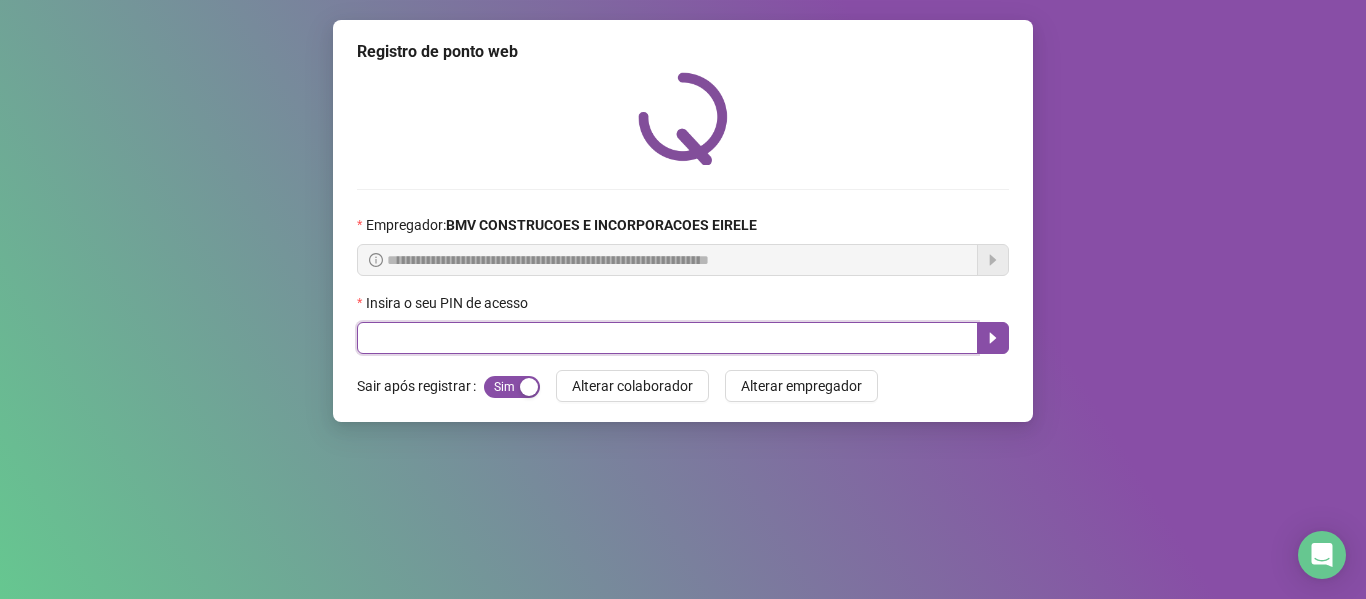 click at bounding box center [667, 338] 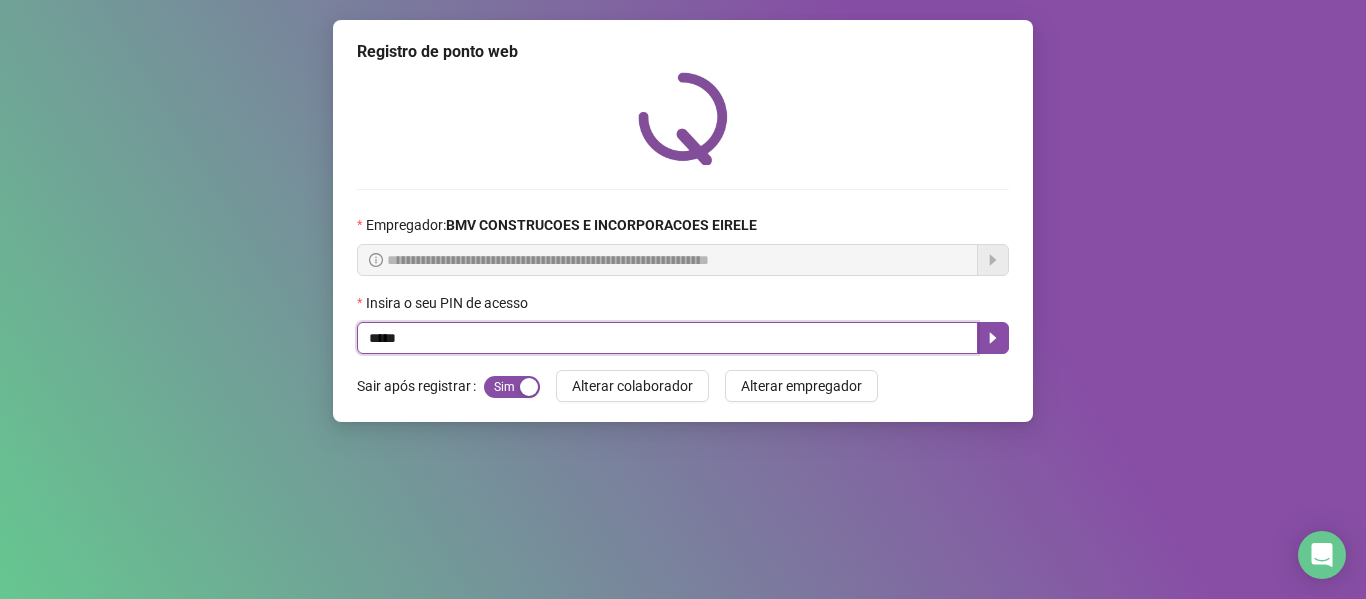 type on "*****" 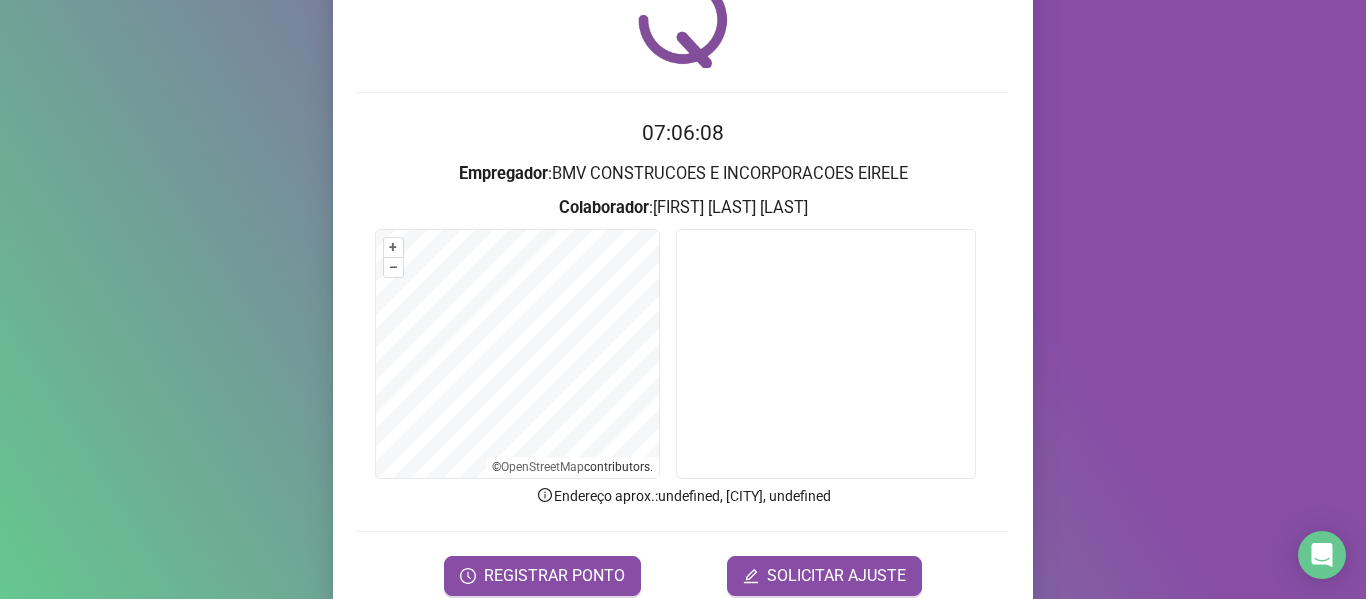 scroll, scrollTop: 182, scrollLeft: 0, axis: vertical 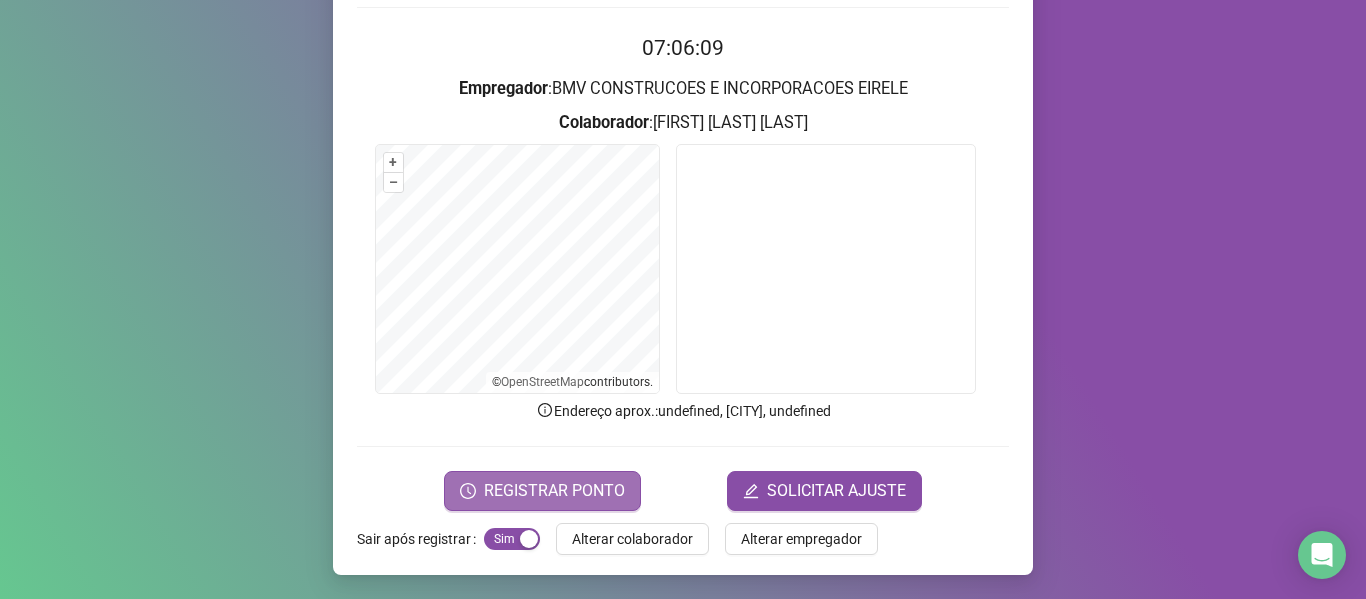 click on "REGISTRAR PONTO" at bounding box center [554, 491] 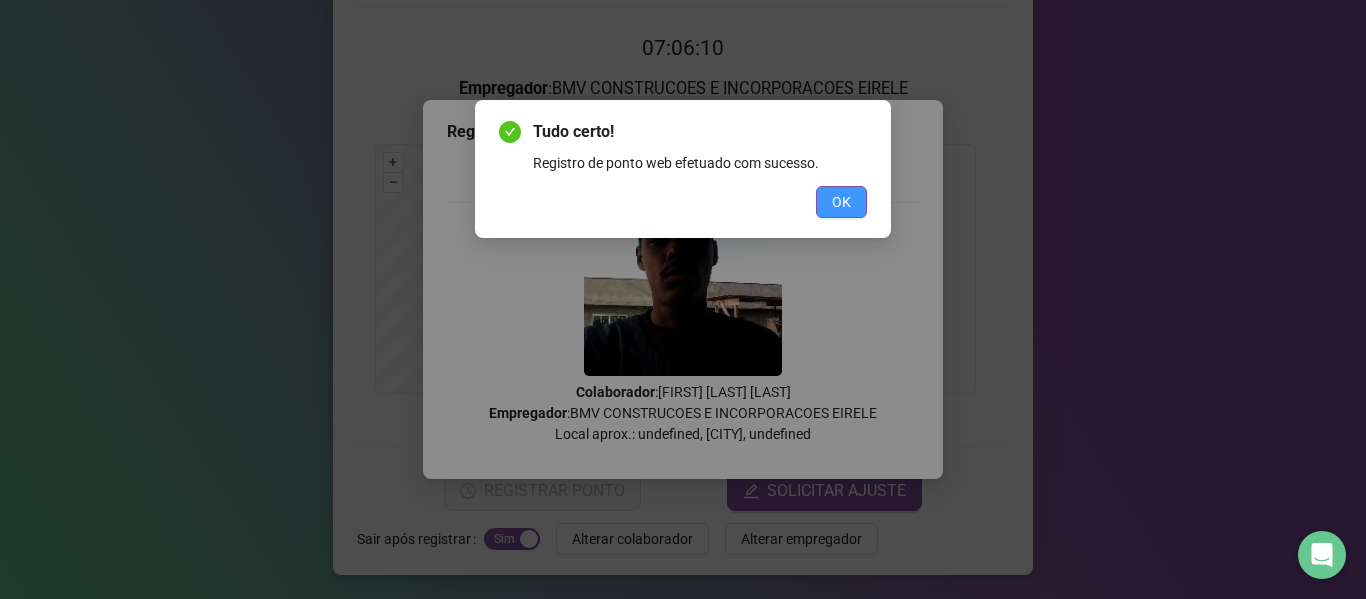 drag, startPoint x: 840, startPoint y: 194, endPoint x: 808, endPoint y: 268, distance: 80.622574 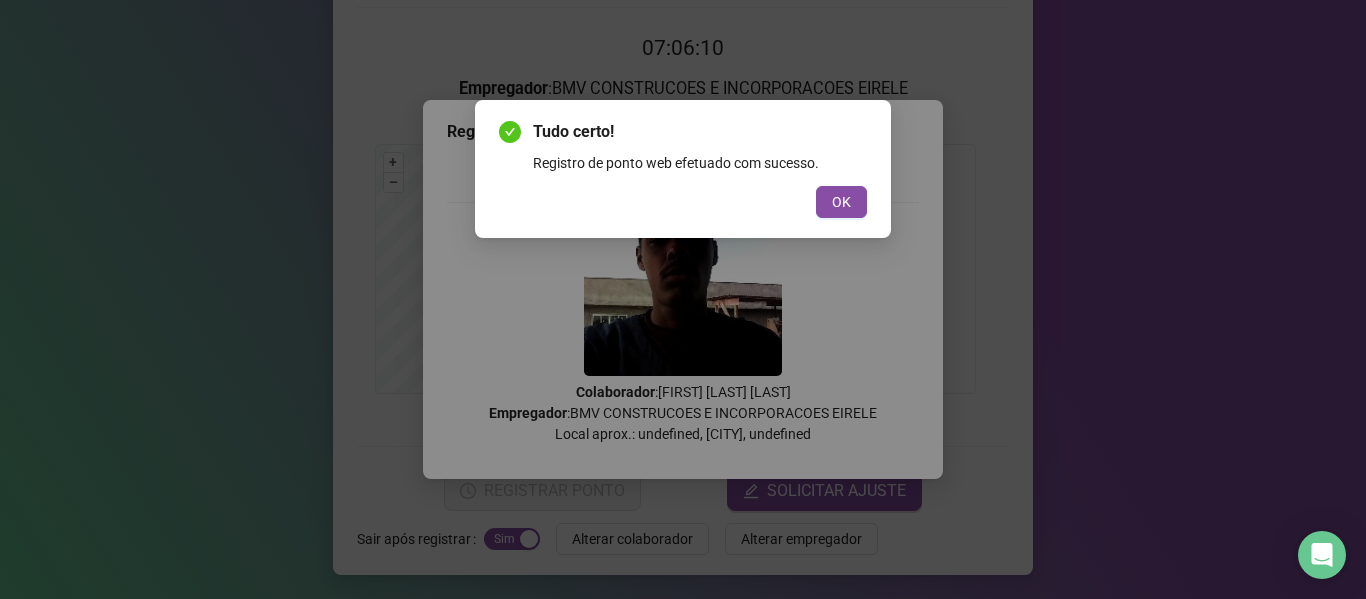click on "OK" at bounding box center (841, 202) 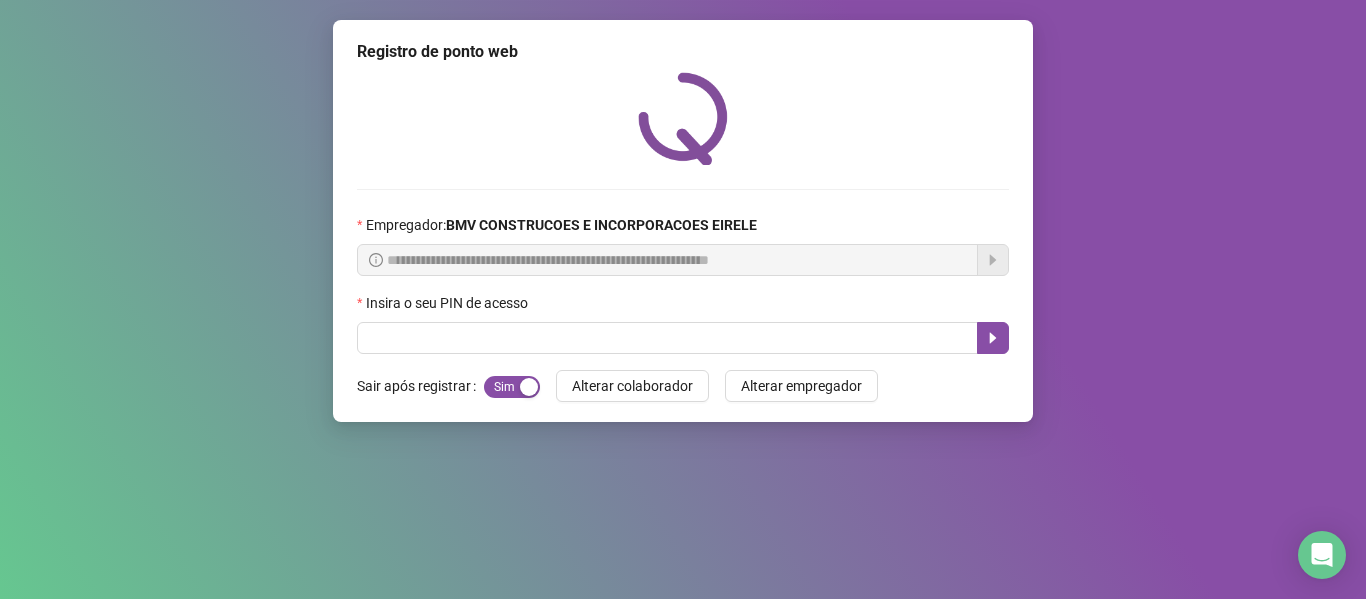 scroll, scrollTop: 0, scrollLeft: 0, axis: both 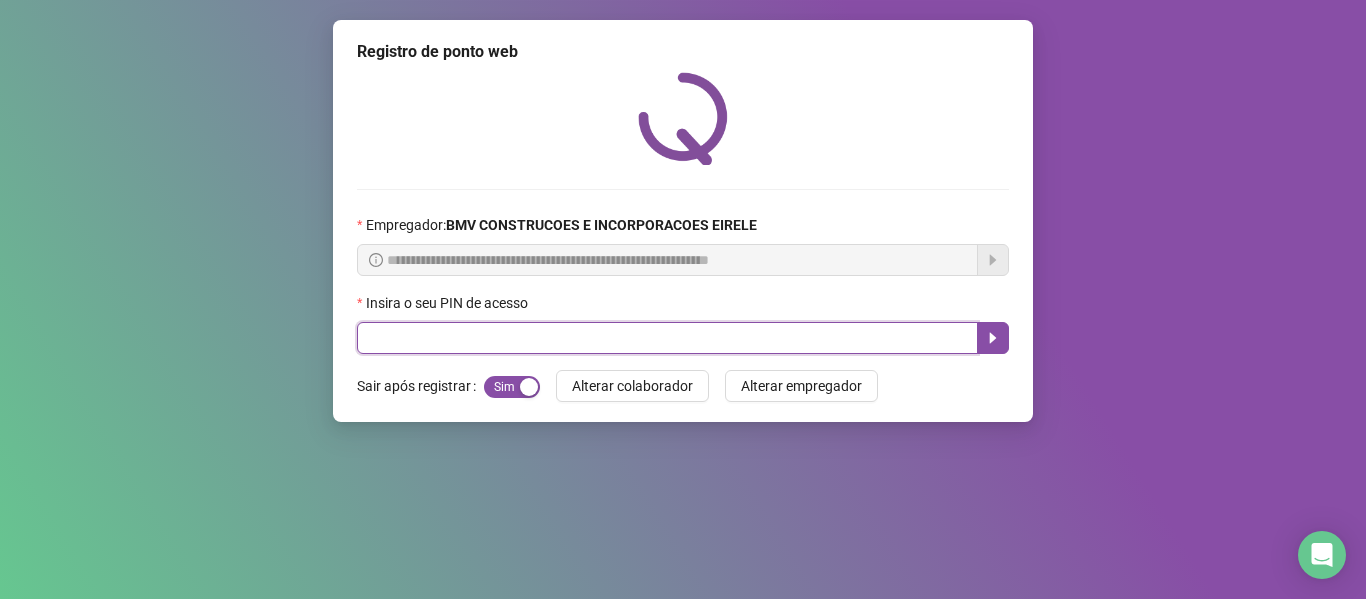 click at bounding box center (667, 338) 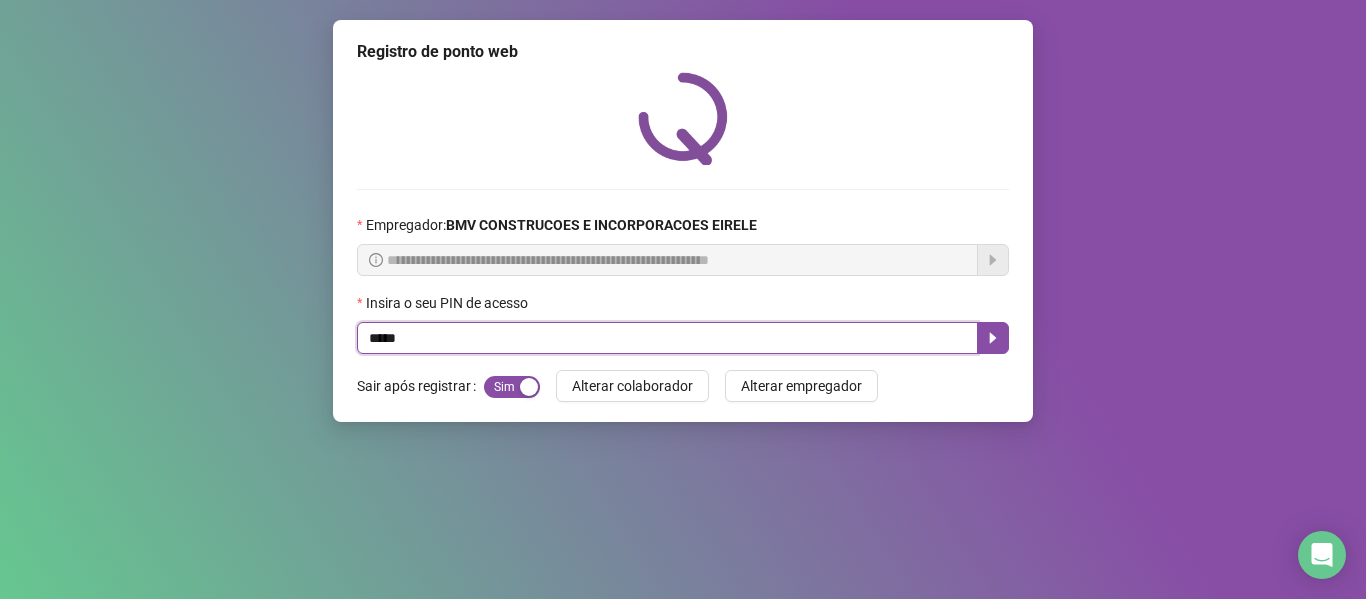 type on "*****" 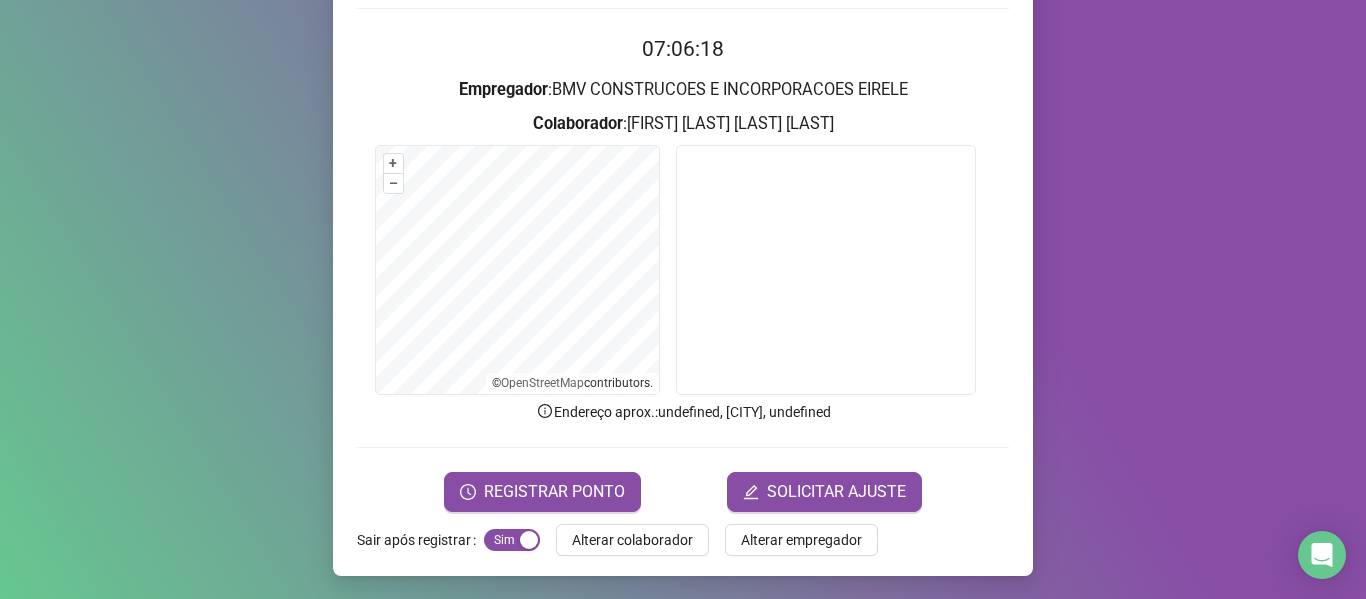 scroll, scrollTop: 182, scrollLeft: 0, axis: vertical 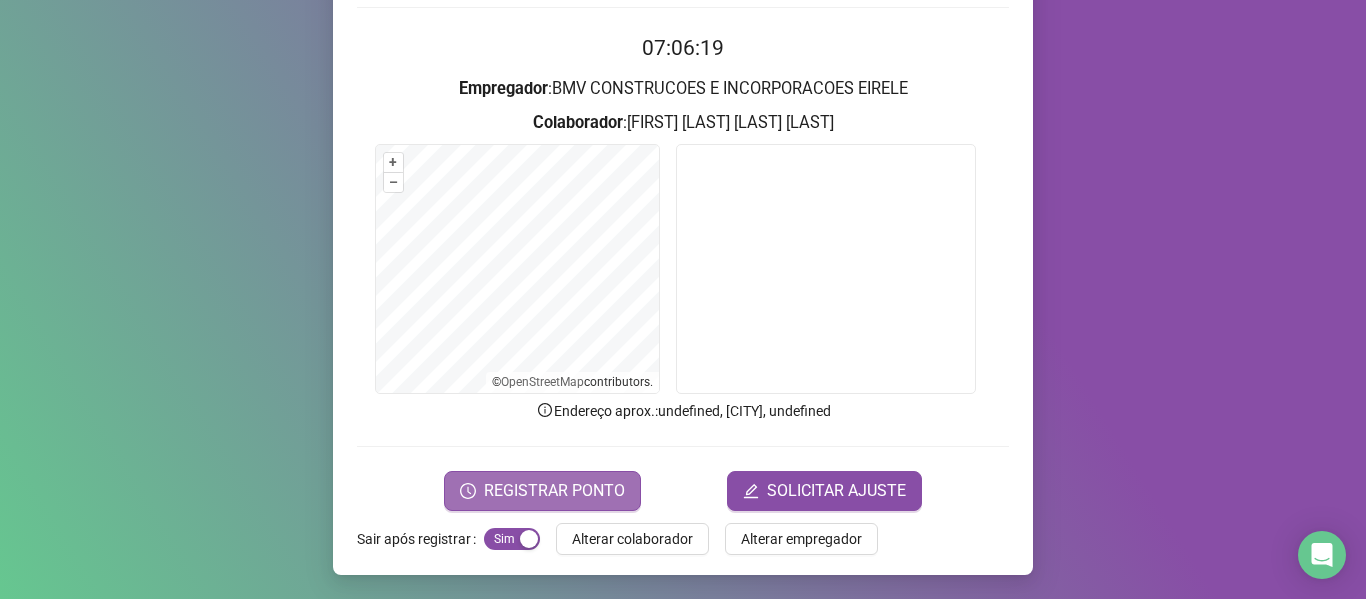 click on "REGISTRAR PONTO" at bounding box center (554, 491) 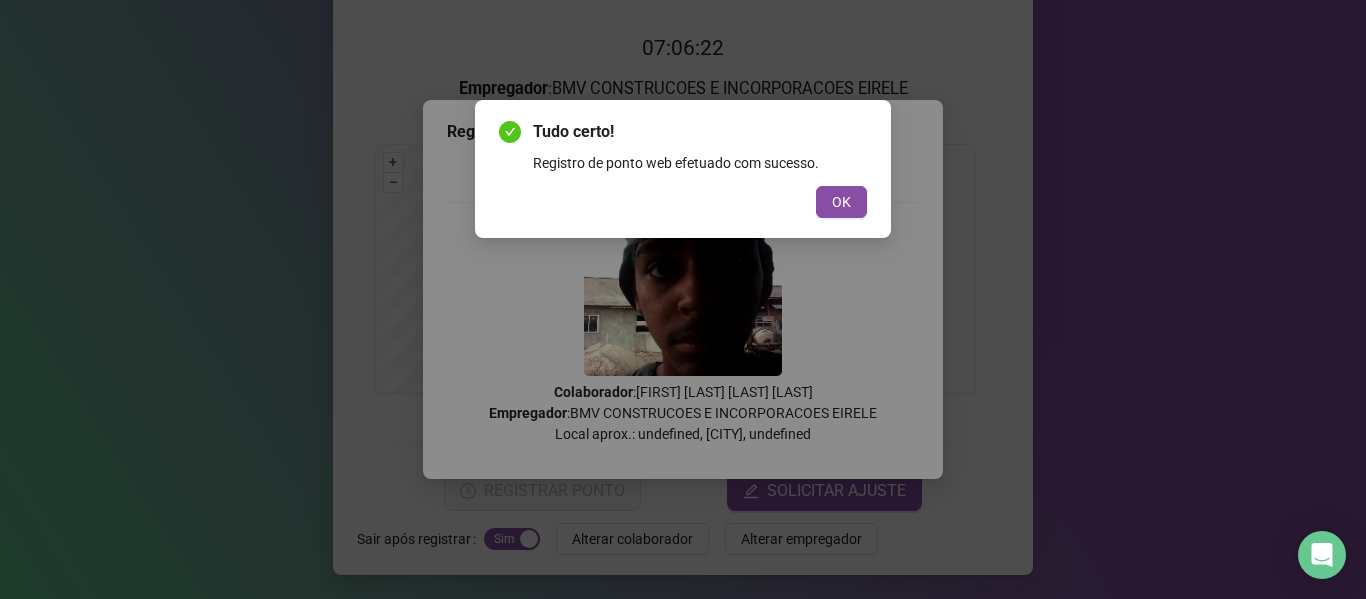 click on "OK" at bounding box center [841, 202] 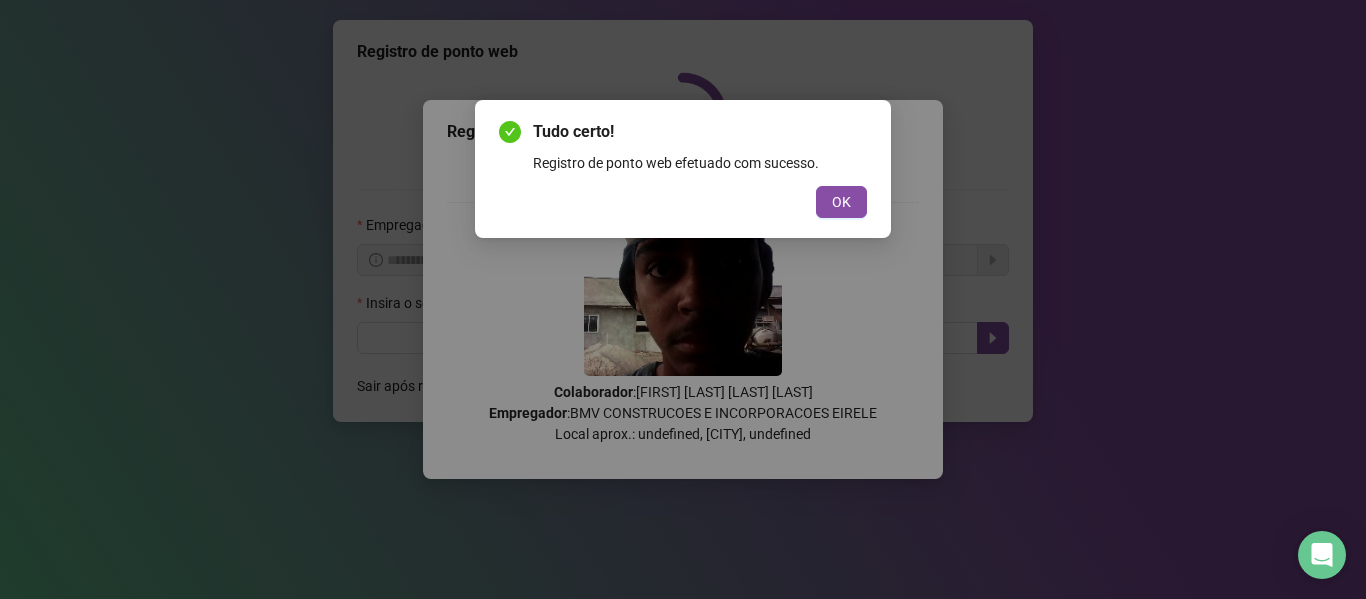 scroll, scrollTop: 0, scrollLeft: 0, axis: both 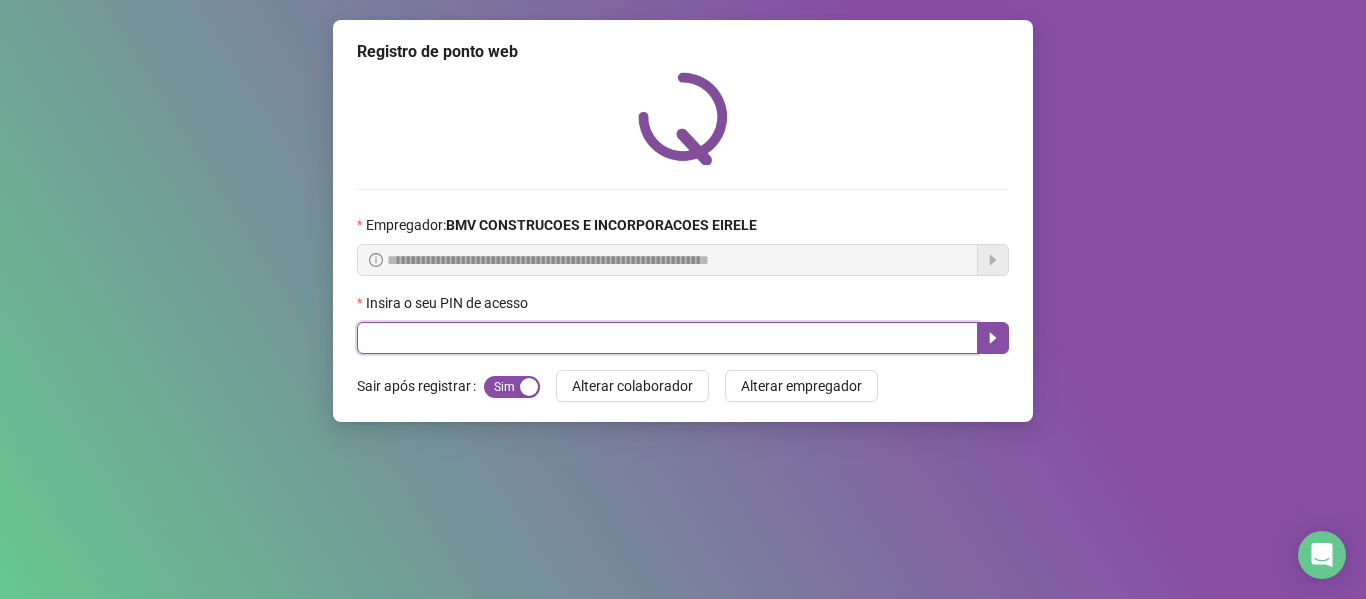 click at bounding box center [667, 338] 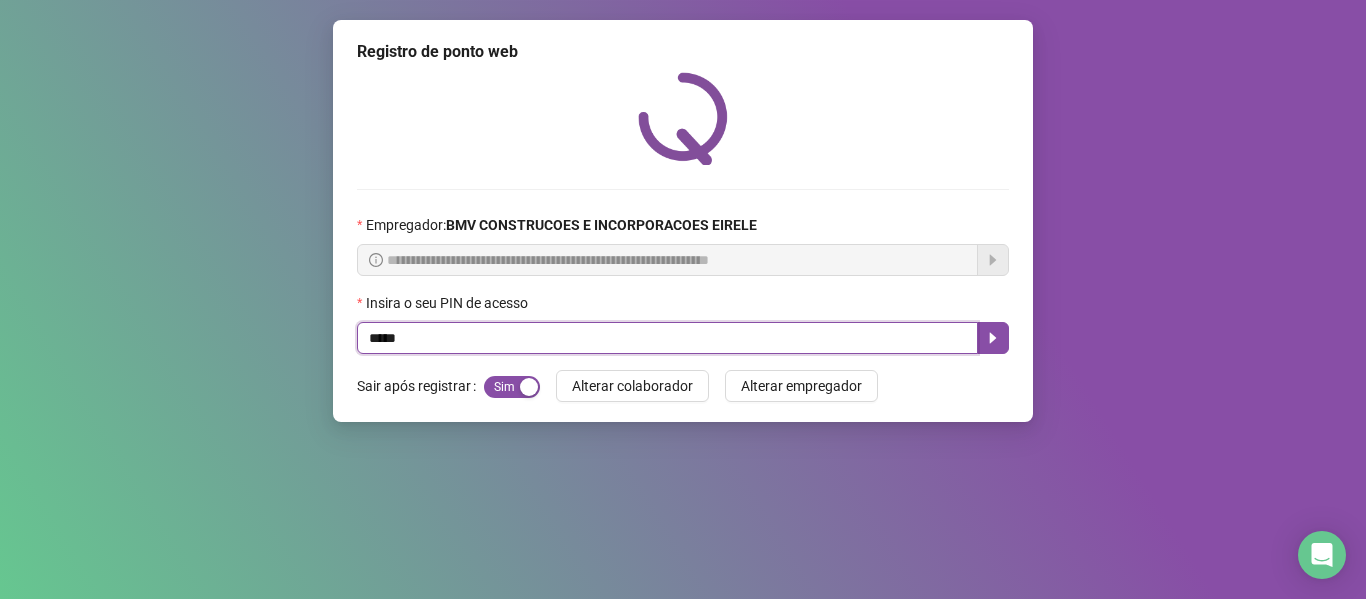 type on "*****" 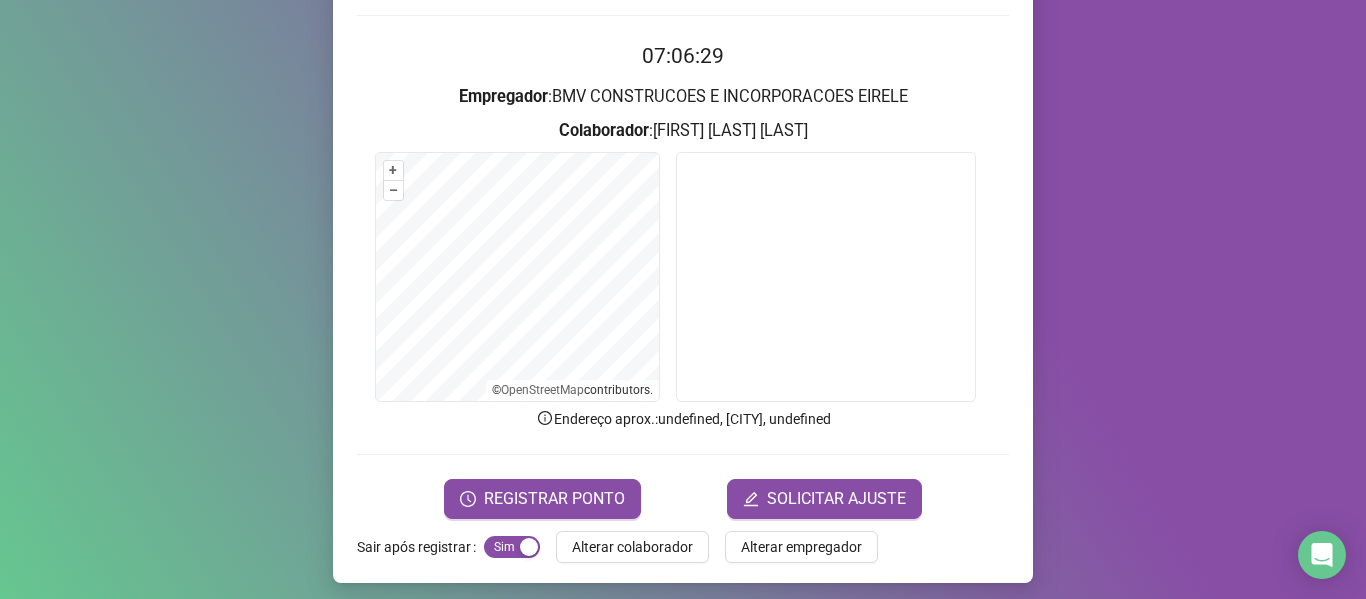 scroll, scrollTop: 182, scrollLeft: 0, axis: vertical 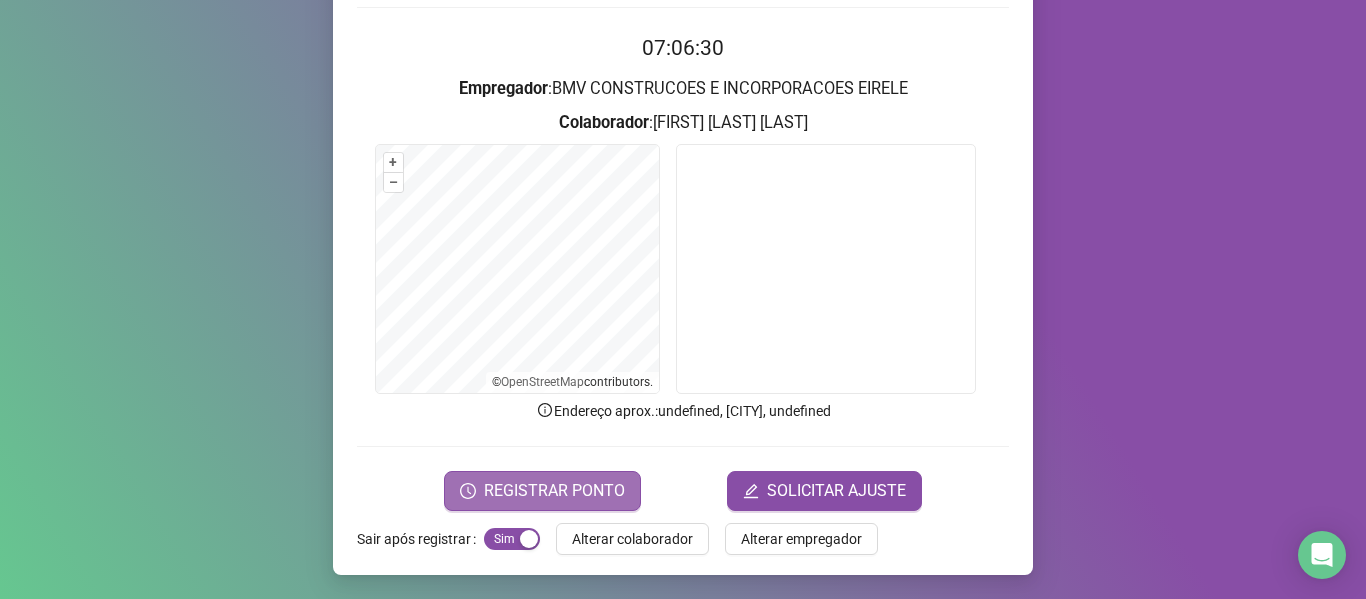 click on "REGISTRAR PONTO" at bounding box center [554, 491] 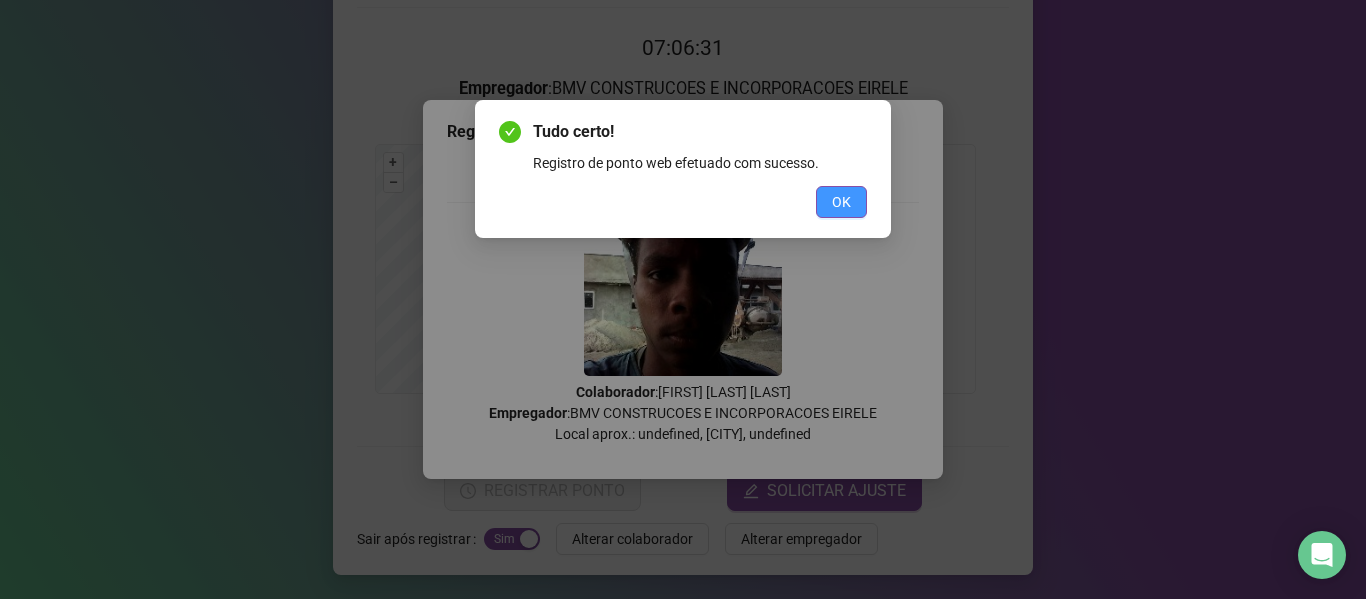 click on "OK" at bounding box center [841, 202] 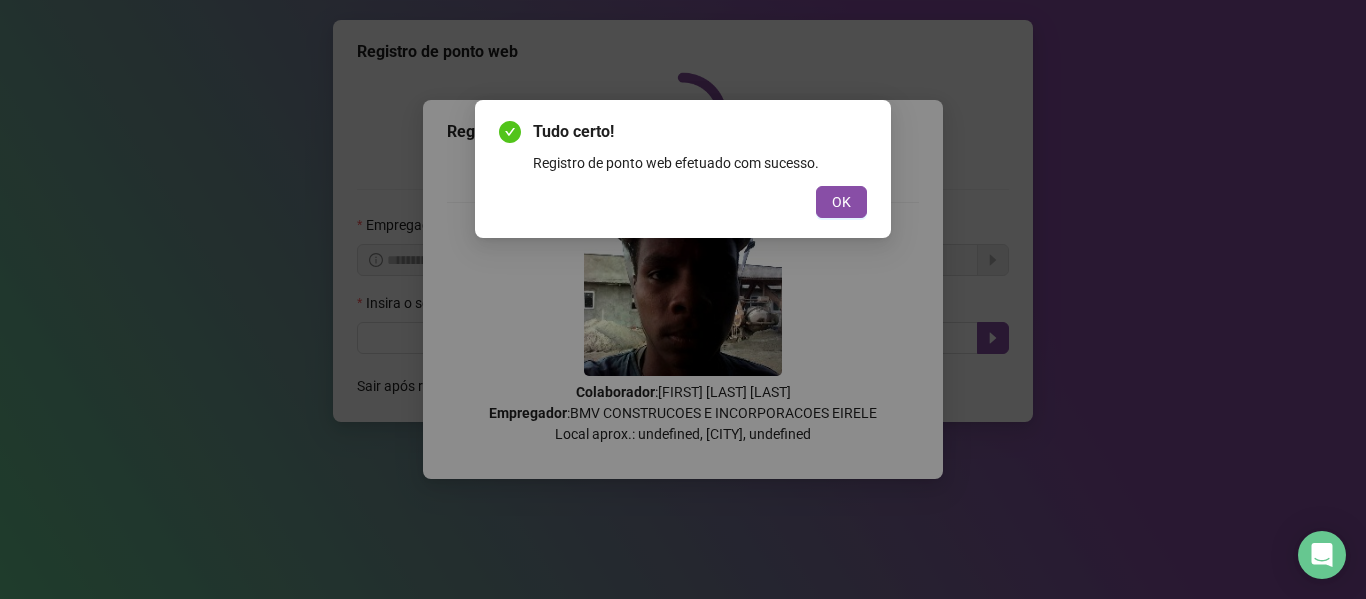 scroll, scrollTop: 0, scrollLeft: 0, axis: both 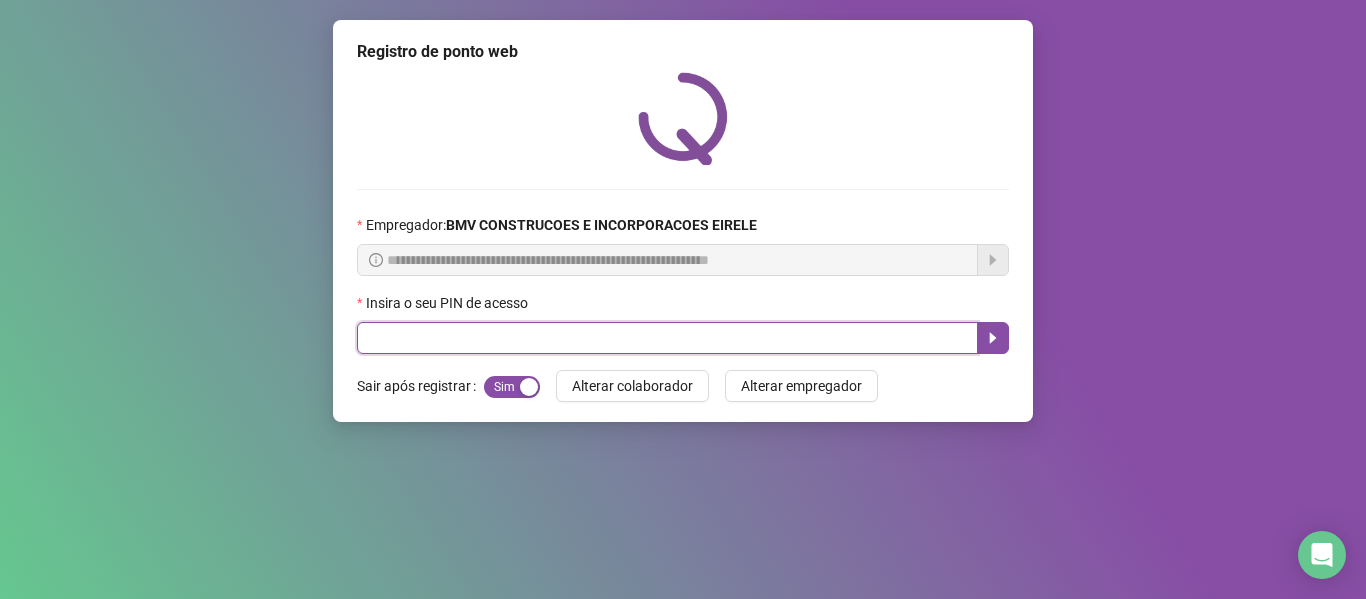 click at bounding box center [667, 338] 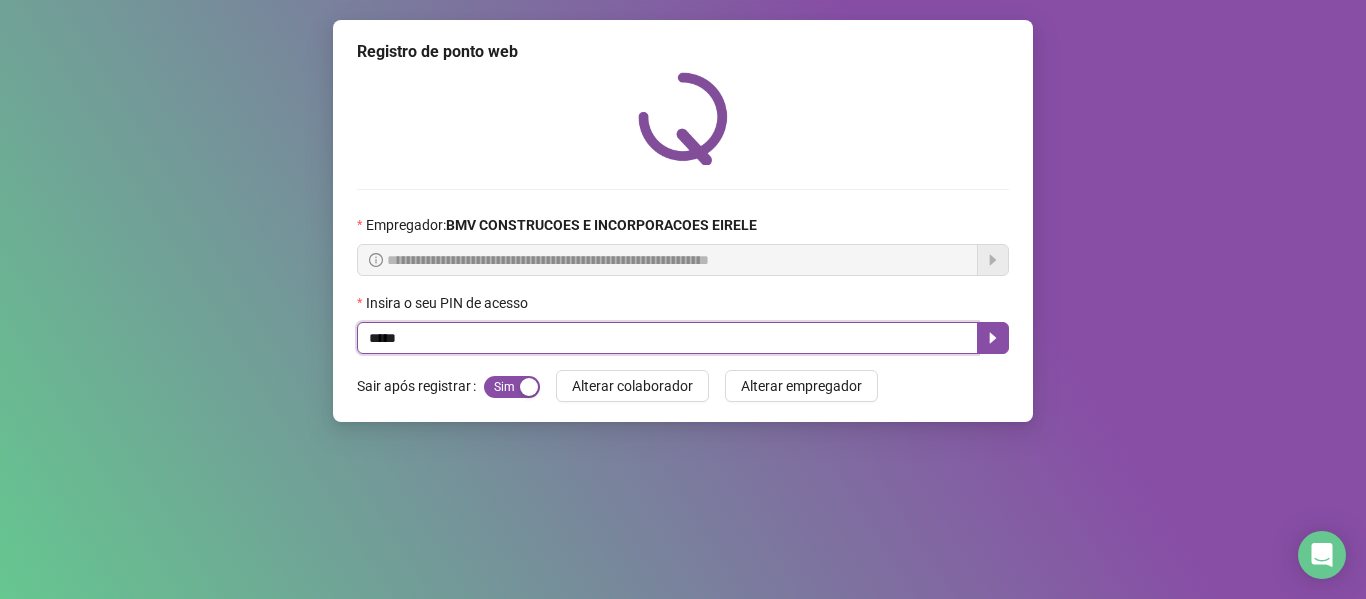 type on "*****" 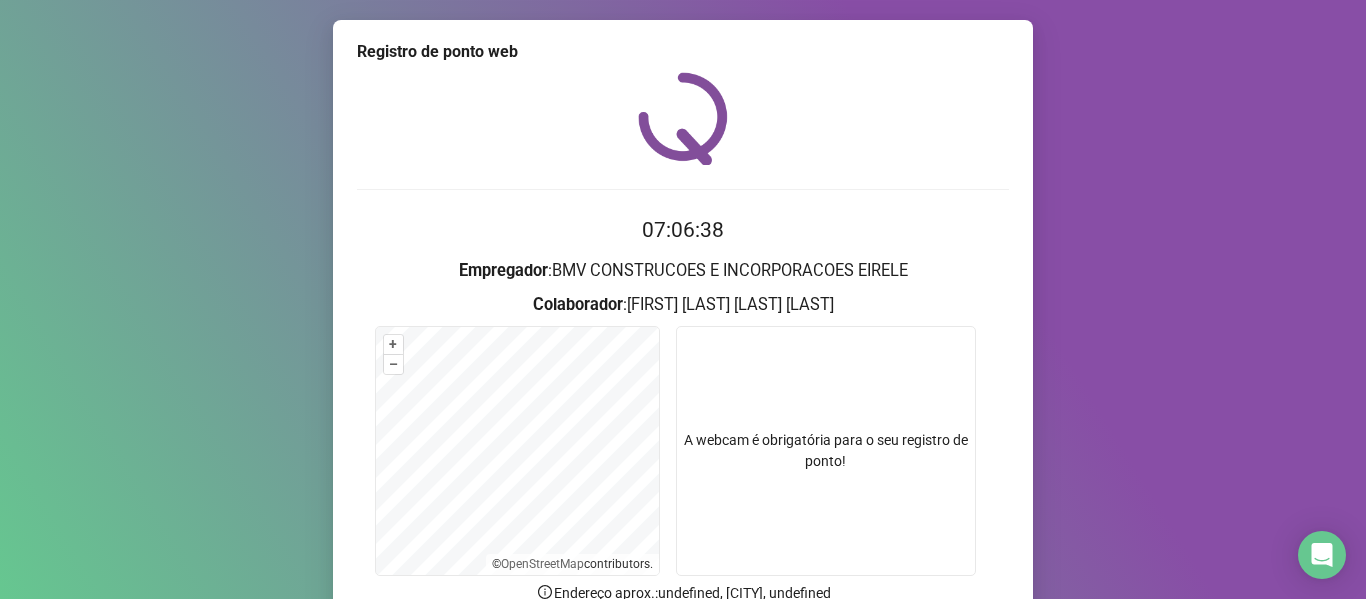 scroll, scrollTop: 182, scrollLeft: 0, axis: vertical 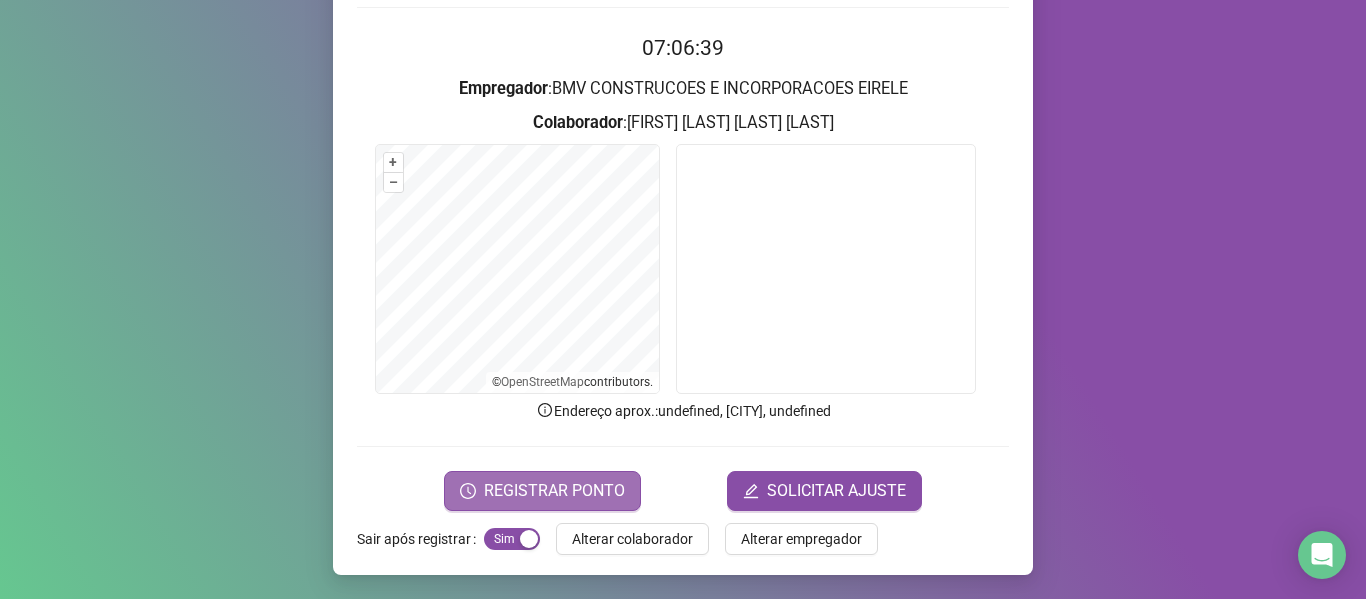 click on "REGISTRAR PONTO" at bounding box center [554, 491] 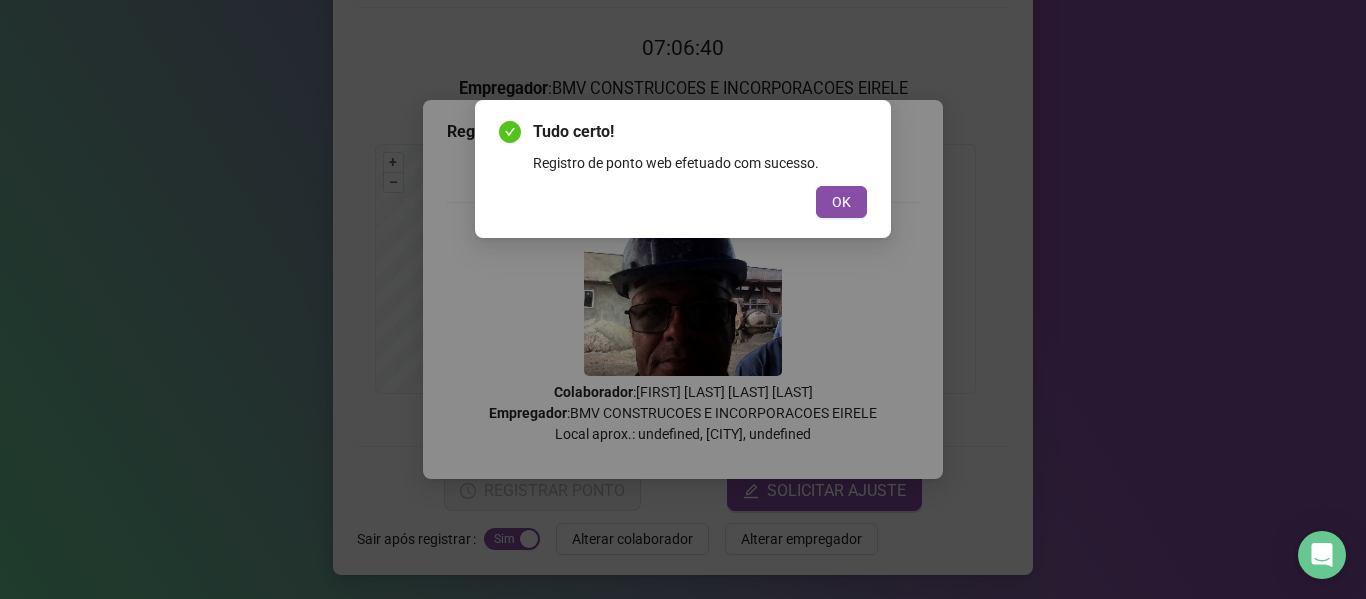 drag, startPoint x: 831, startPoint y: 209, endPoint x: 832, endPoint y: 268, distance: 59.008472 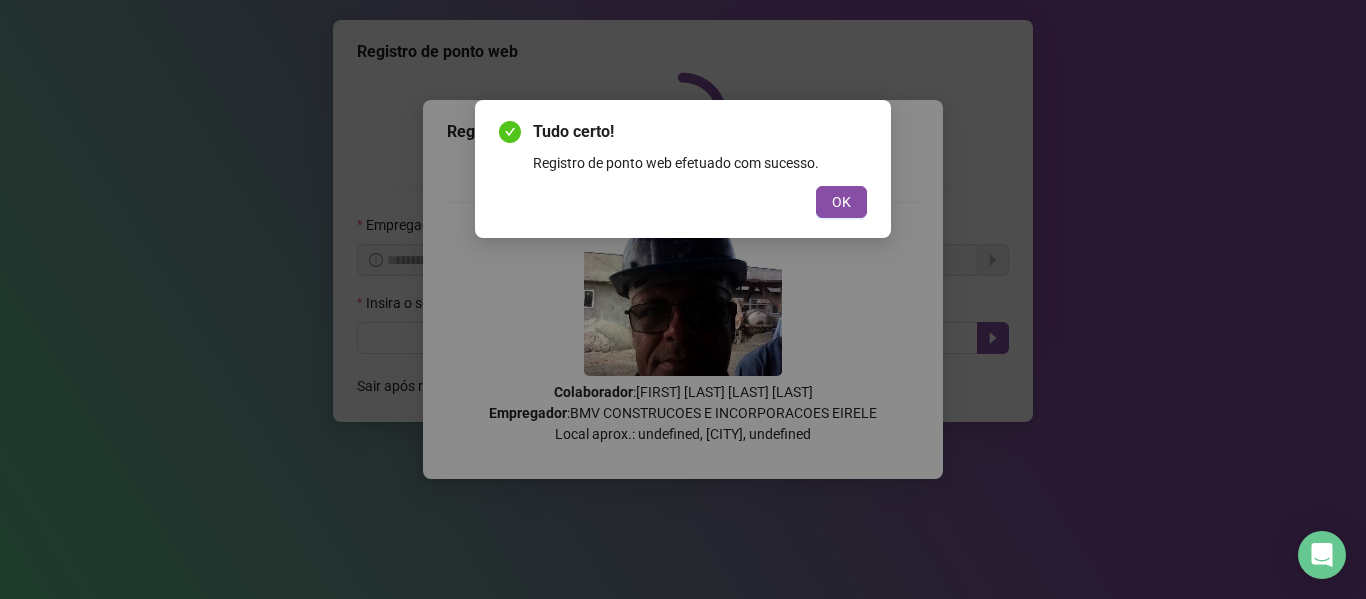 scroll, scrollTop: 0, scrollLeft: 0, axis: both 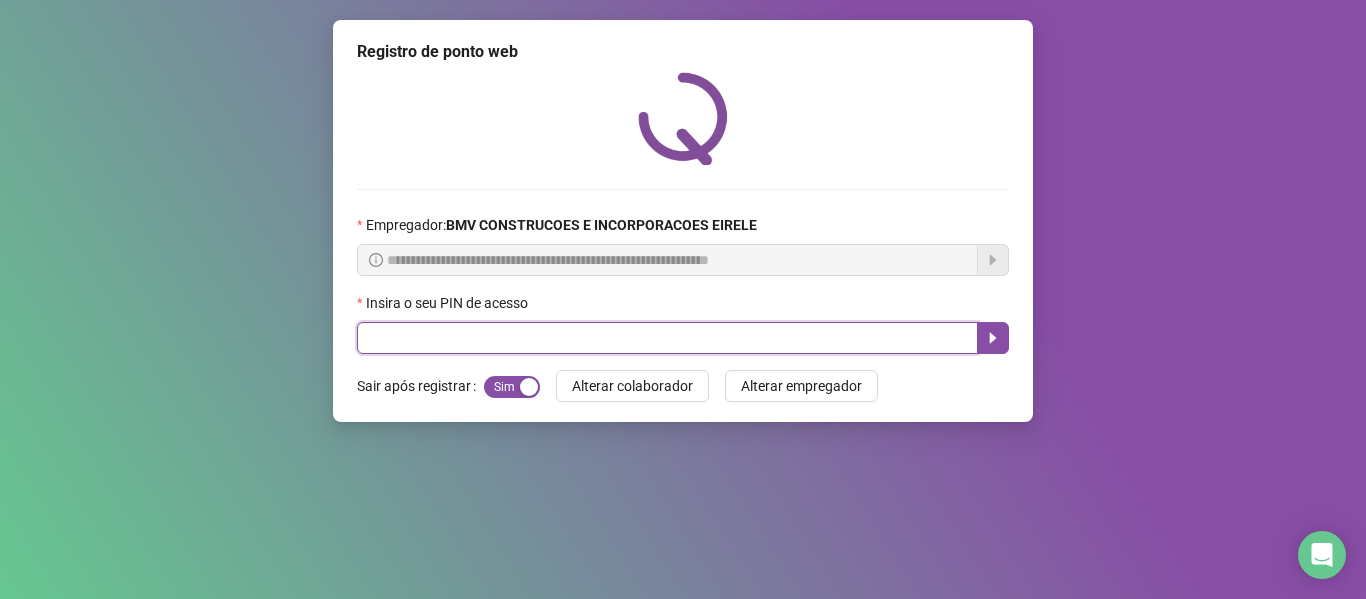 click at bounding box center (667, 338) 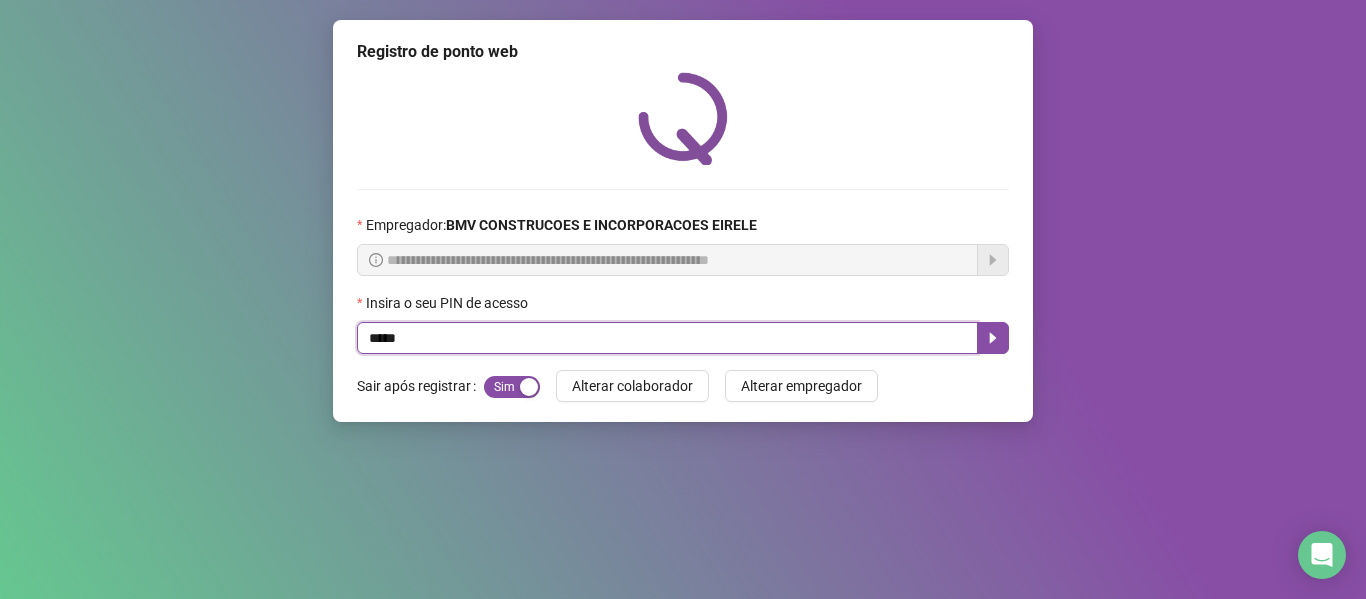 type on "*****" 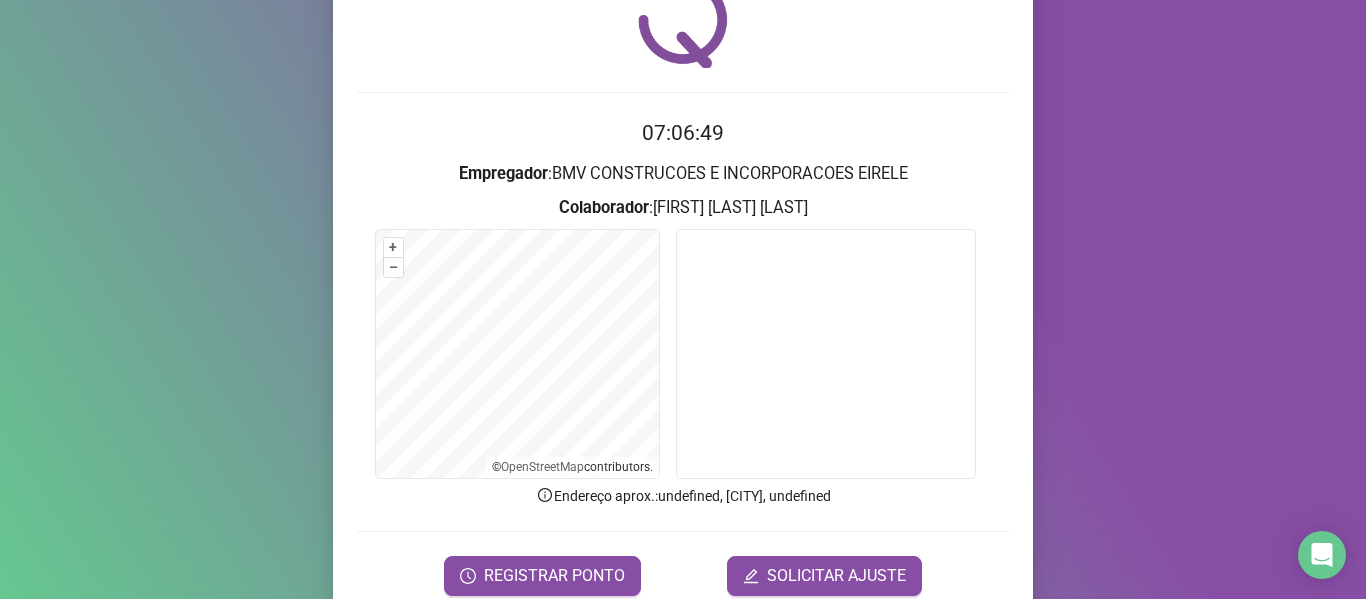 scroll, scrollTop: 182, scrollLeft: 0, axis: vertical 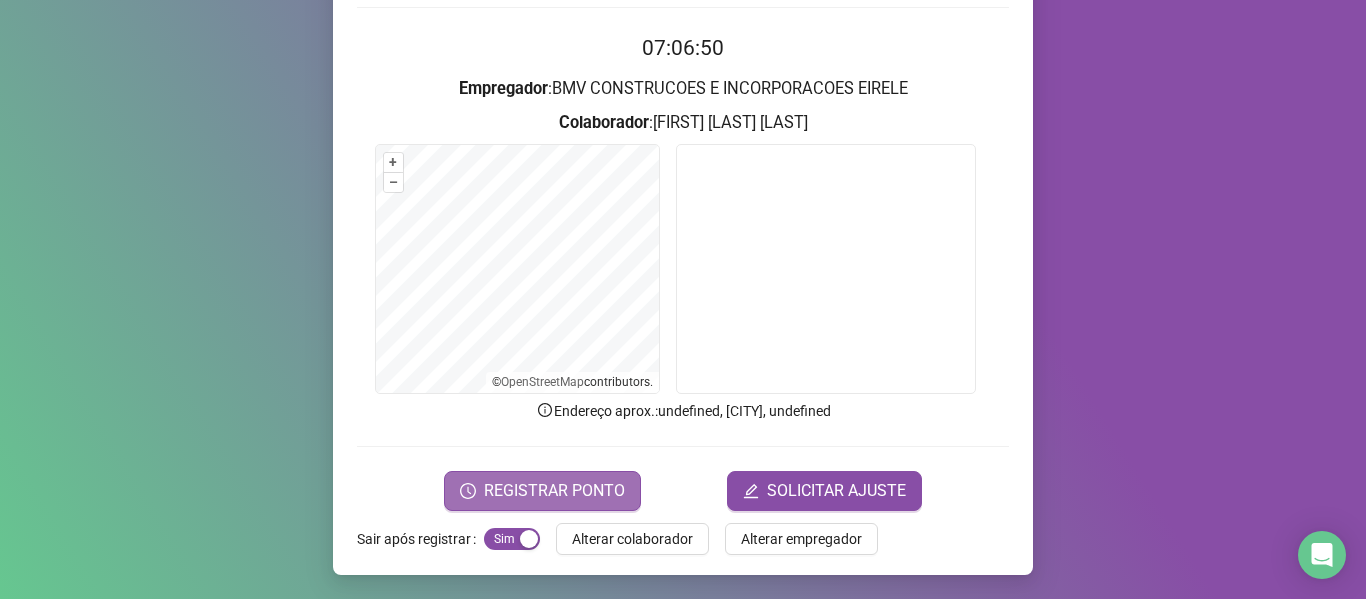 click on "REGISTRAR PONTO" at bounding box center [554, 491] 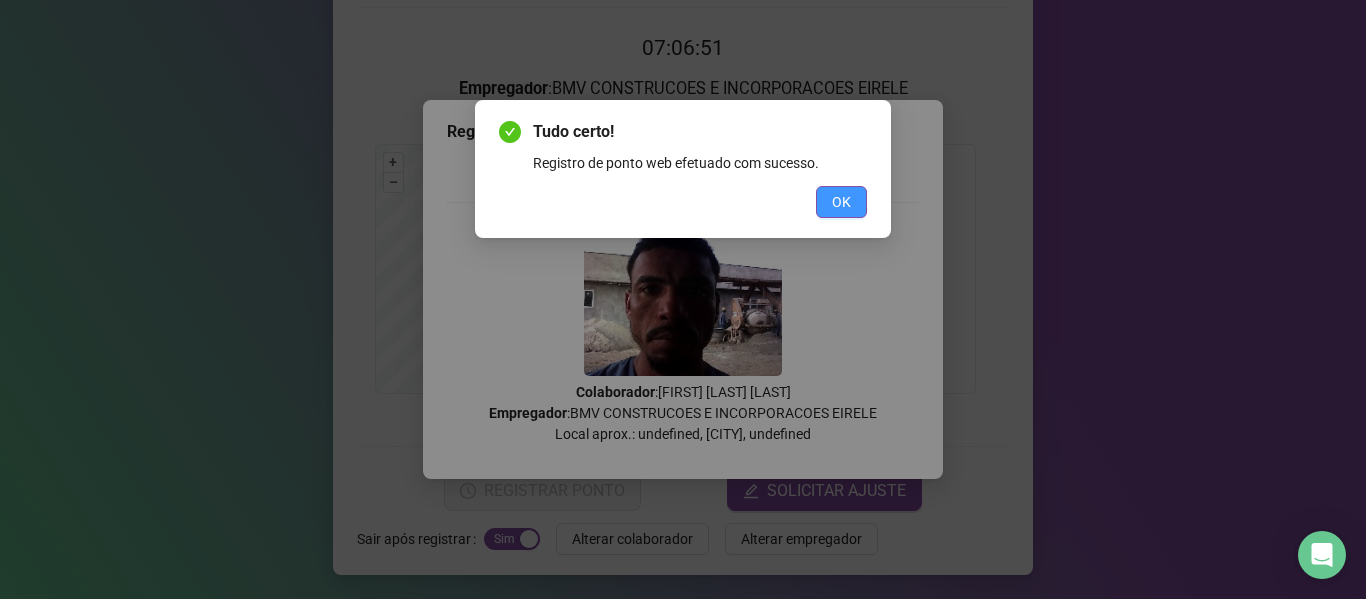 click on "OK" at bounding box center (841, 202) 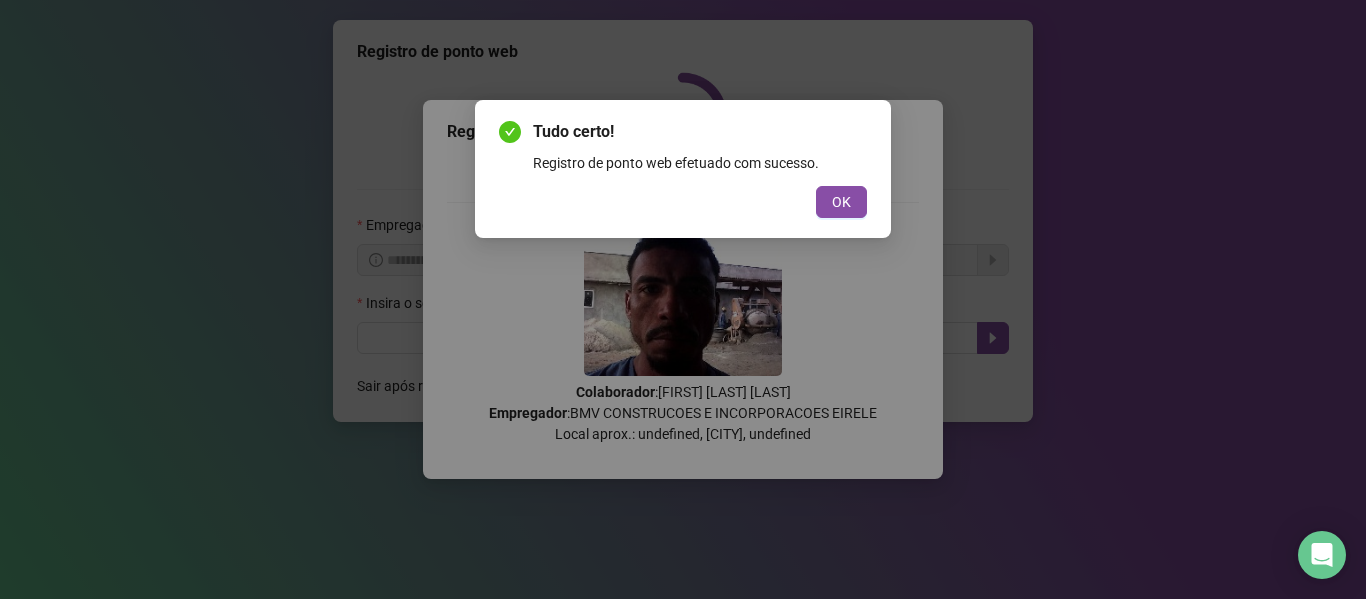 scroll, scrollTop: 0, scrollLeft: 0, axis: both 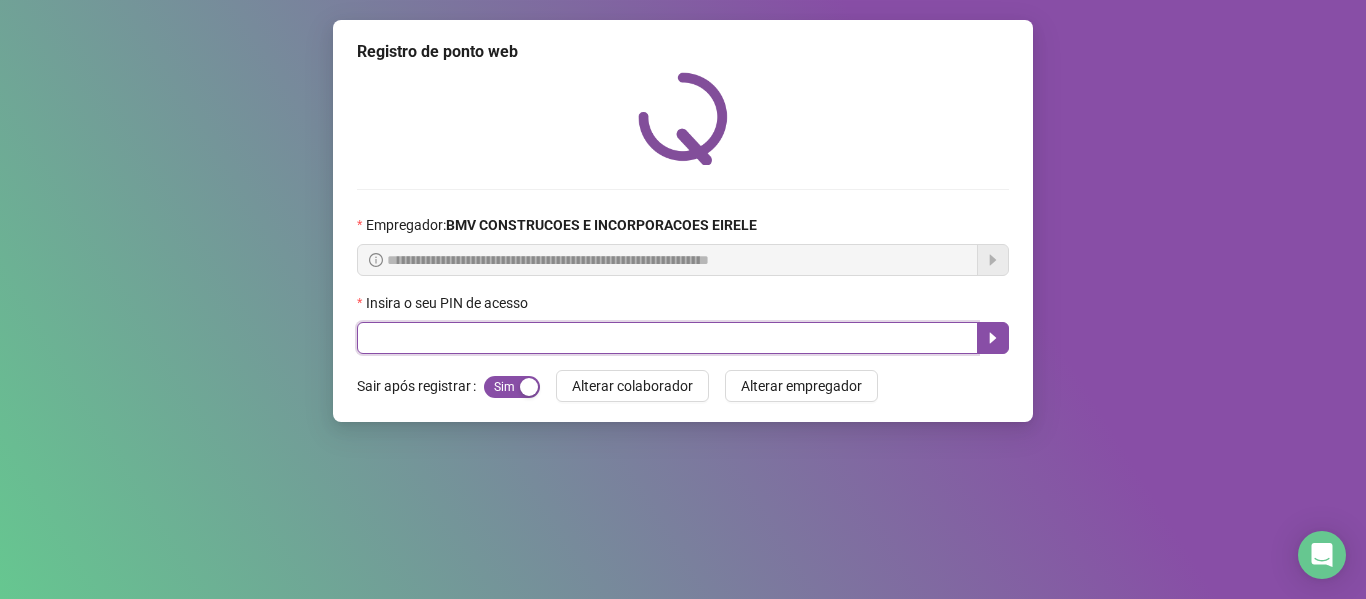 click at bounding box center (667, 338) 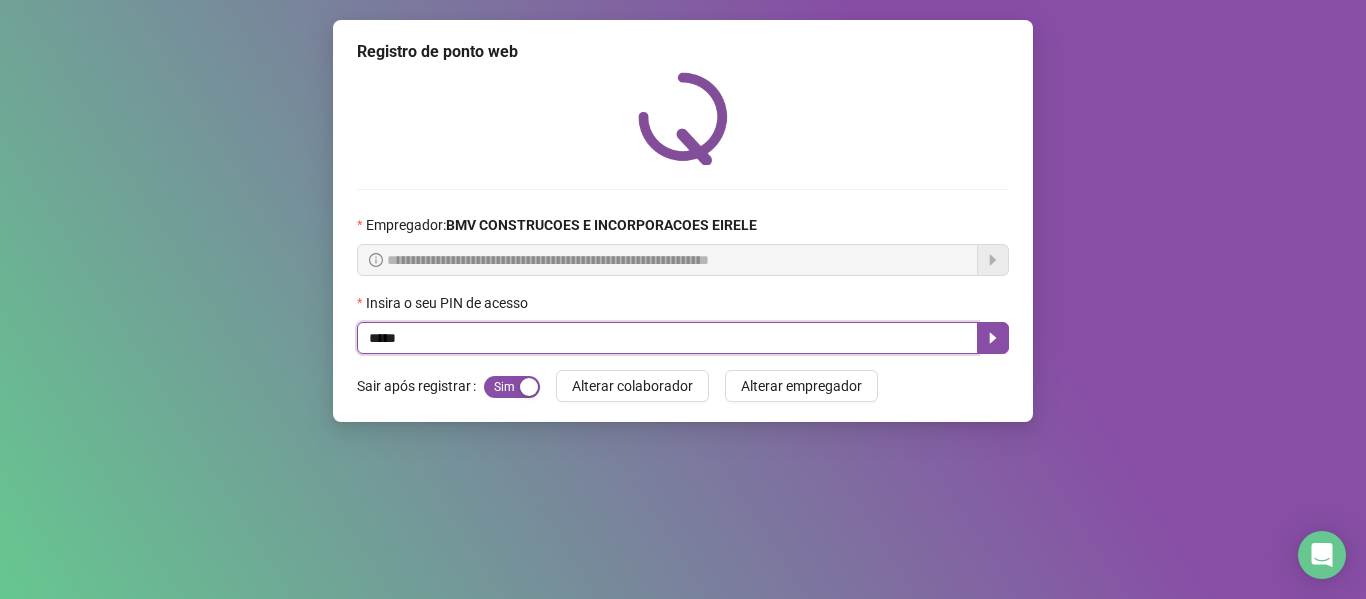 type on "*****" 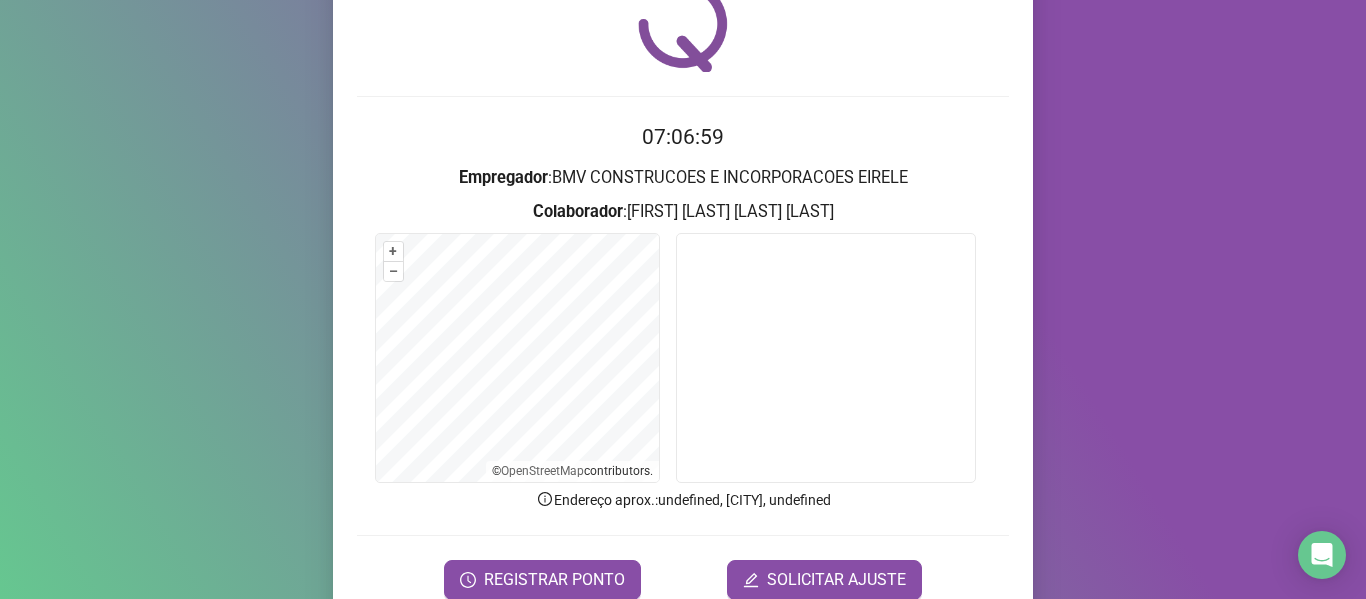 scroll, scrollTop: 182, scrollLeft: 0, axis: vertical 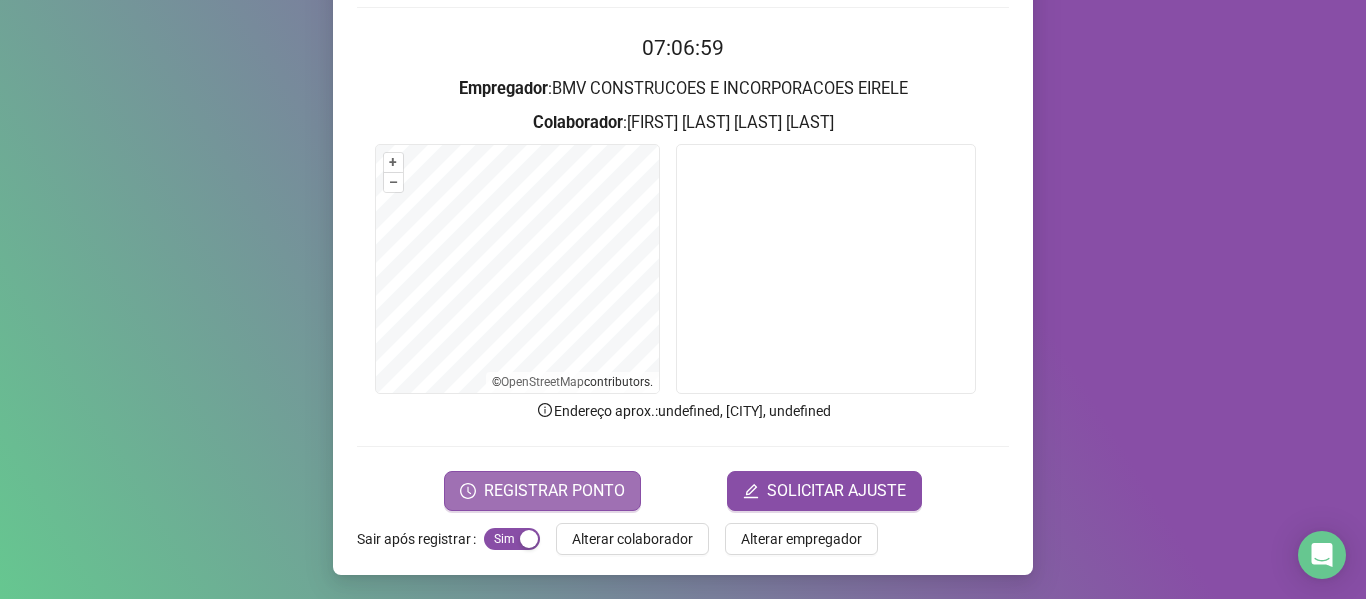 click on "REGISTRAR PONTO" at bounding box center (554, 491) 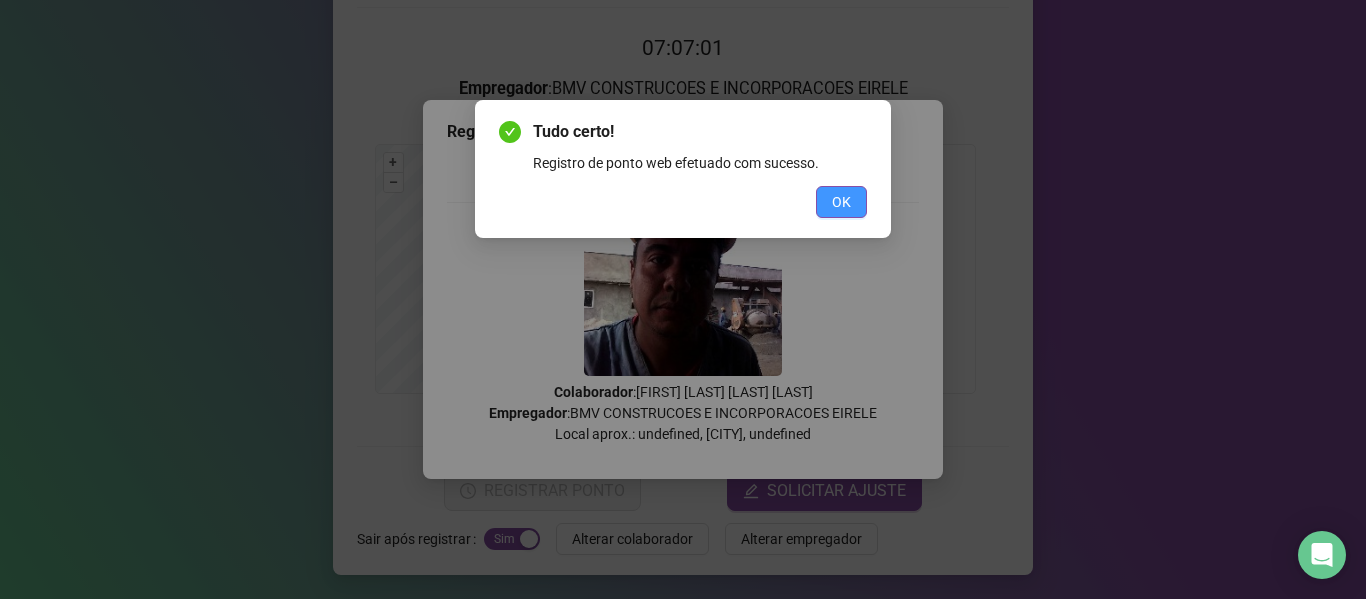 click on "OK" at bounding box center (841, 202) 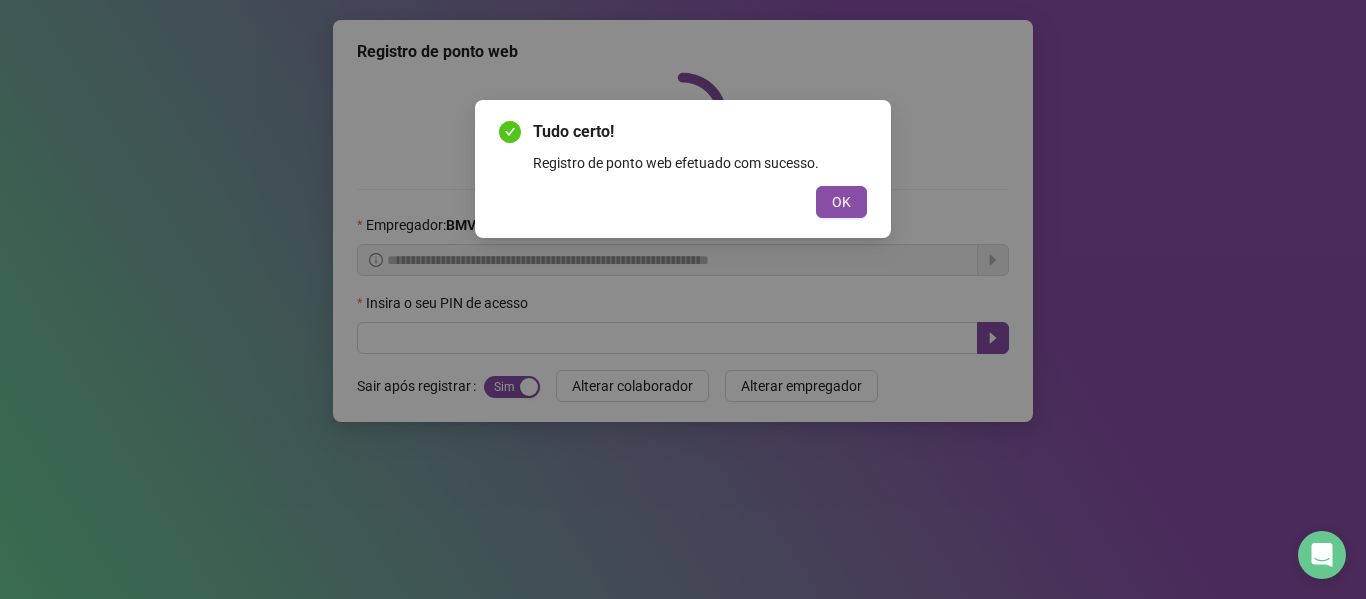 scroll, scrollTop: 0, scrollLeft: 0, axis: both 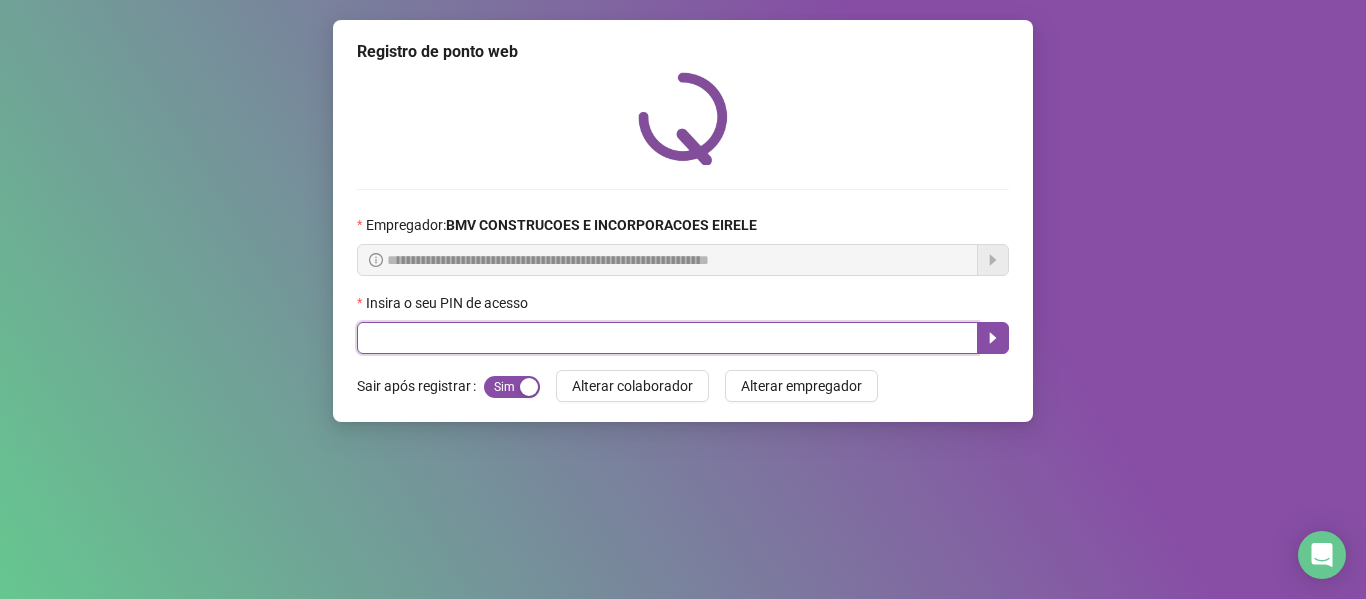 click at bounding box center [667, 338] 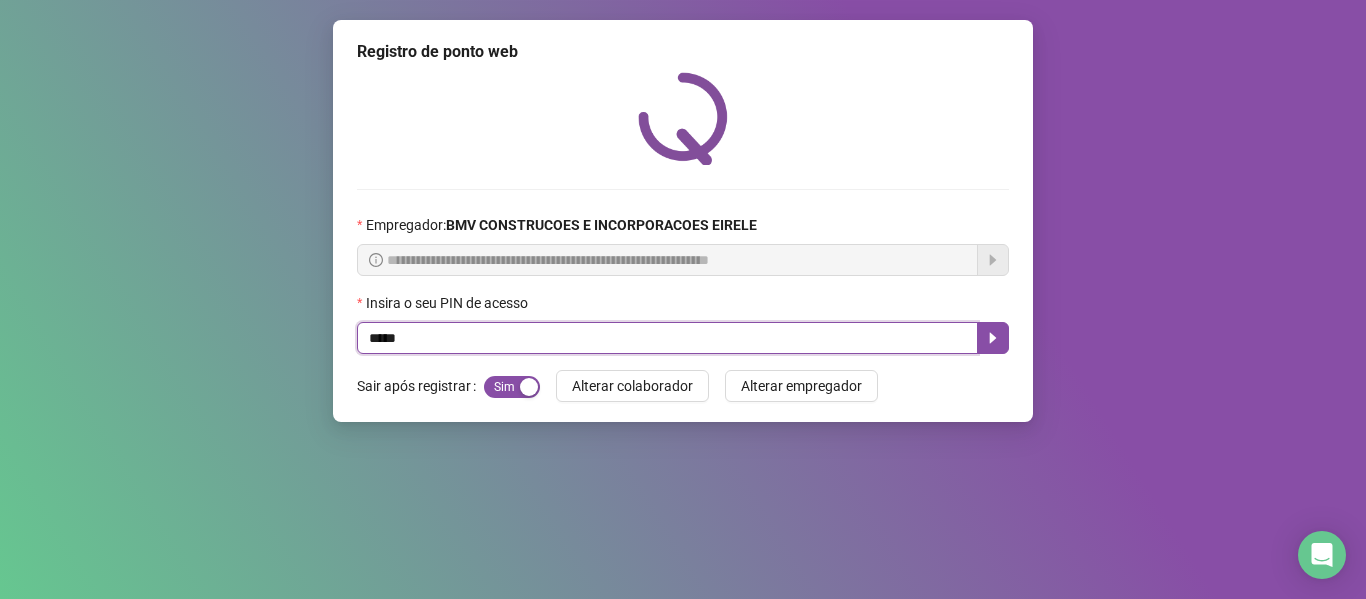 type on "*****" 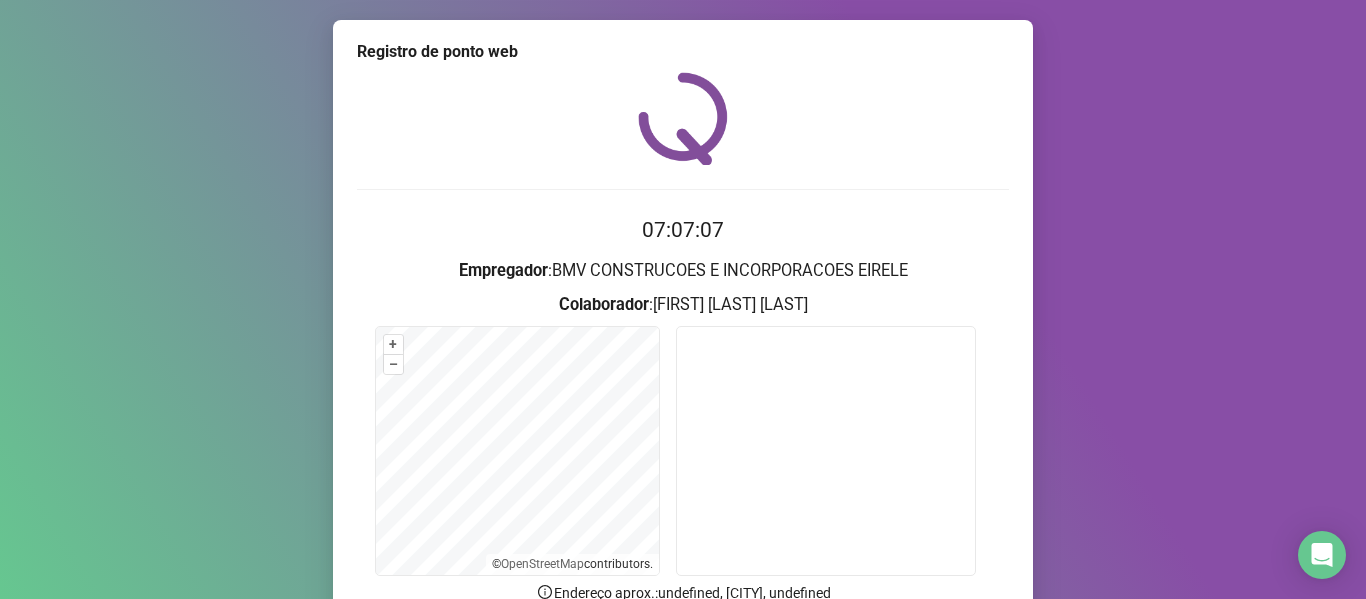 scroll, scrollTop: 182, scrollLeft: 0, axis: vertical 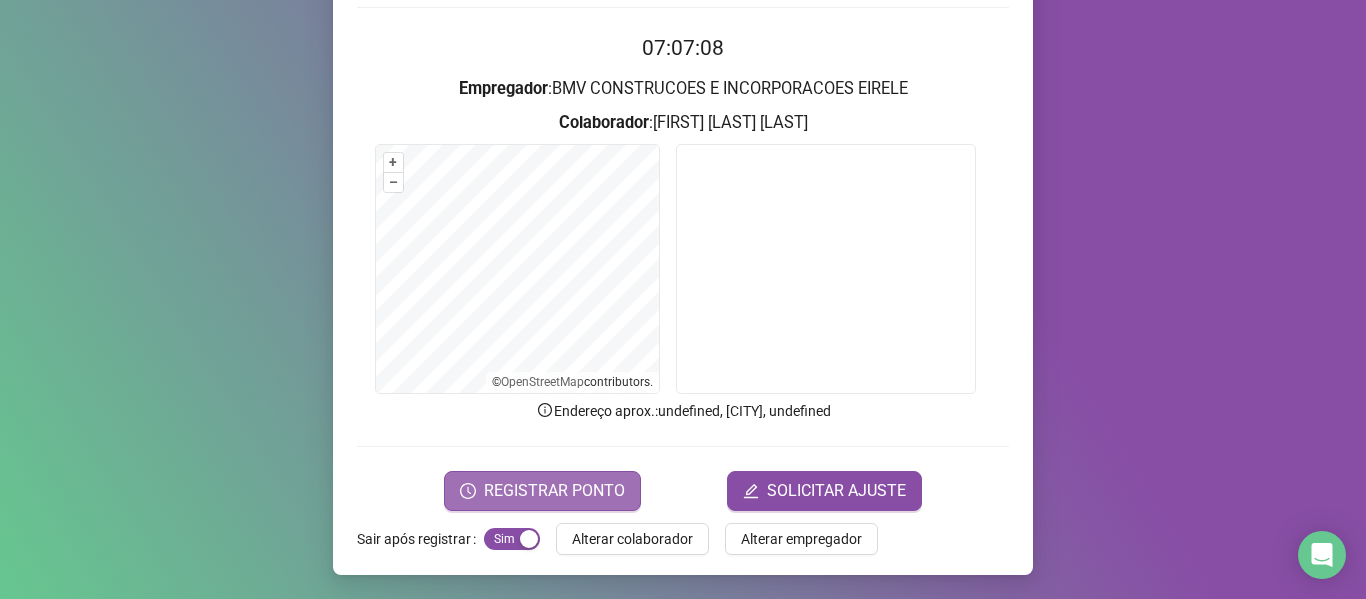 click on "REGISTRAR PONTO" at bounding box center (554, 491) 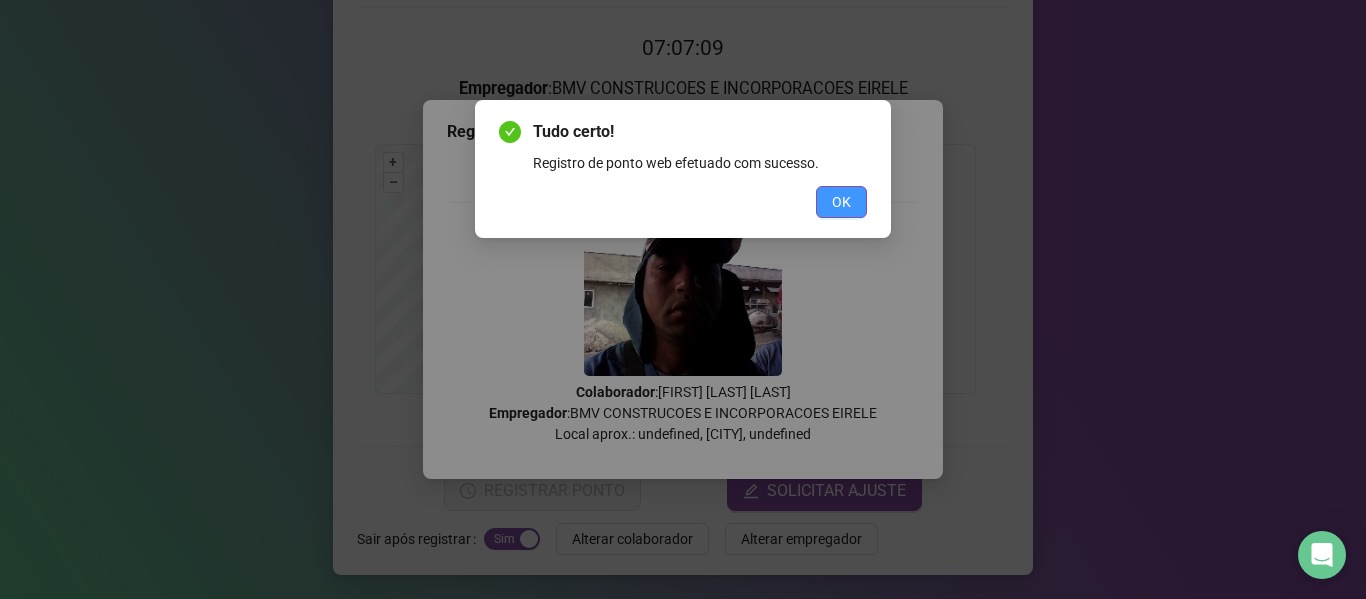click on "OK" at bounding box center [841, 202] 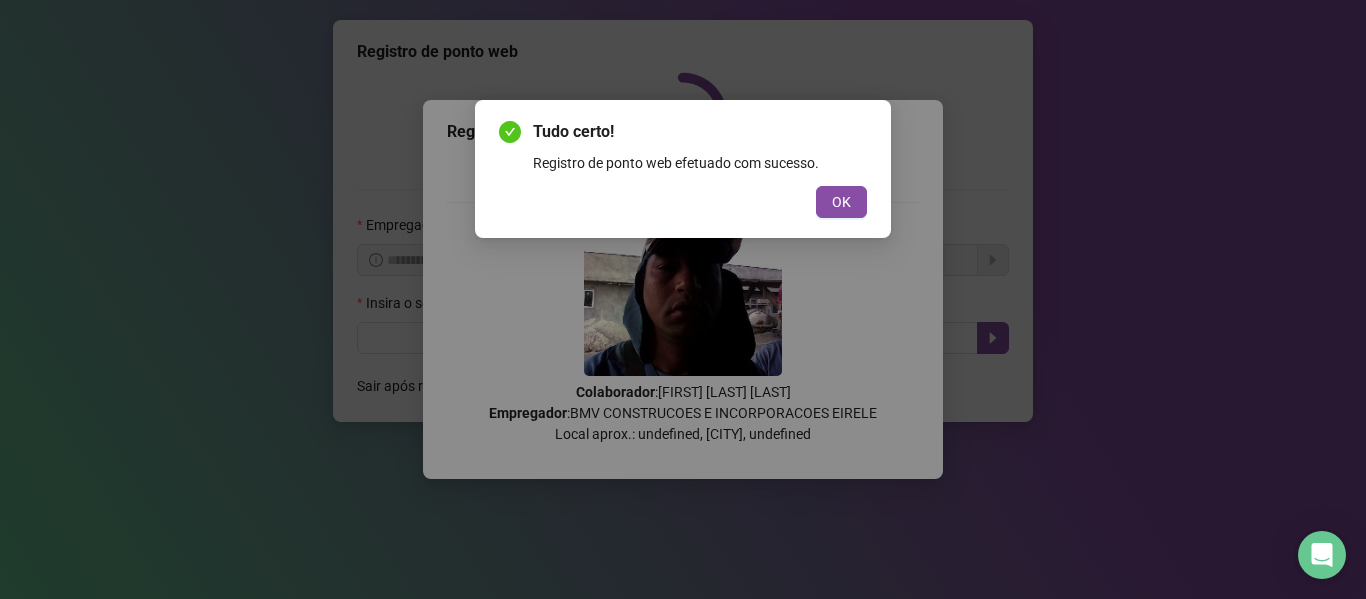 scroll, scrollTop: 0, scrollLeft: 0, axis: both 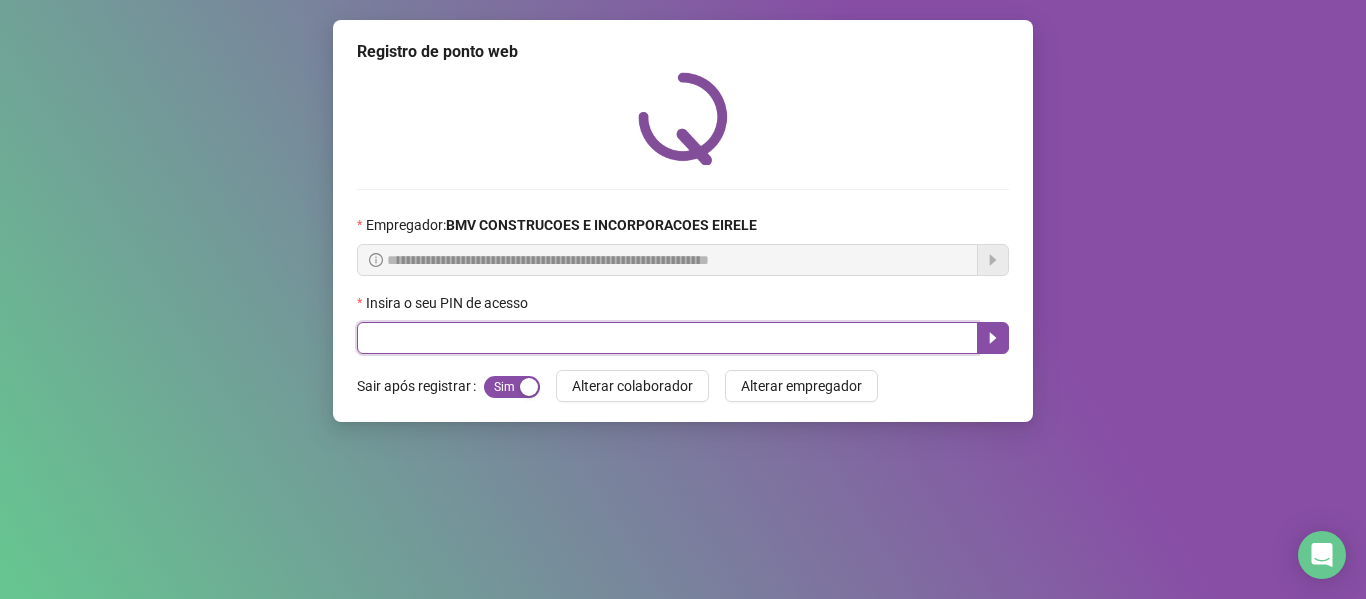 click at bounding box center [667, 338] 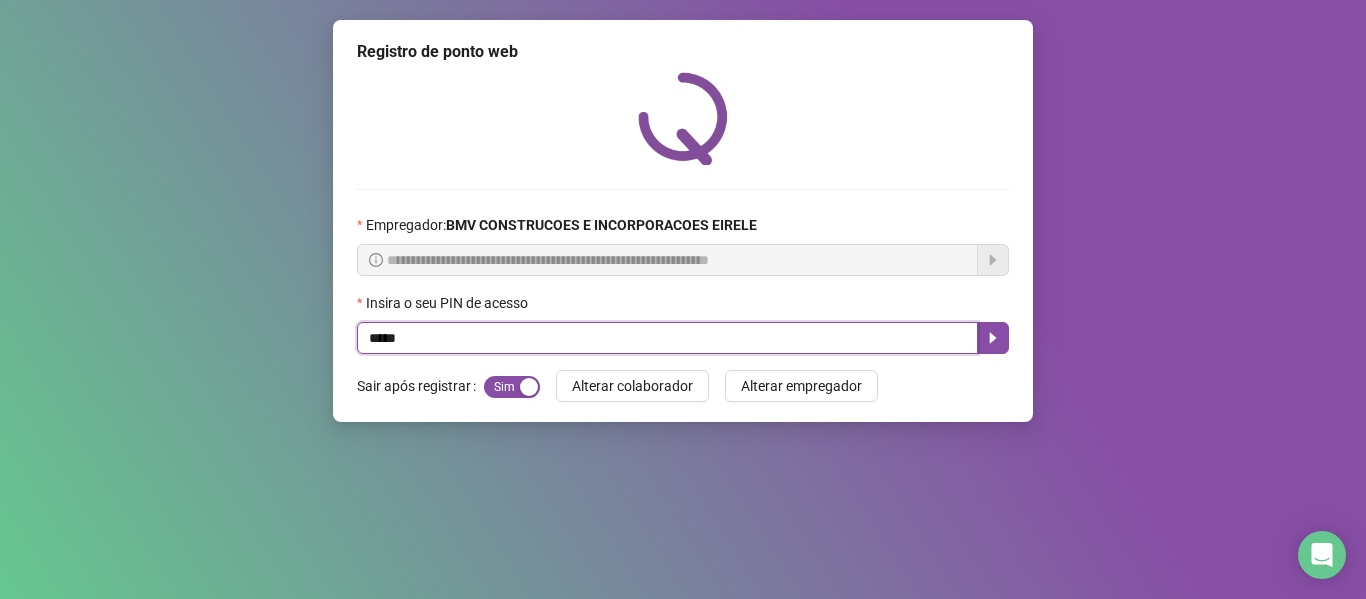 type on "*****" 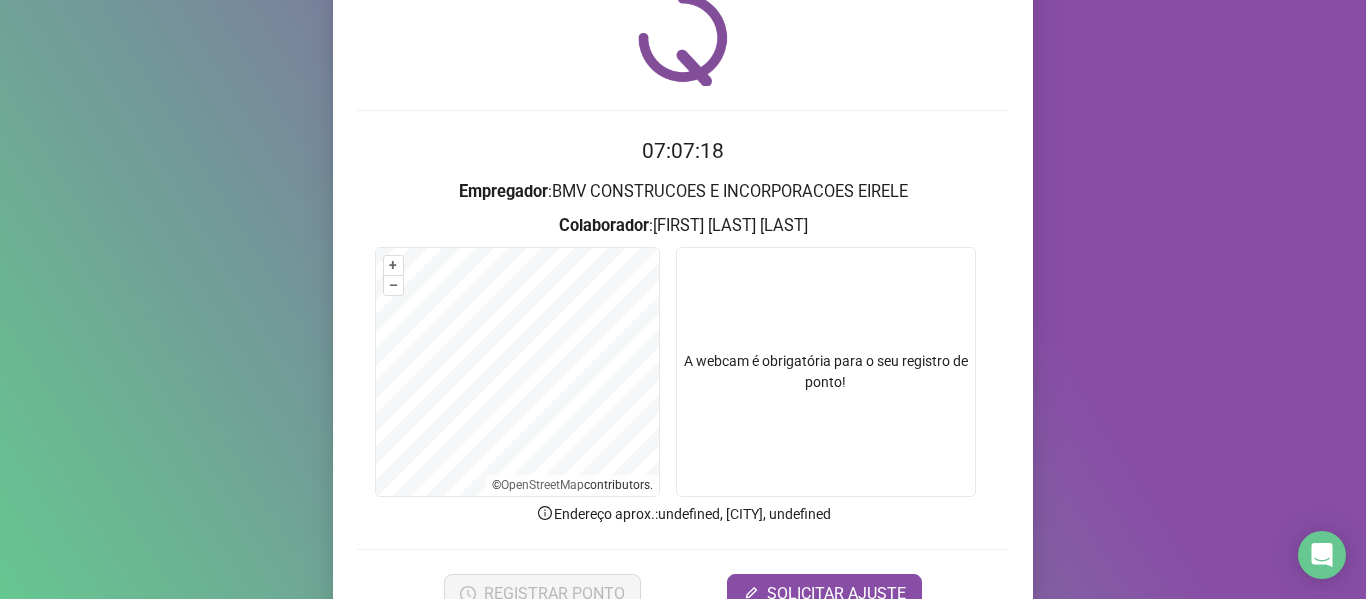 scroll, scrollTop: 182, scrollLeft: 0, axis: vertical 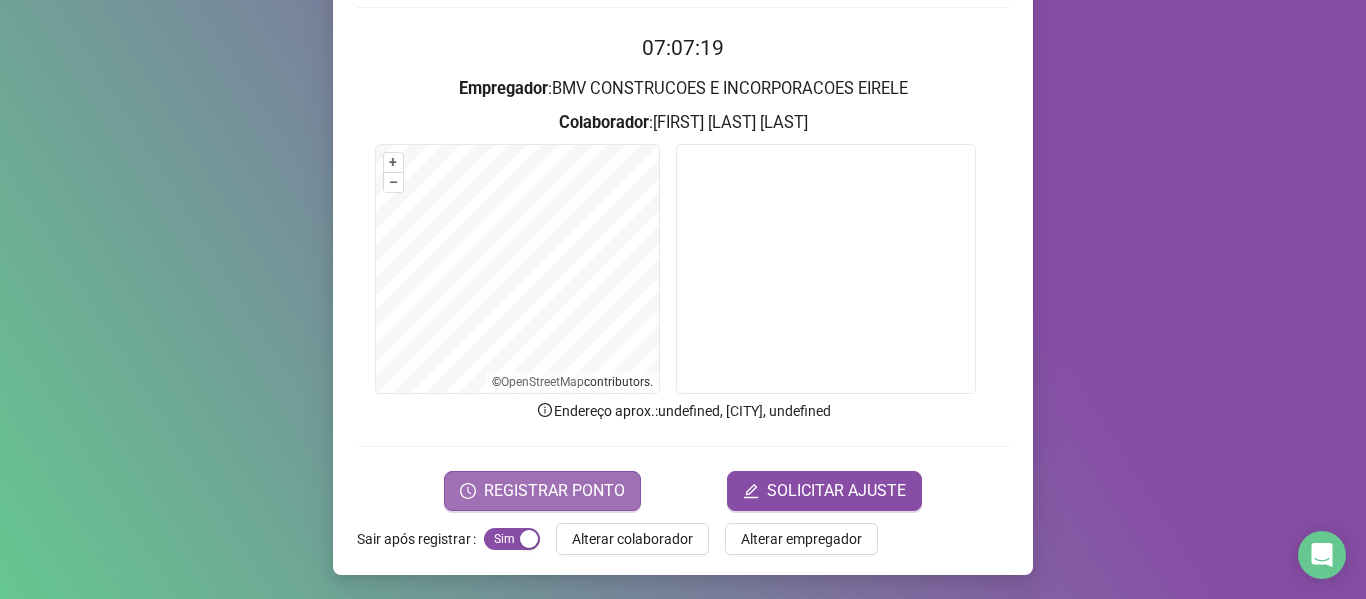 click on "REGISTRAR PONTO" at bounding box center [542, 491] 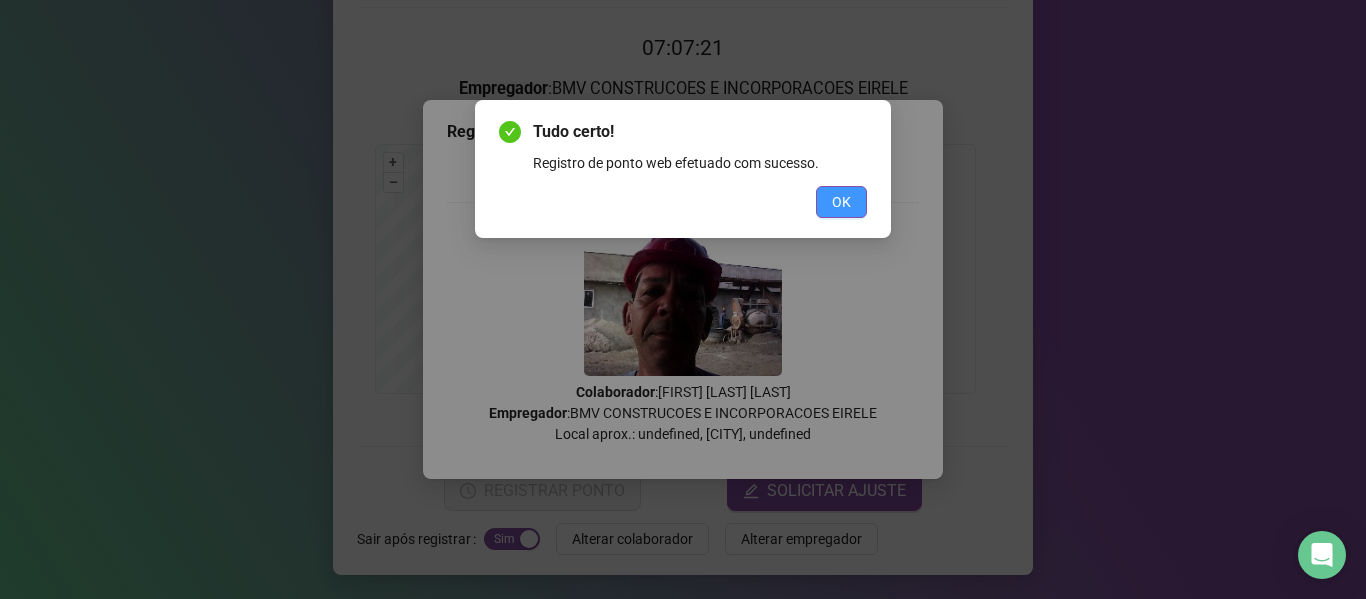 click on "OK" at bounding box center (841, 202) 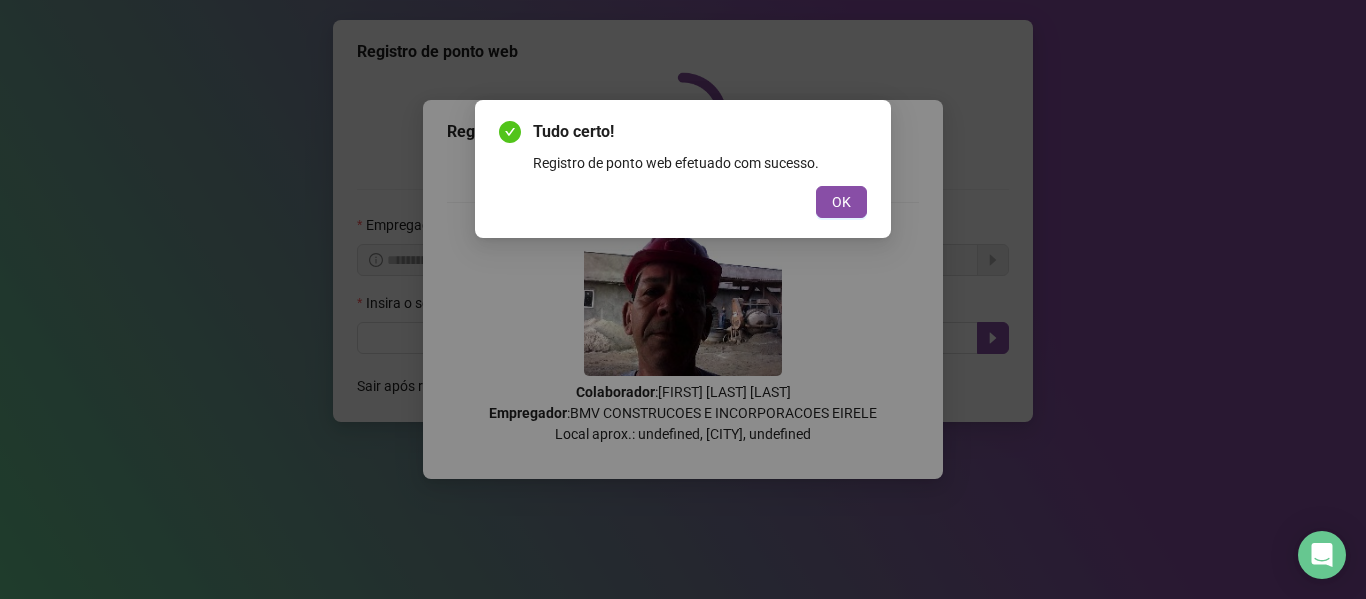 scroll, scrollTop: 0, scrollLeft: 0, axis: both 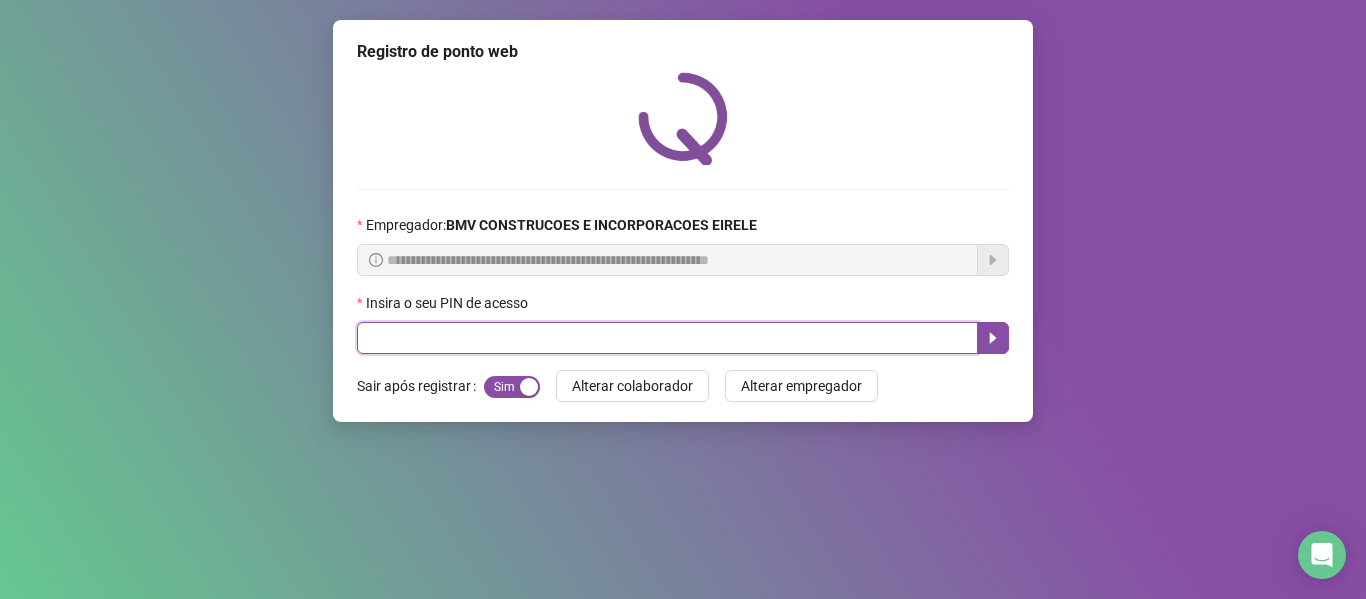 click at bounding box center (667, 338) 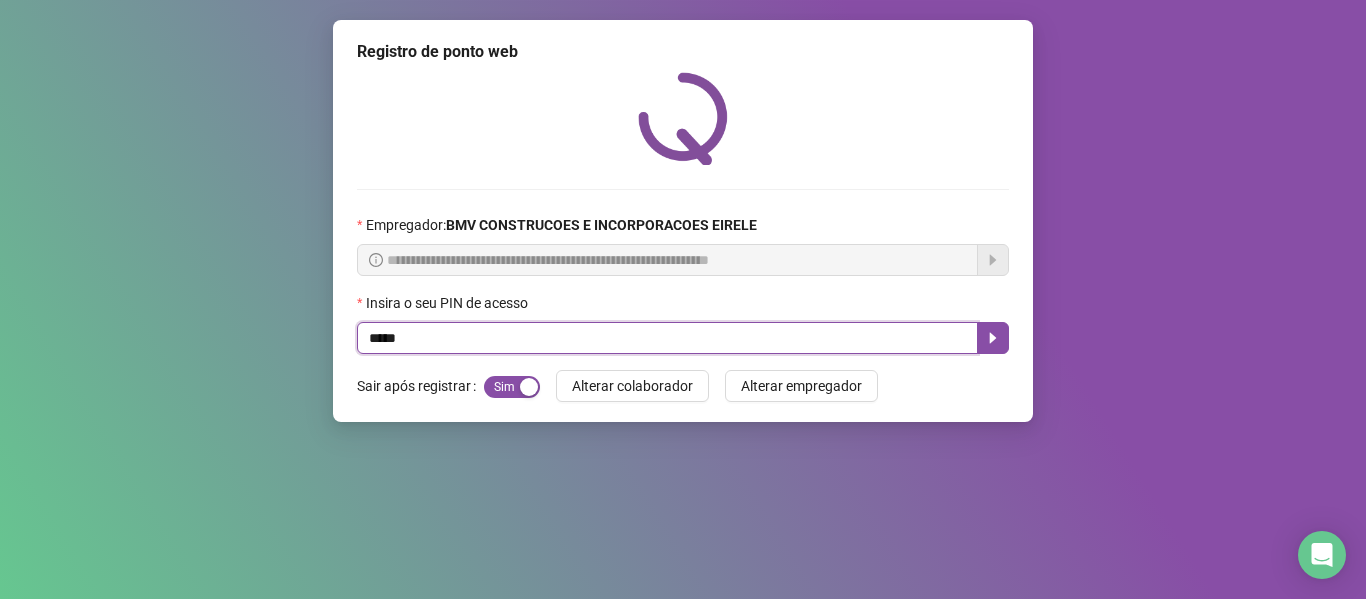 type on "*****" 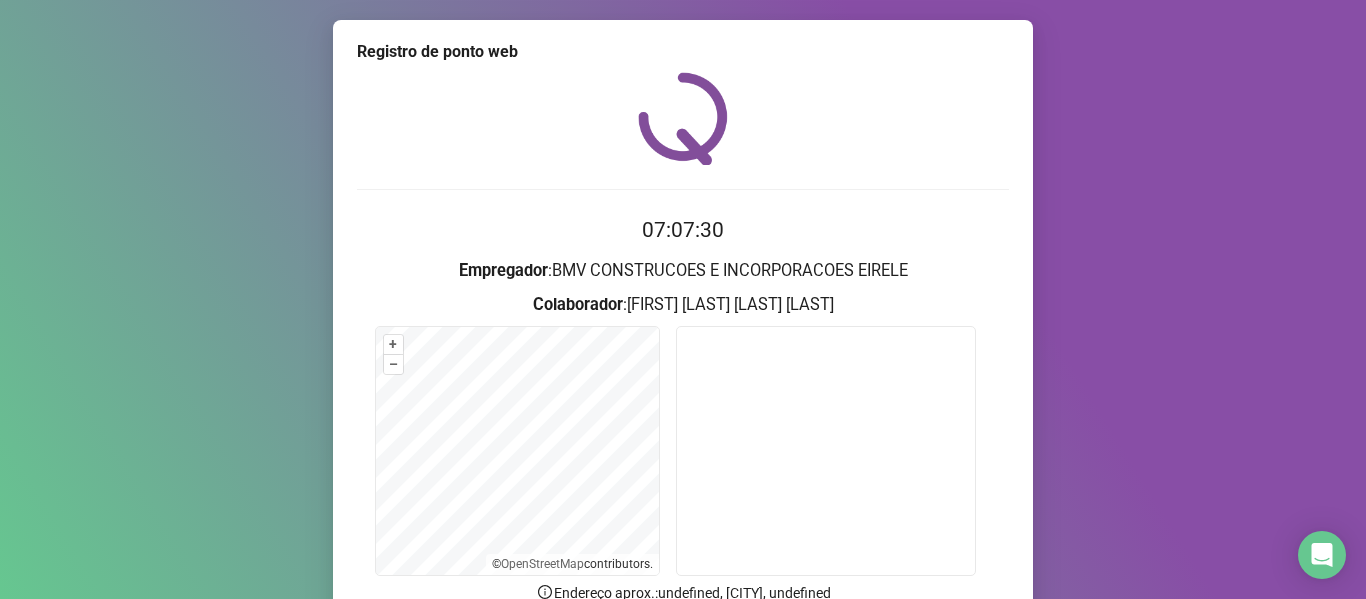 scroll, scrollTop: 182, scrollLeft: 0, axis: vertical 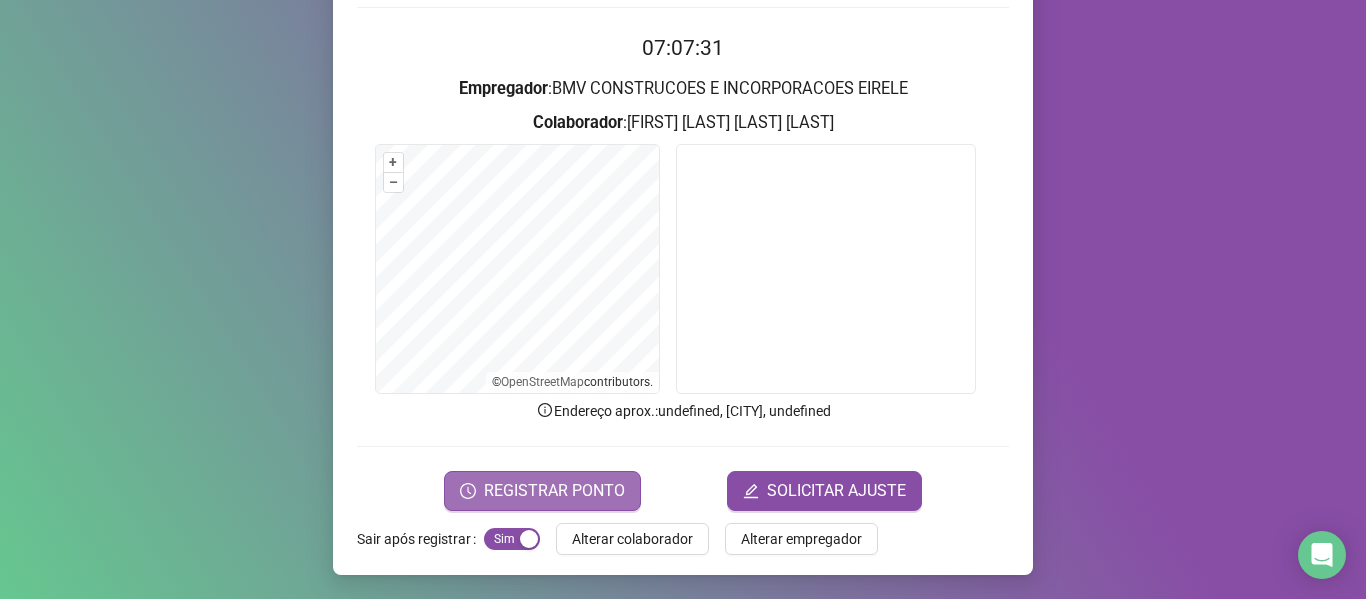 click on "REGISTRAR PONTO" at bounding box center [554, 491] 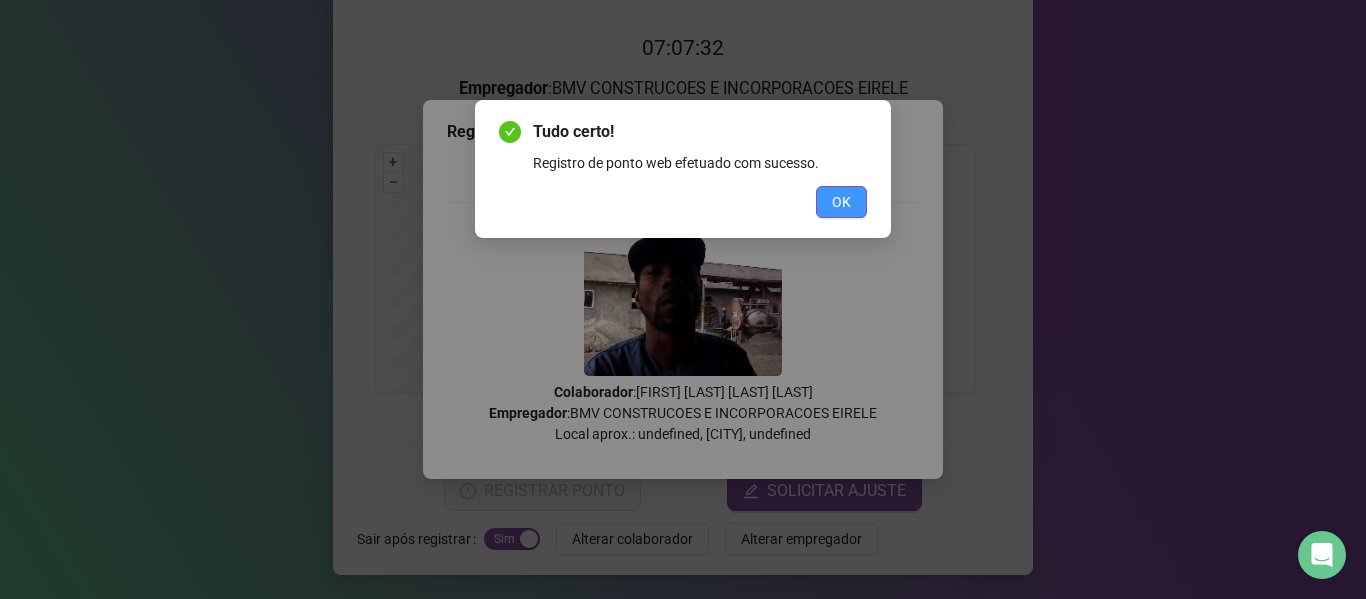 click on "OK" at bounding box center (841, 202) 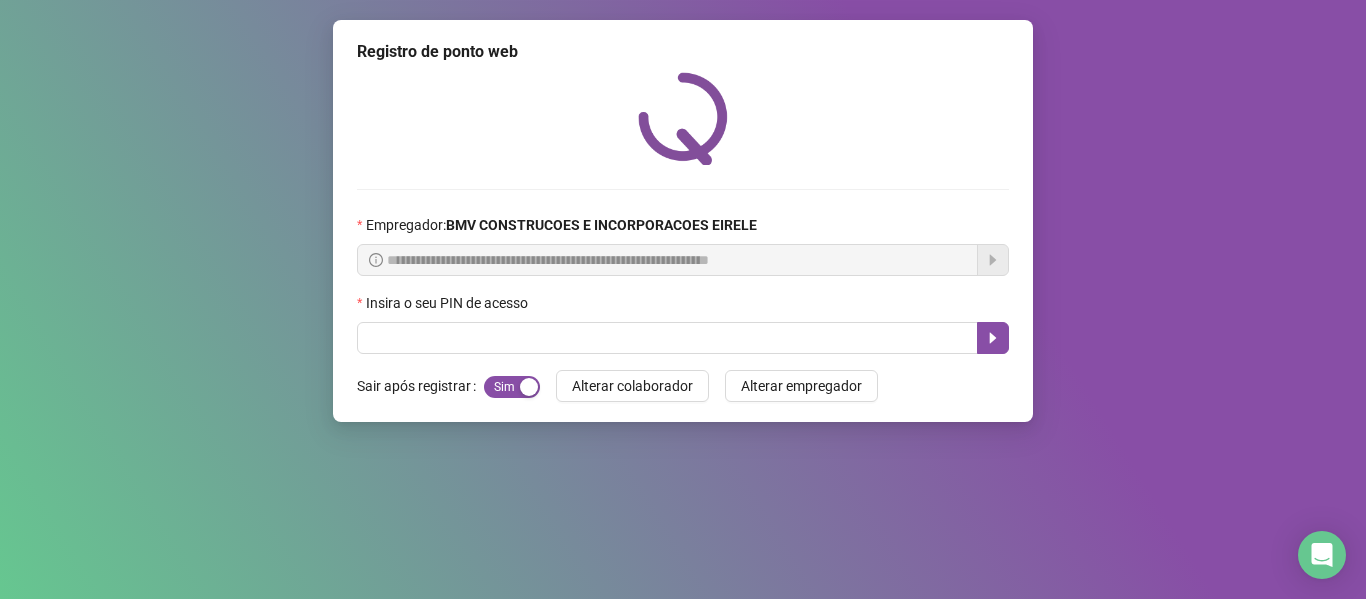 scroll, scrollTop: 0, scrollLeft: 0, axis: both 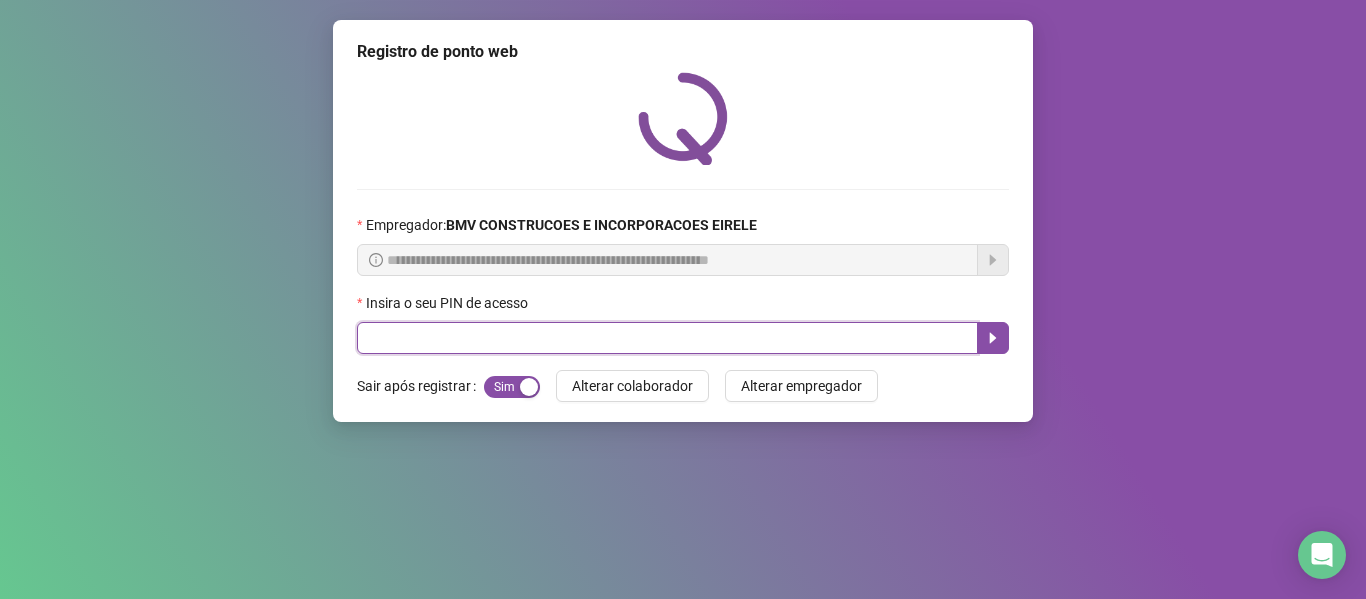 click at bounding box center [667, 338] 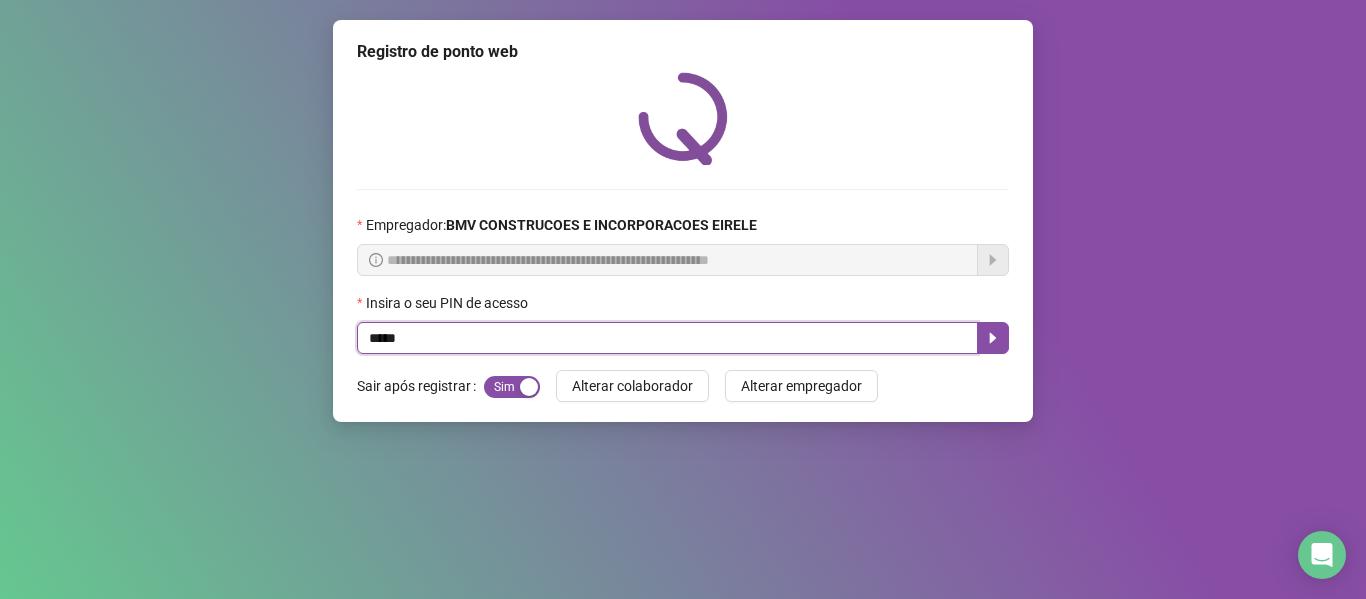 type on "*****" 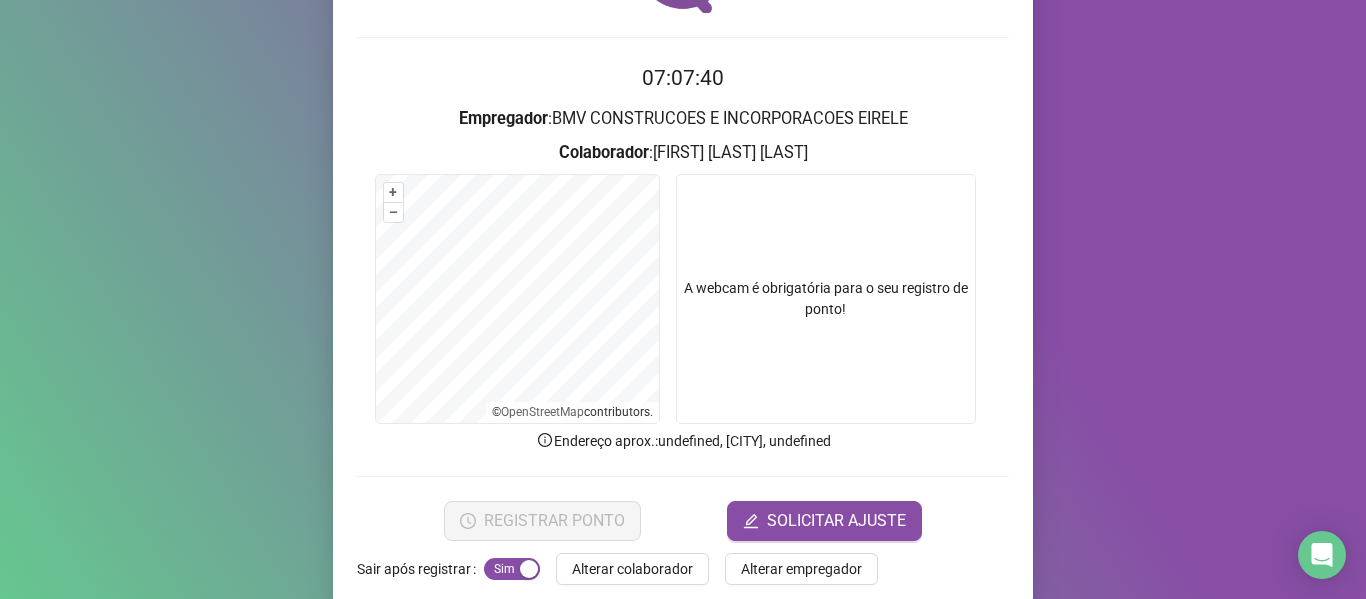 scroll, scrollTop: 182, scrollLeft: 0, axis: vertical 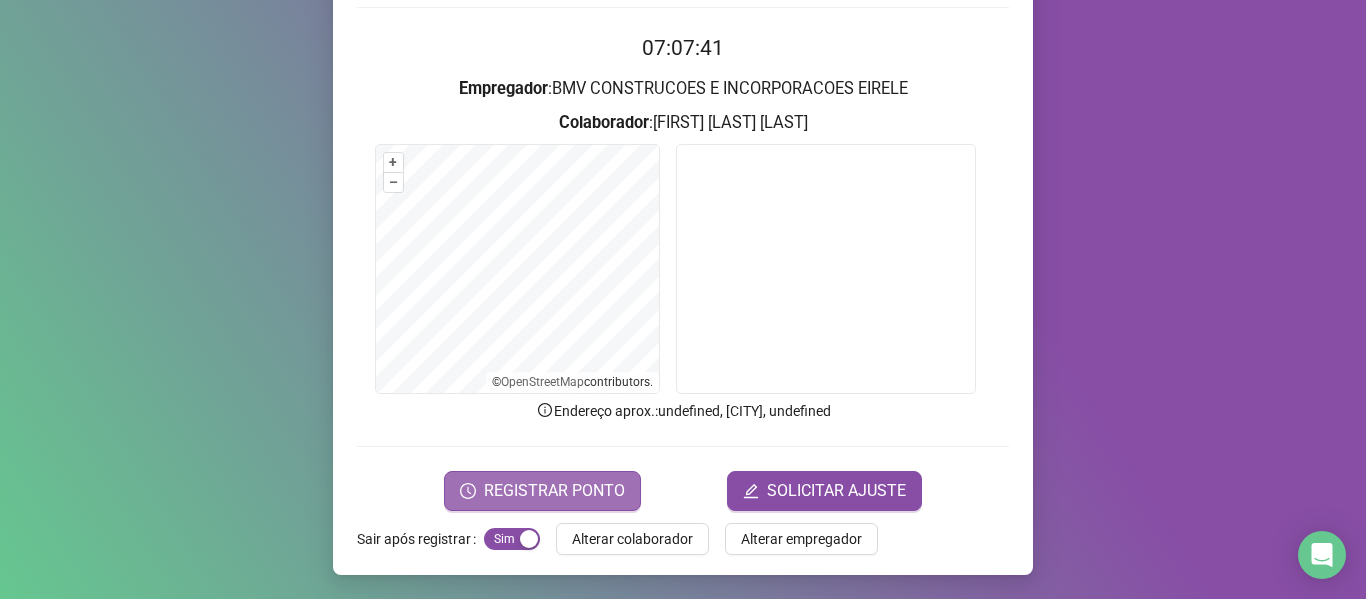 click on "REGISTRAR PONTO" at bounding box center [554, 491] 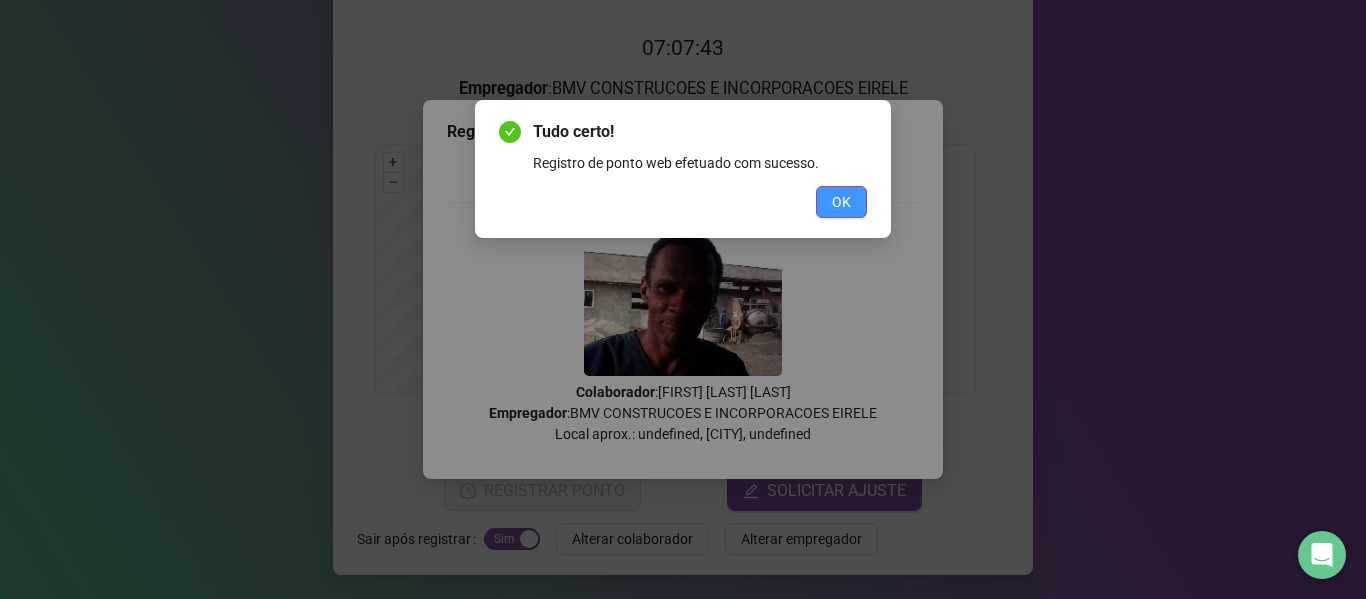 click on "OK" at bounding box center [841, 202] 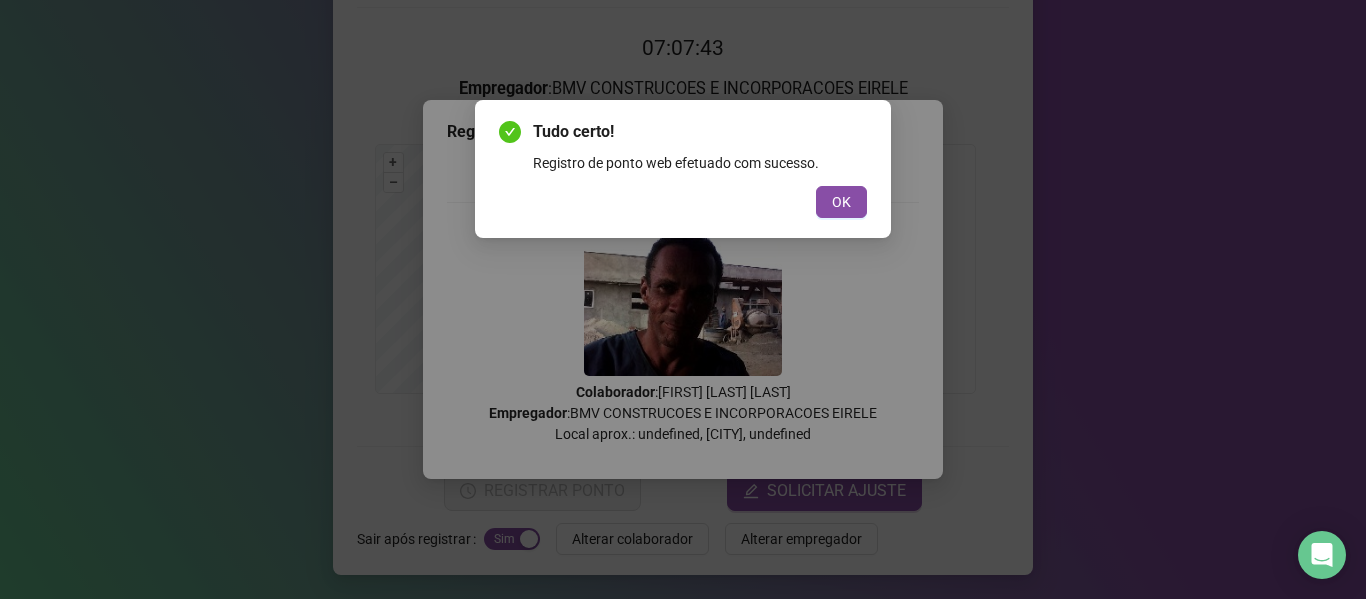 scroll, scrollTop: 0, scrollLeft: 0, axis: both 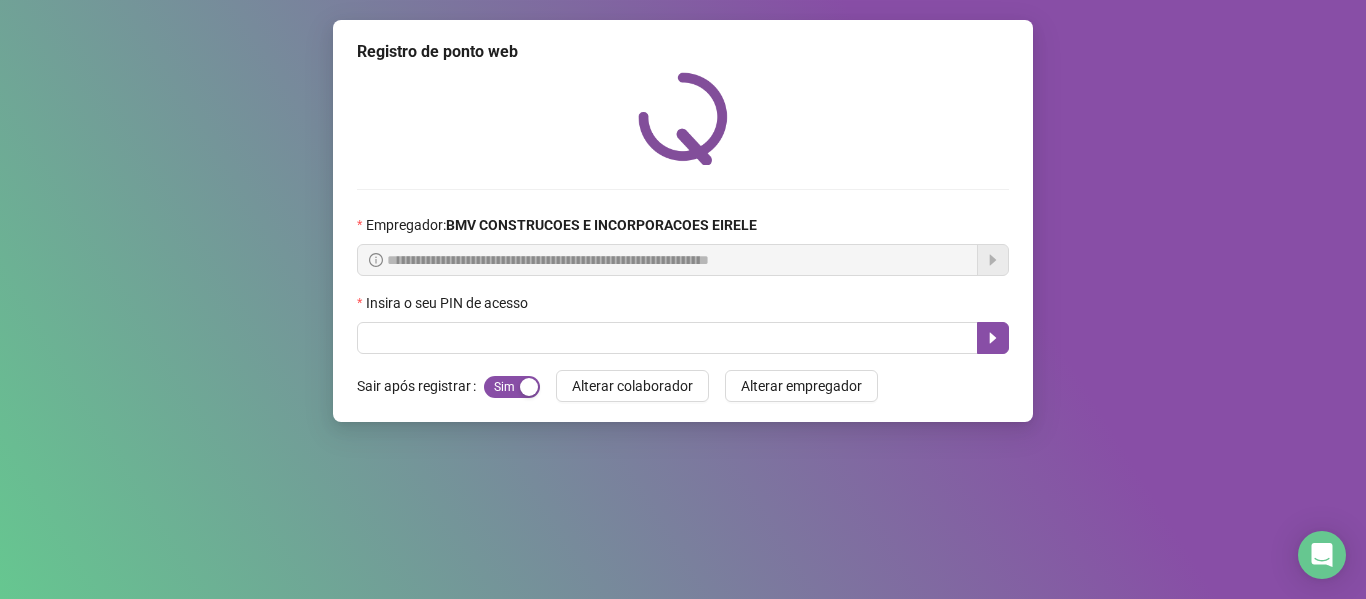 click on "Insira o seu PIN de acesso" at bounding box center (683, 307) 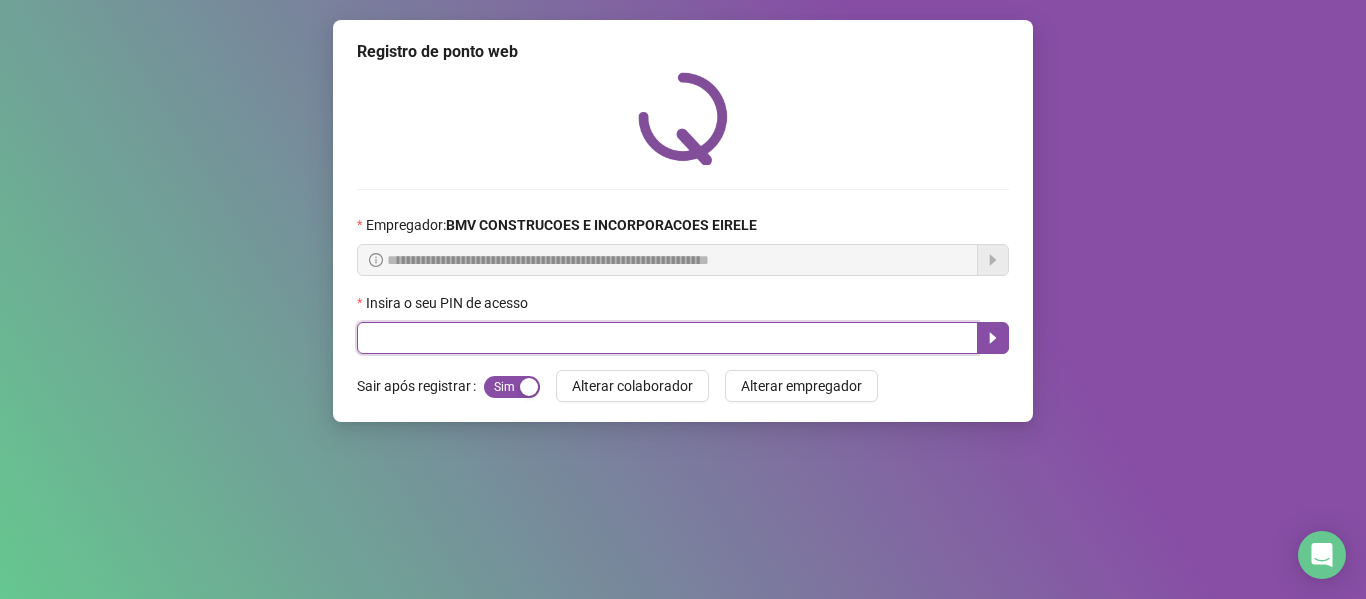 click at bounding box center (667, 338) 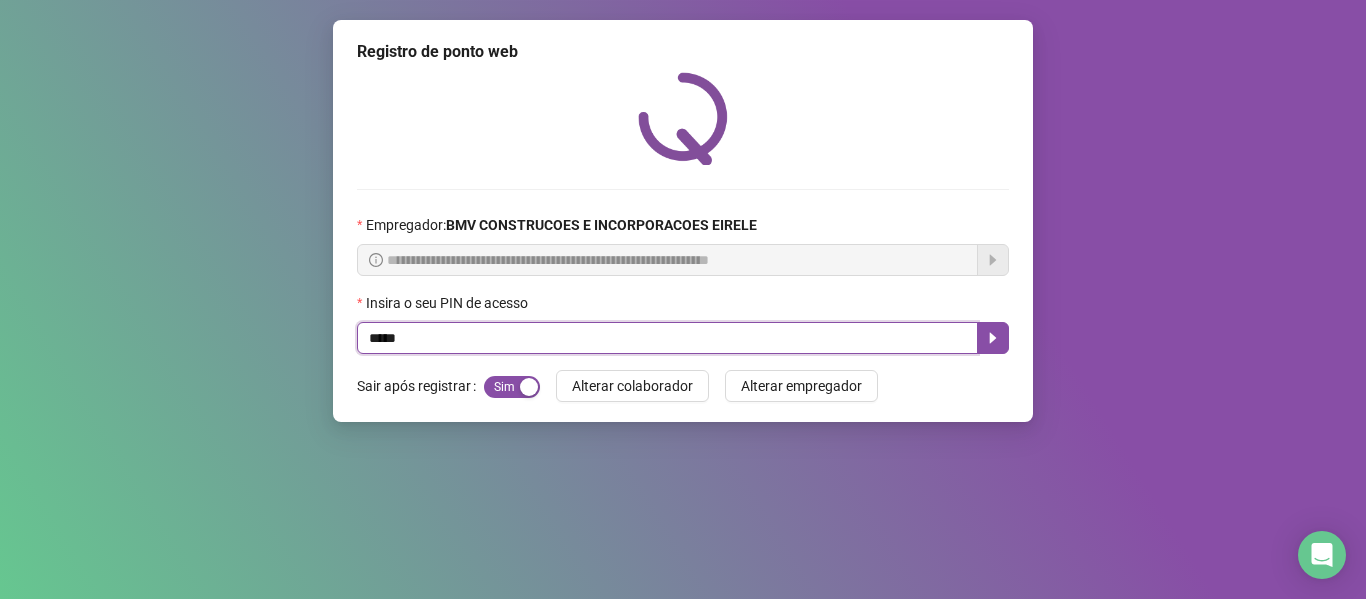 type on "*****" 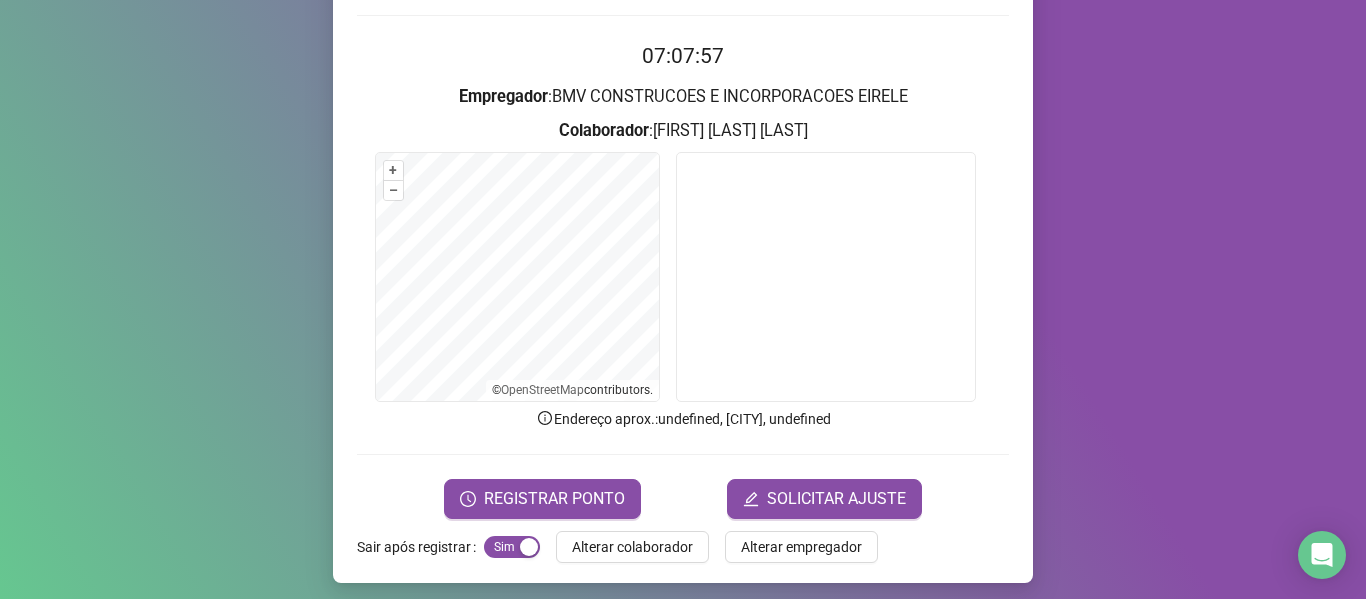 scroll, scrollTop: 182, scrollLeft: 0, axis: vertical 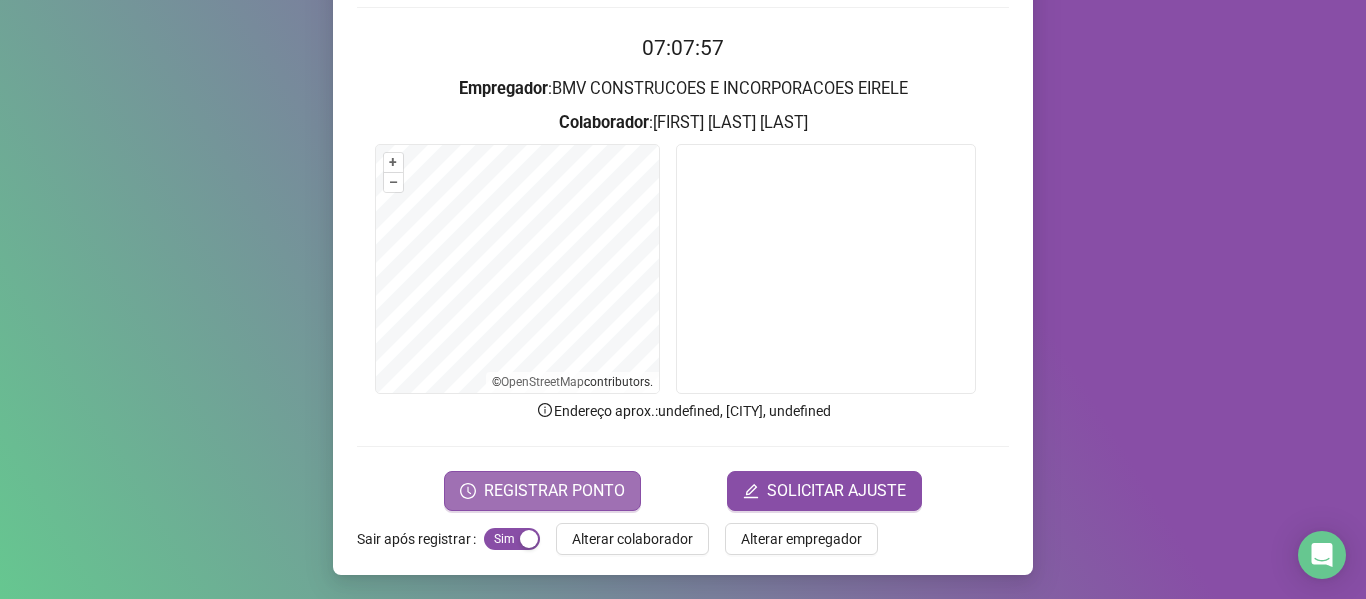click on "REGISTRAR PONTO" at bounding box center [554, 491] 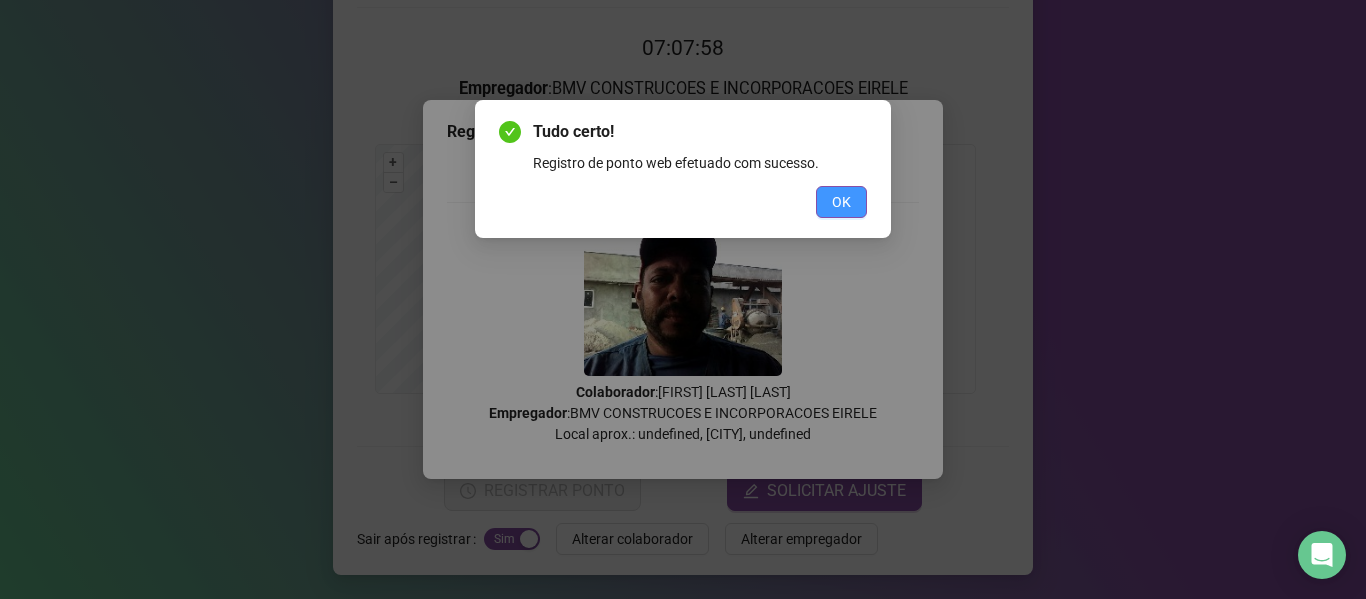 click on "OK" at bounding box center [841, 202] 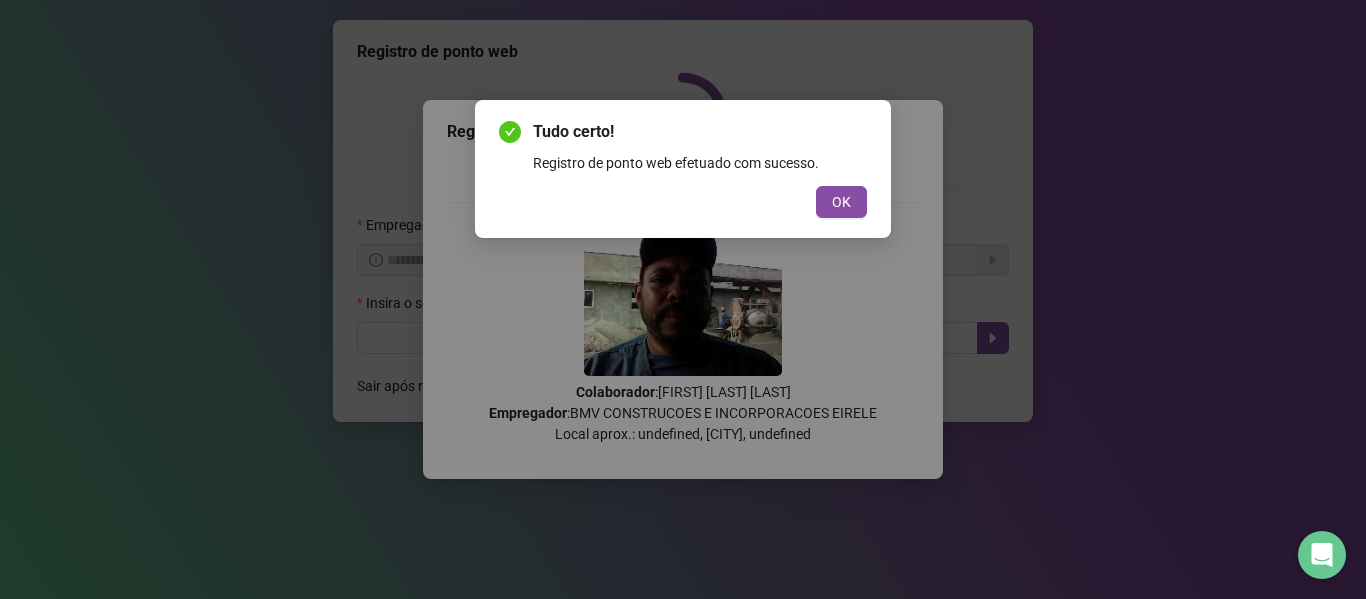 scroll, scrollTop: 0, scrollLeft: 0, axis: both 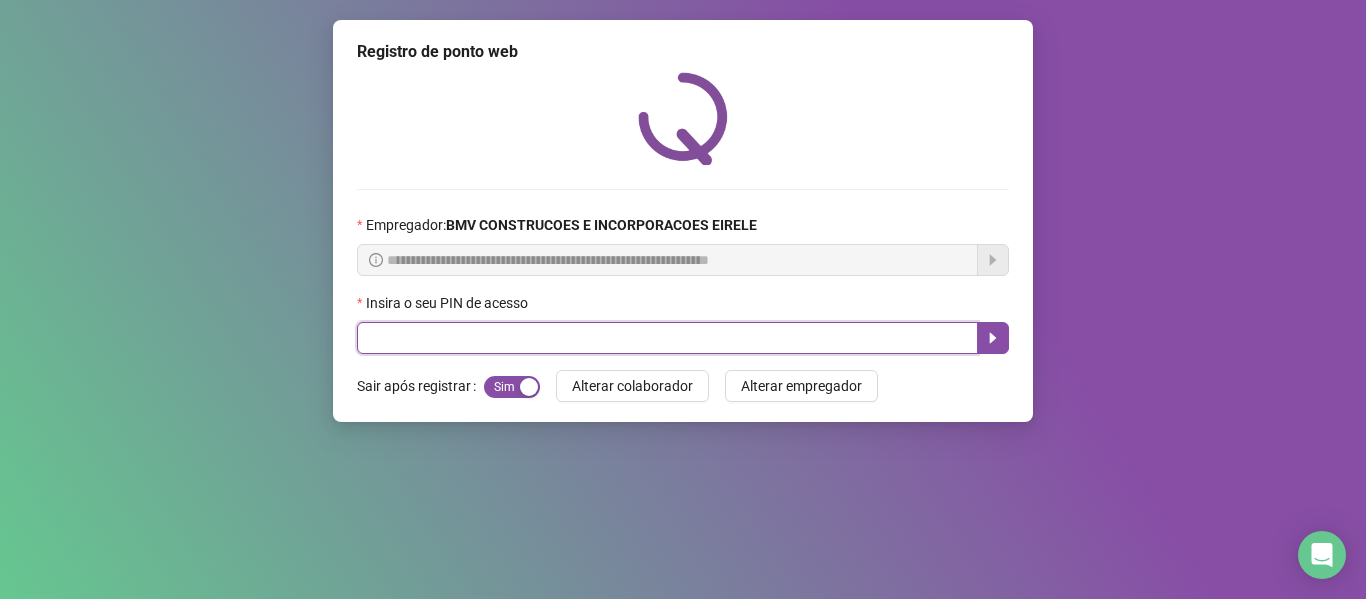 click at bounding box center (667, 338) 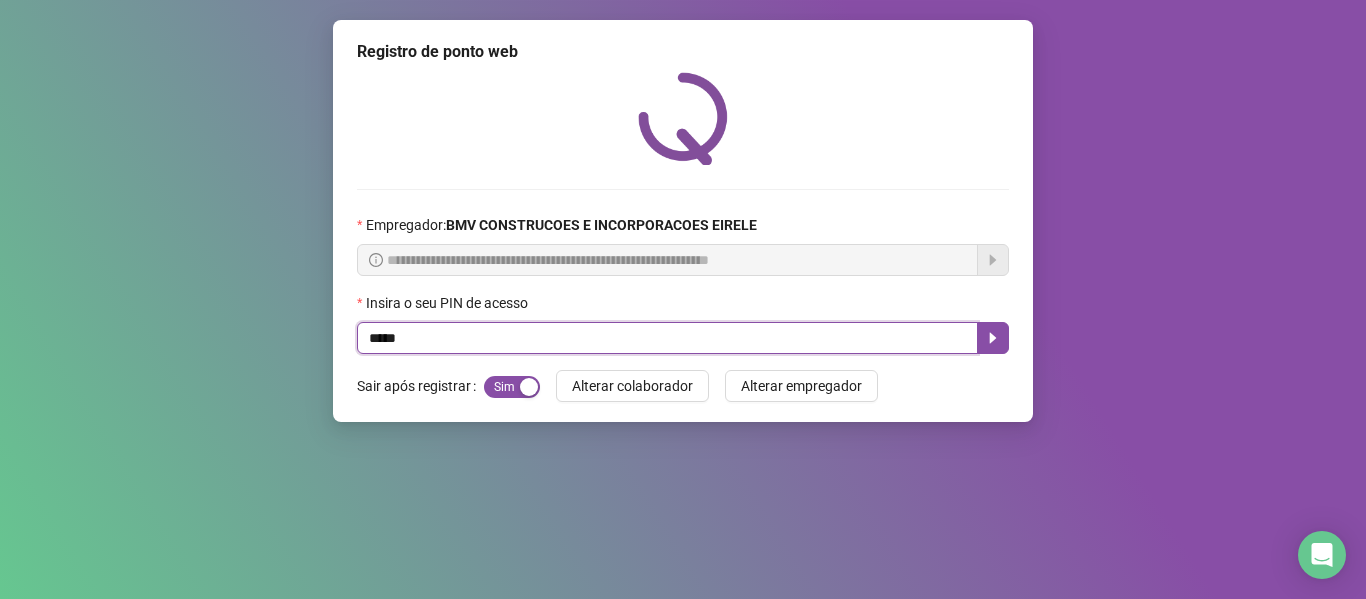 type on "*****" 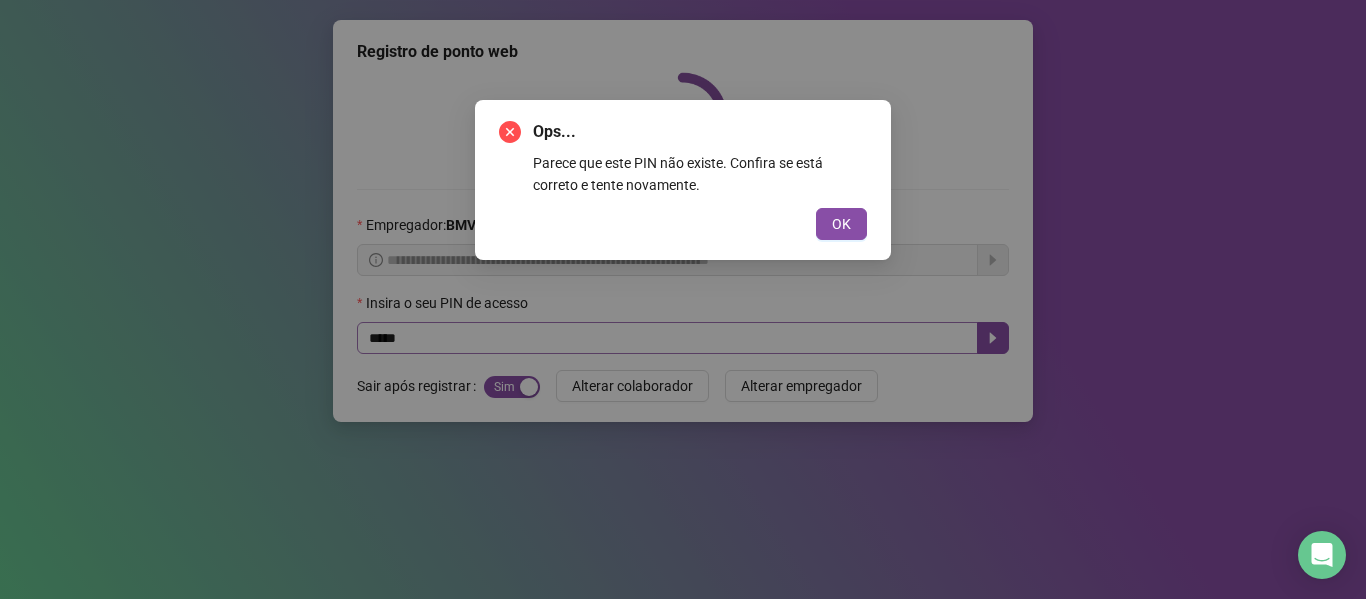 type 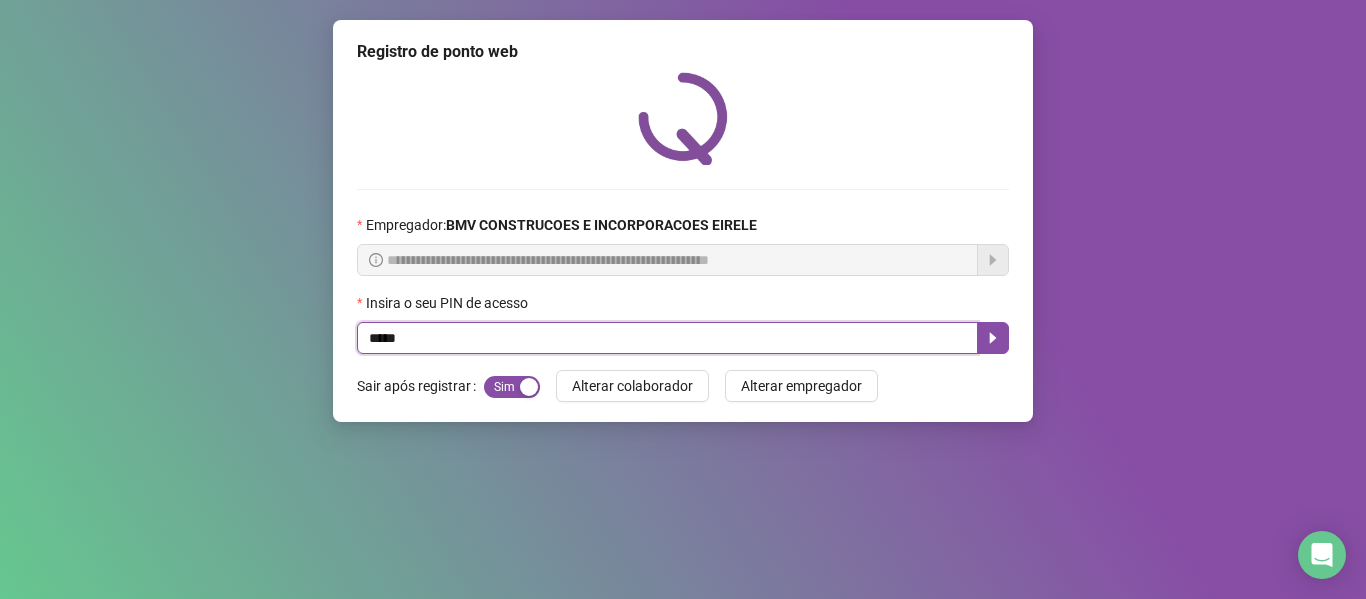 click on "*****" at bounding box center [667, 338] 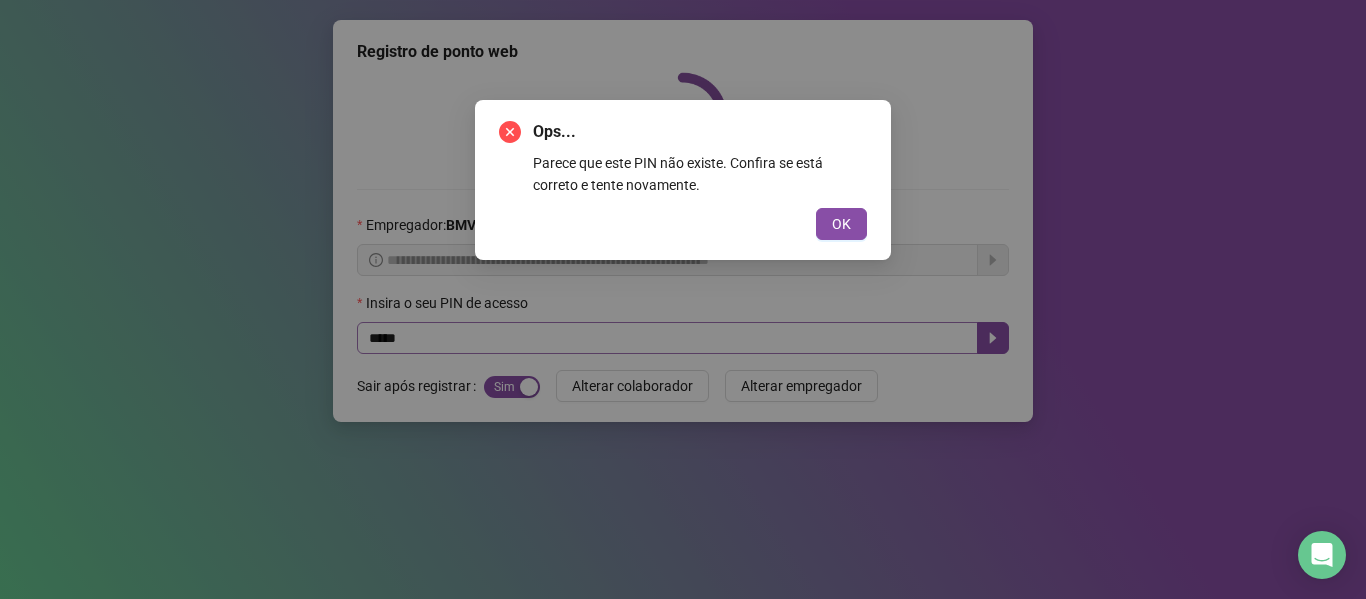 type 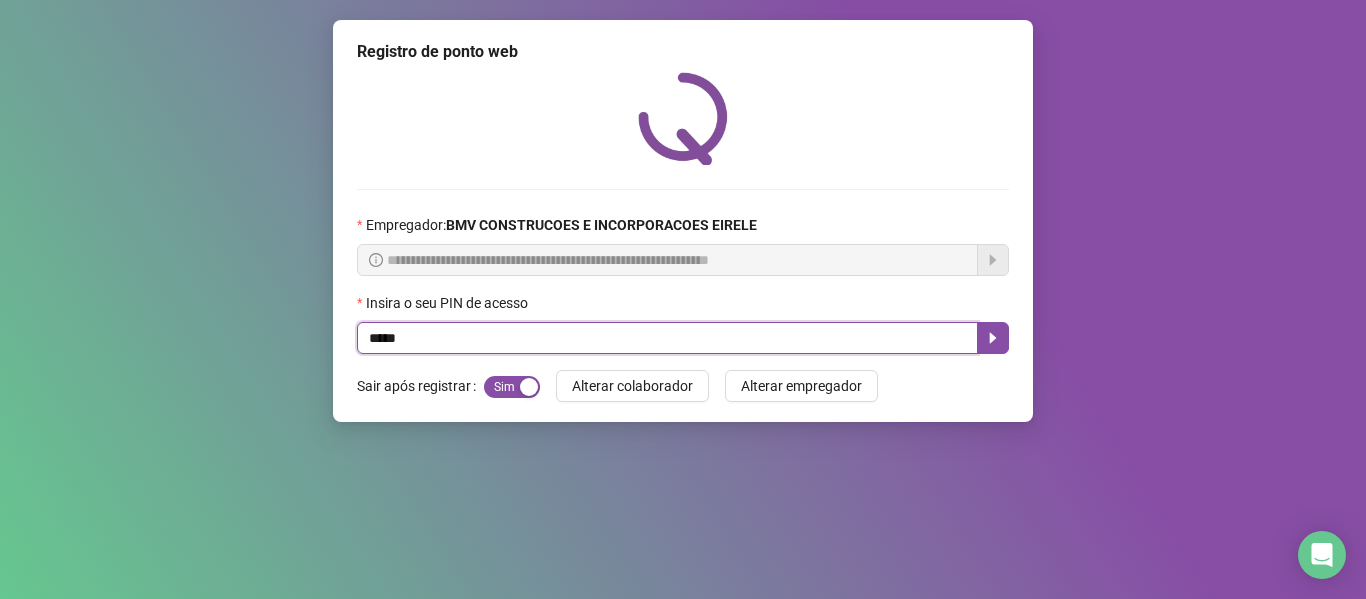 click on "*****" at bounding box center [667, 338] 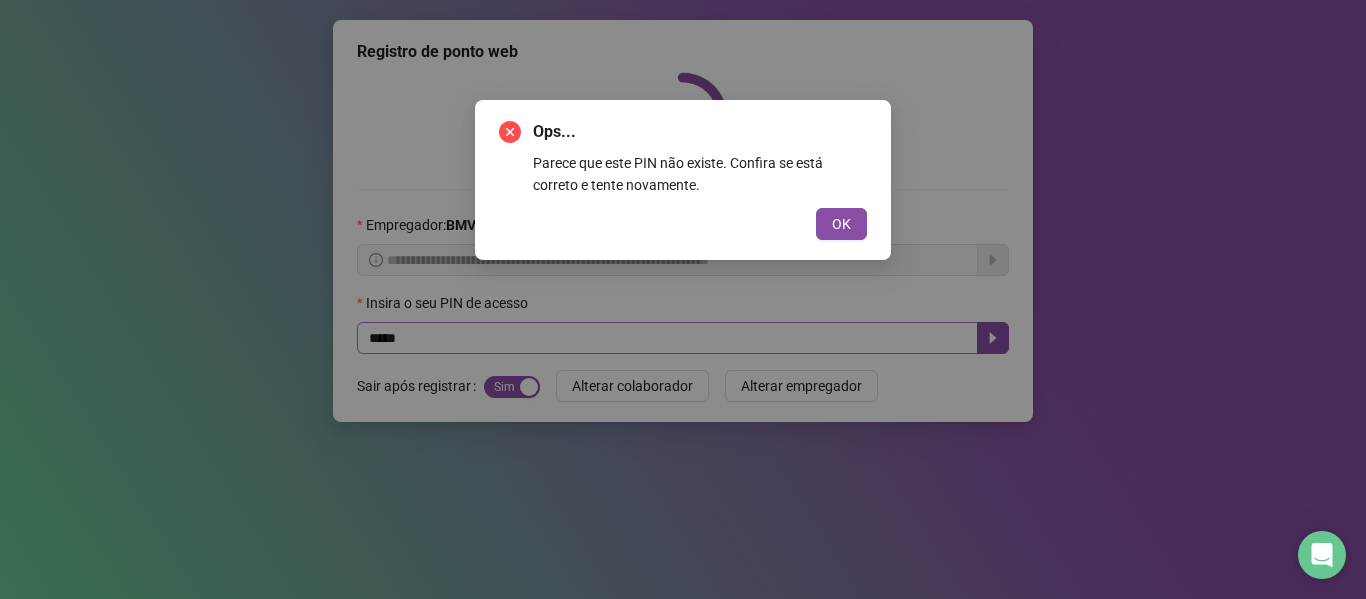 type 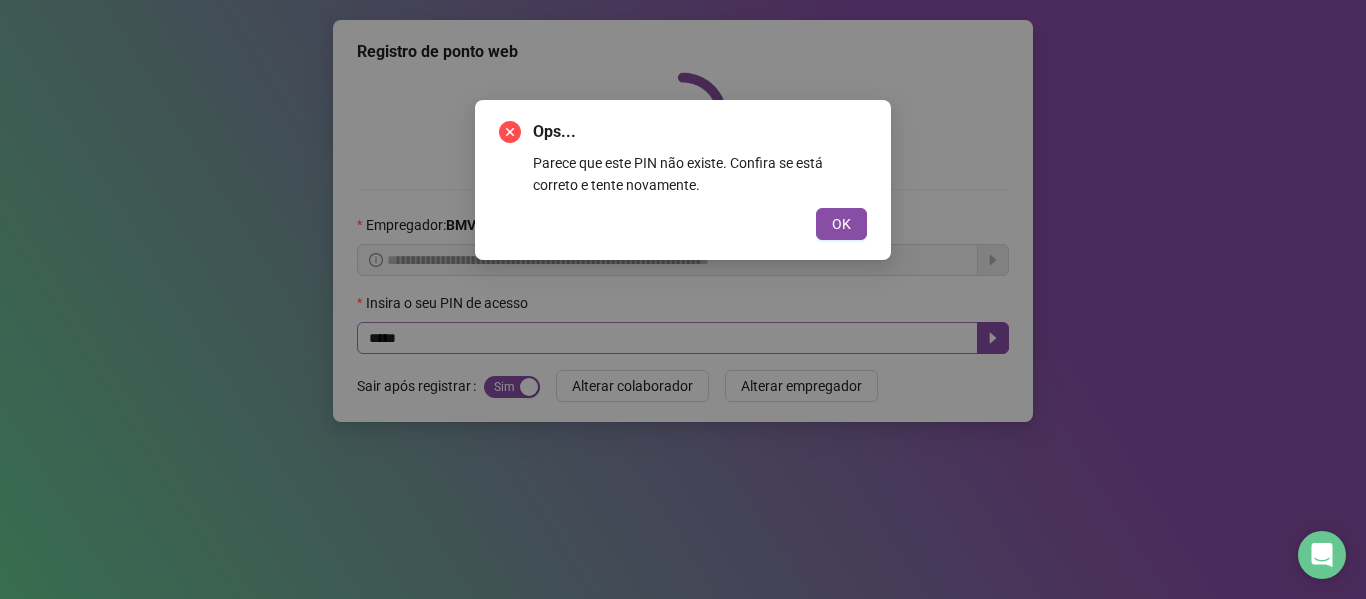 click on "OK" at bounding box center (841, 224) 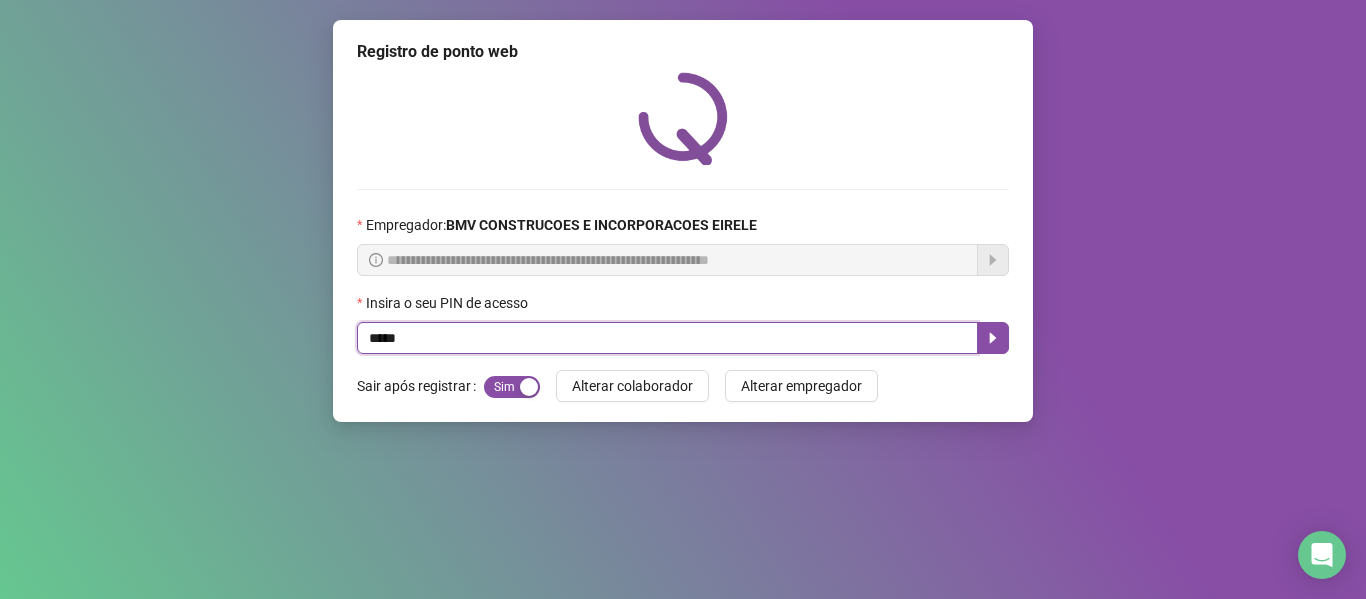 click on "*****" at bounding box center [667, 338] 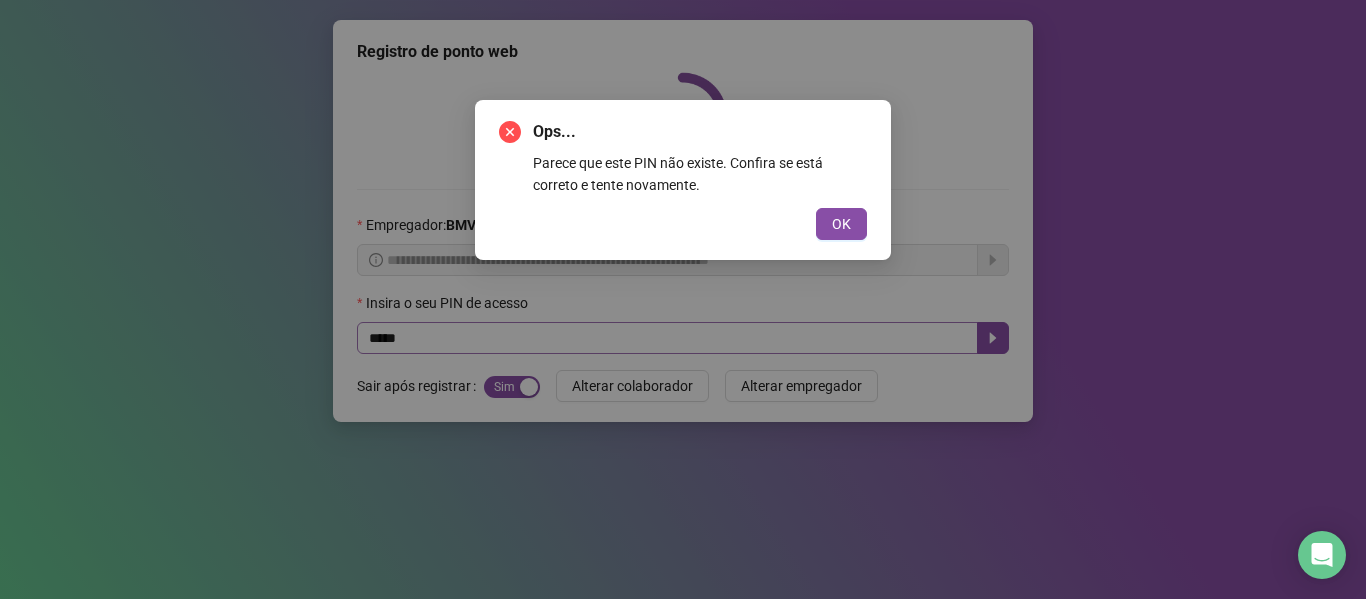 type 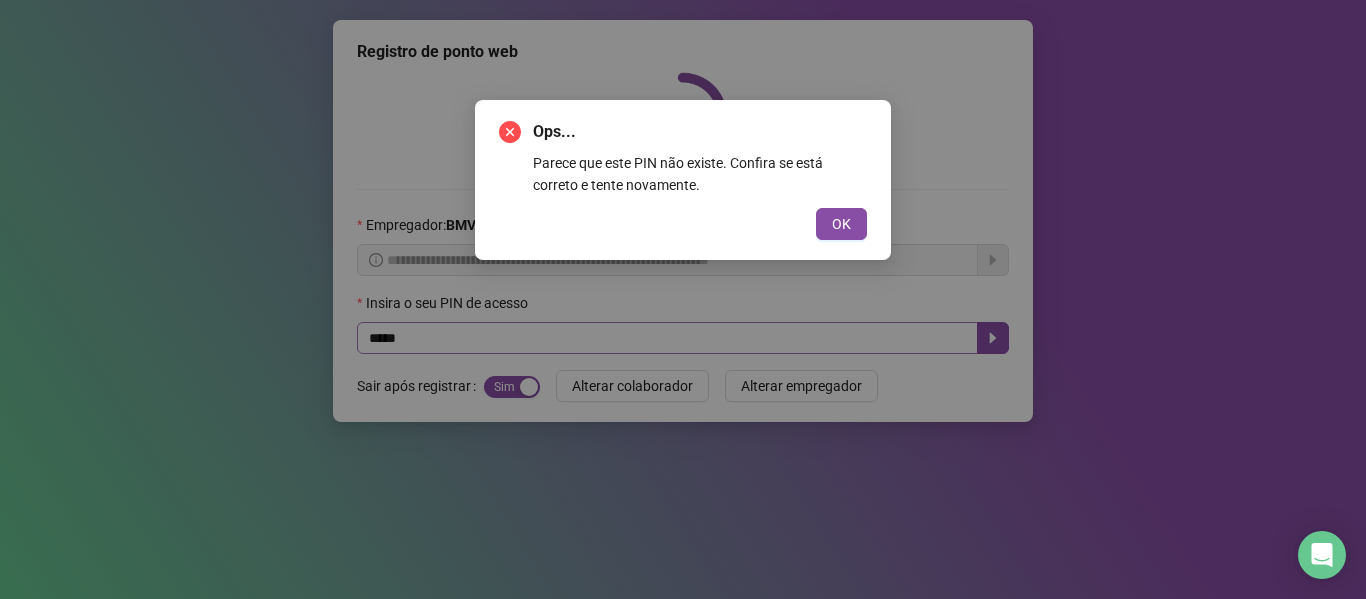 click on "OK" at bounding box center [841, 224] 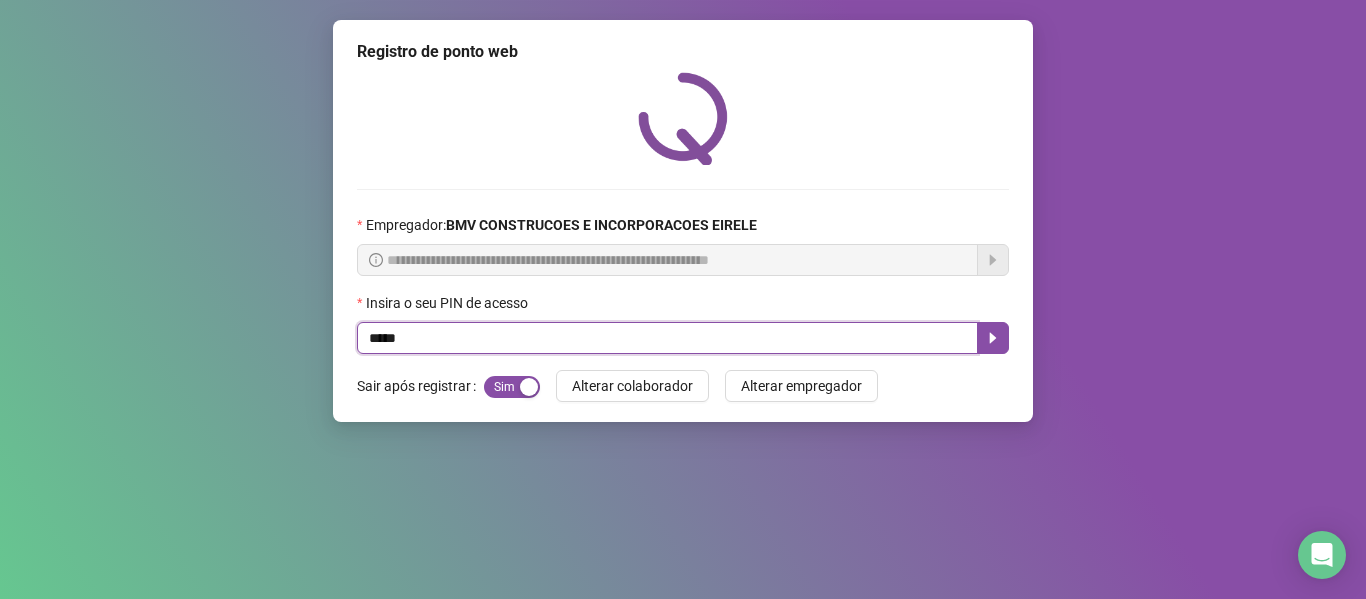 click on "*****" at bounding box center [667, 338] 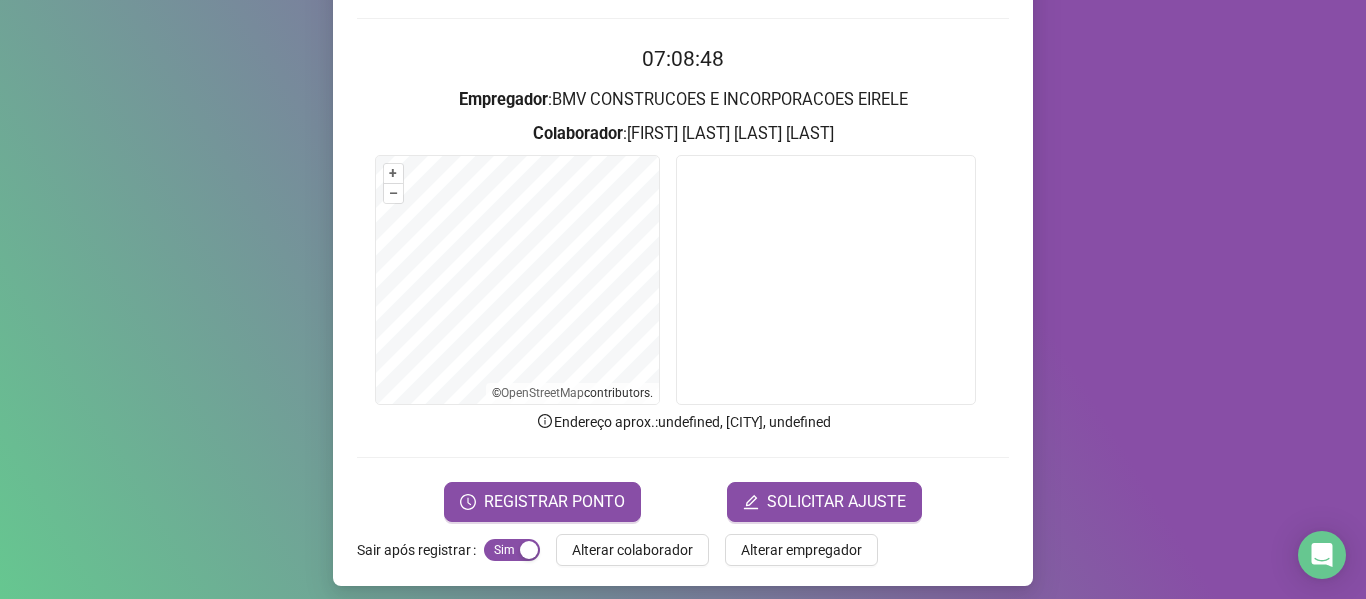 scroll, scrollTop: 182, scrollLeft: 0, axis: vertical 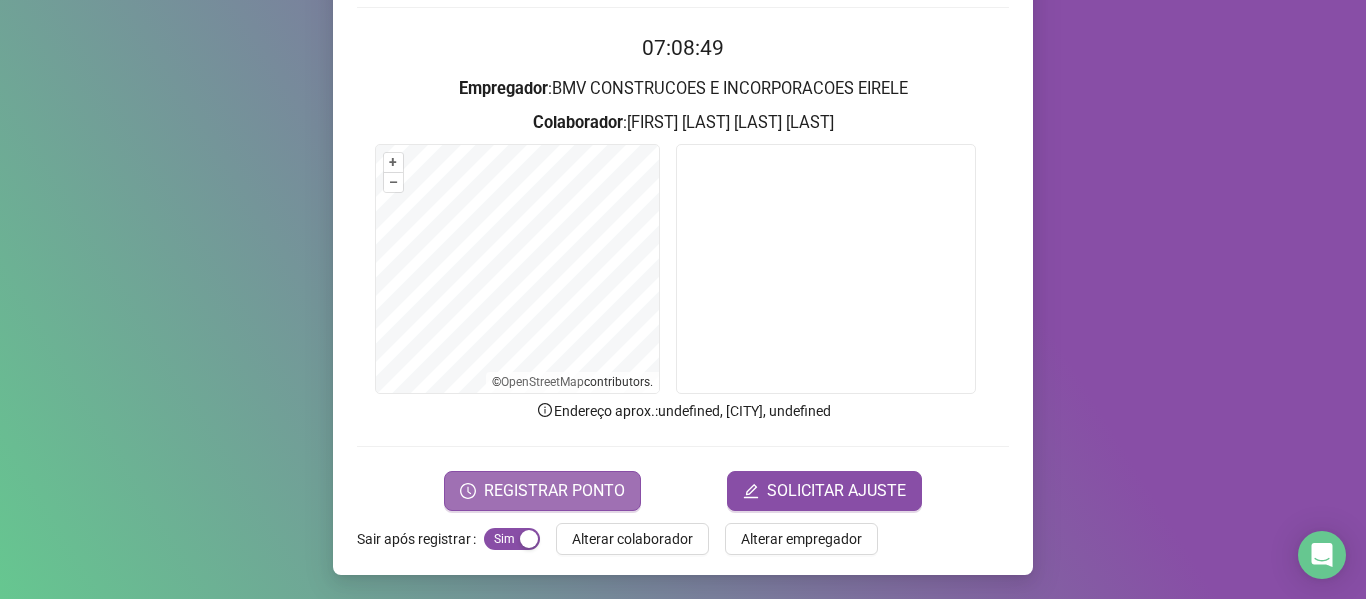 click on "REGISTRAR PONTO" at bounding box center (554, 491) 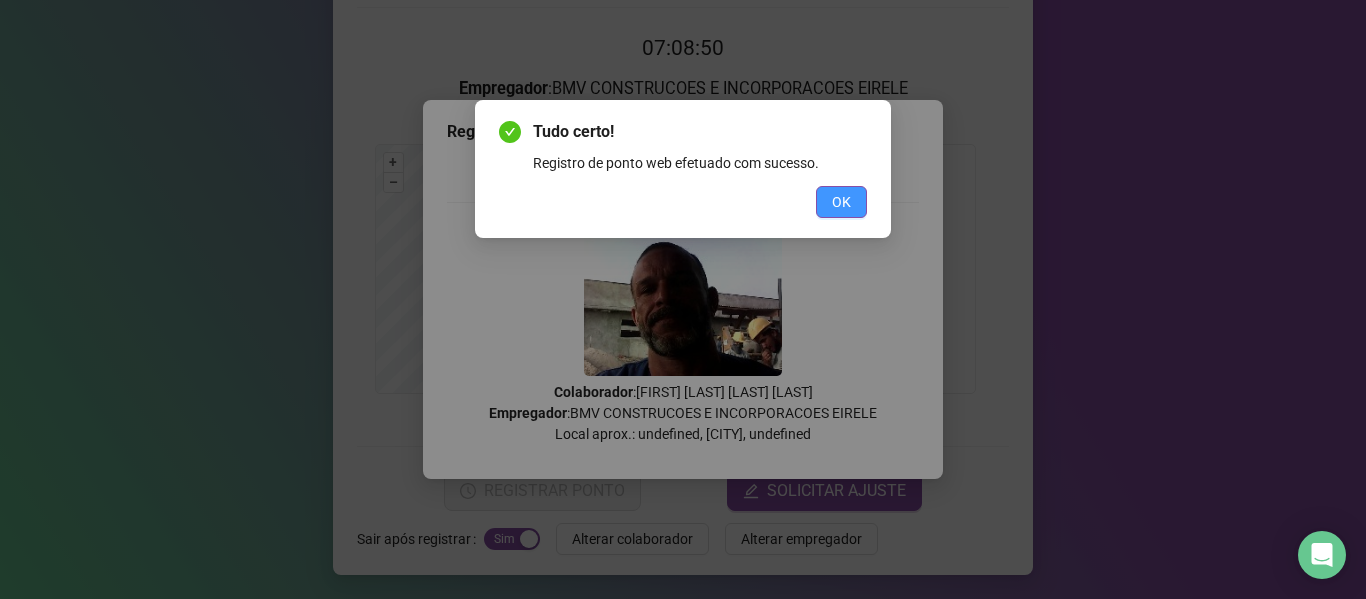 click on "OK" at bounding box center [841, 202] 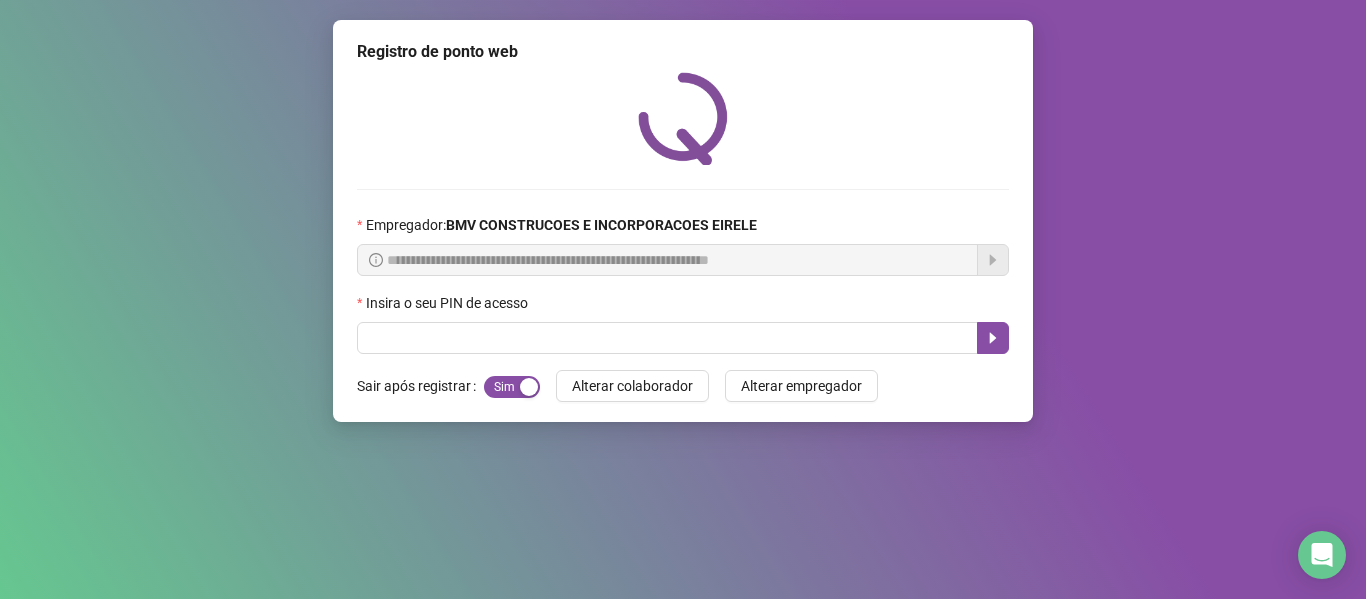 scroll, scrollTop: 0, scrollLeft: 0, axis: both 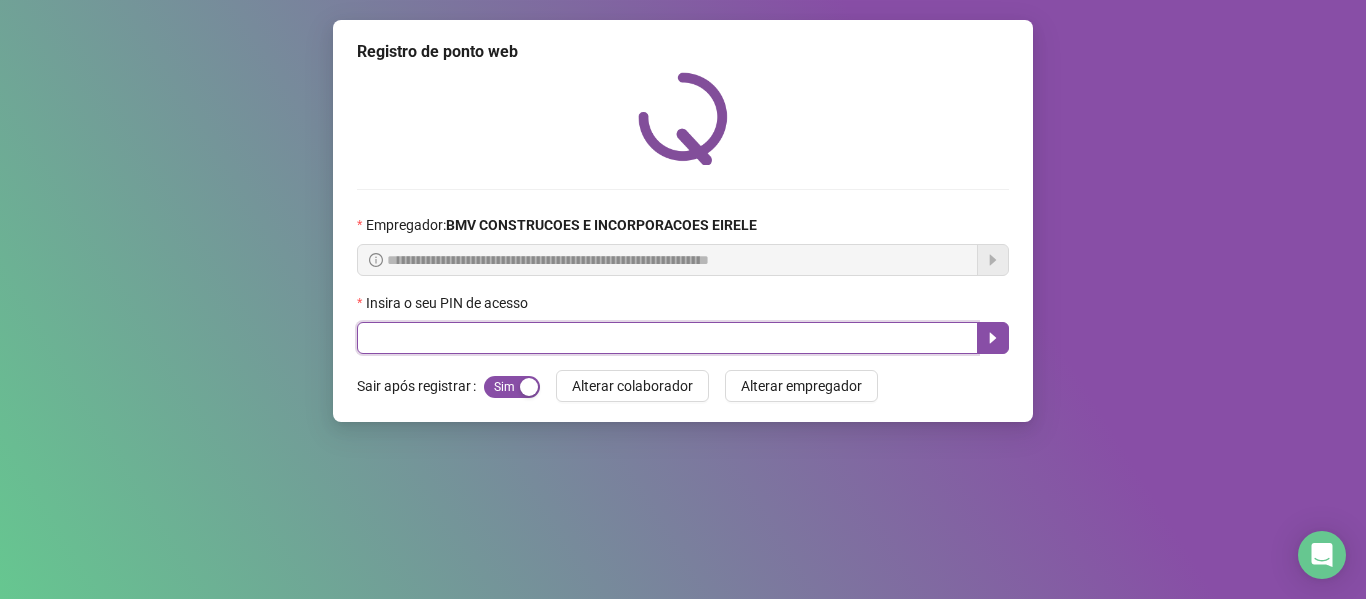 click at bounding box center [667, 338] 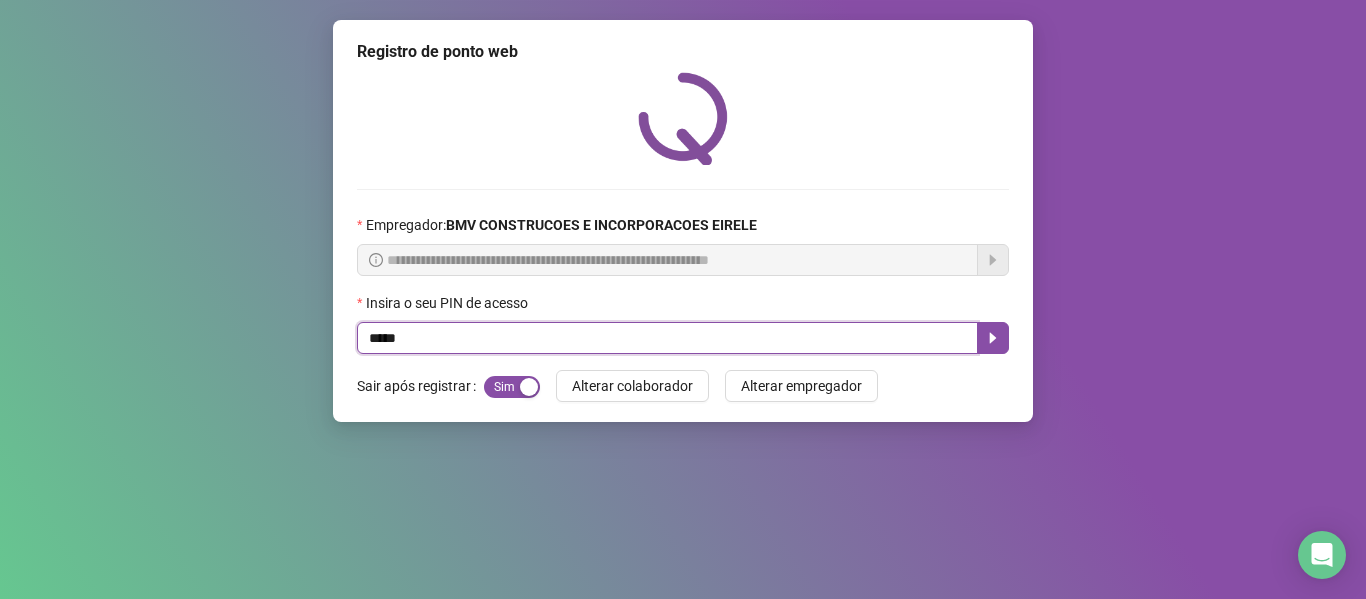 type on "*****" 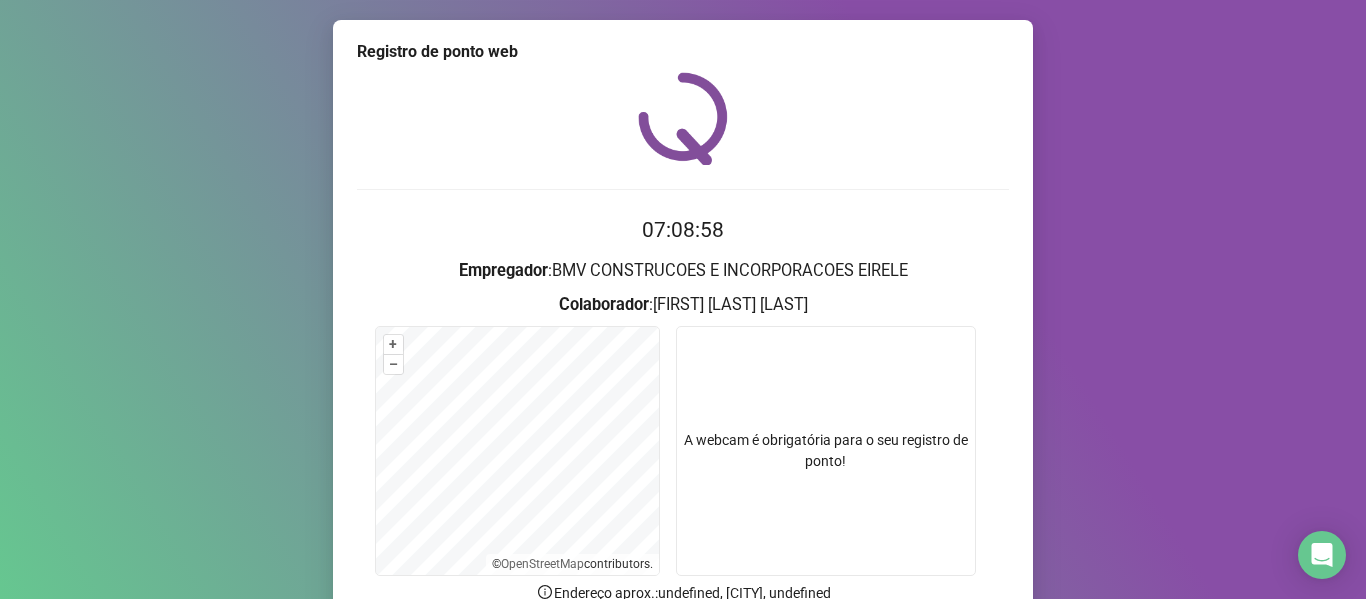 scroll, scrollTop: 182, scrollLeft: 0, axis: vertical 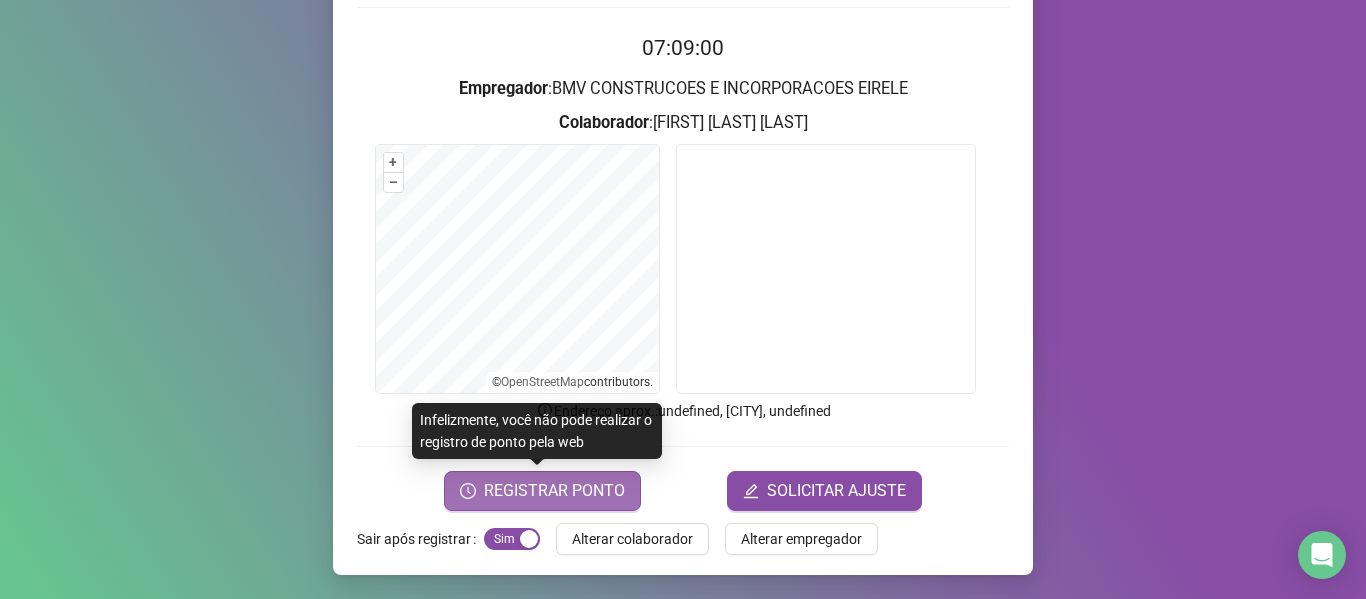click on "REGISTRAR PONTO" at bounding box center [554, 491] 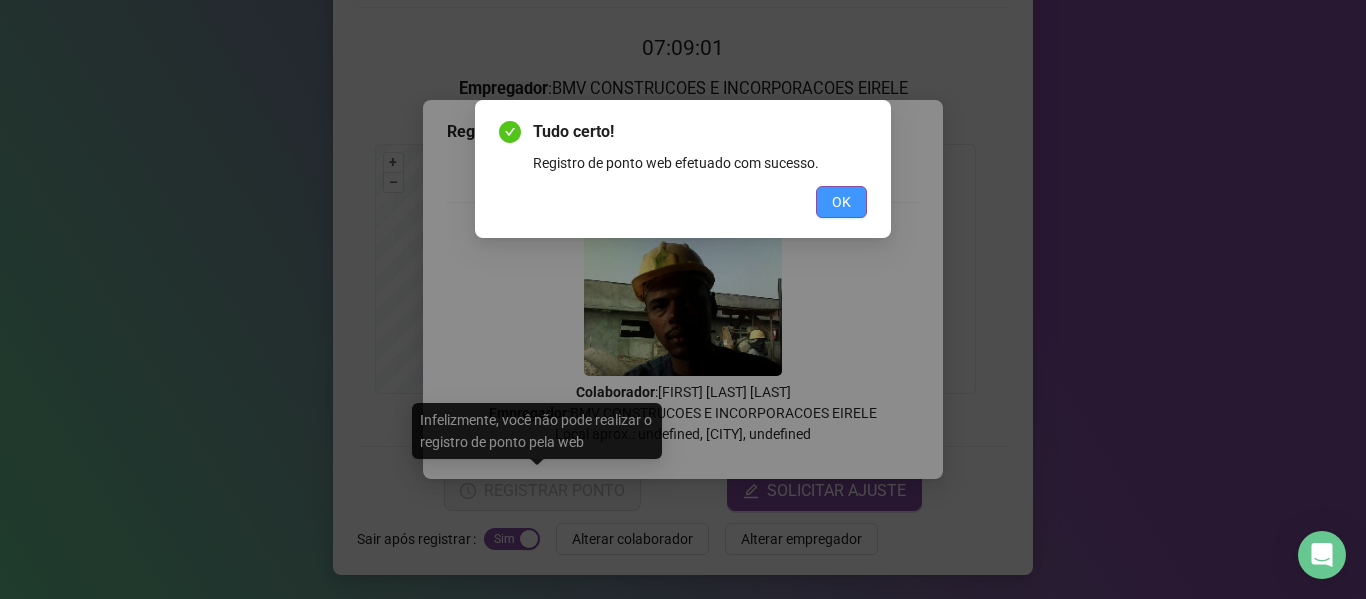 click on "OK" at bounding box center [841, 202] 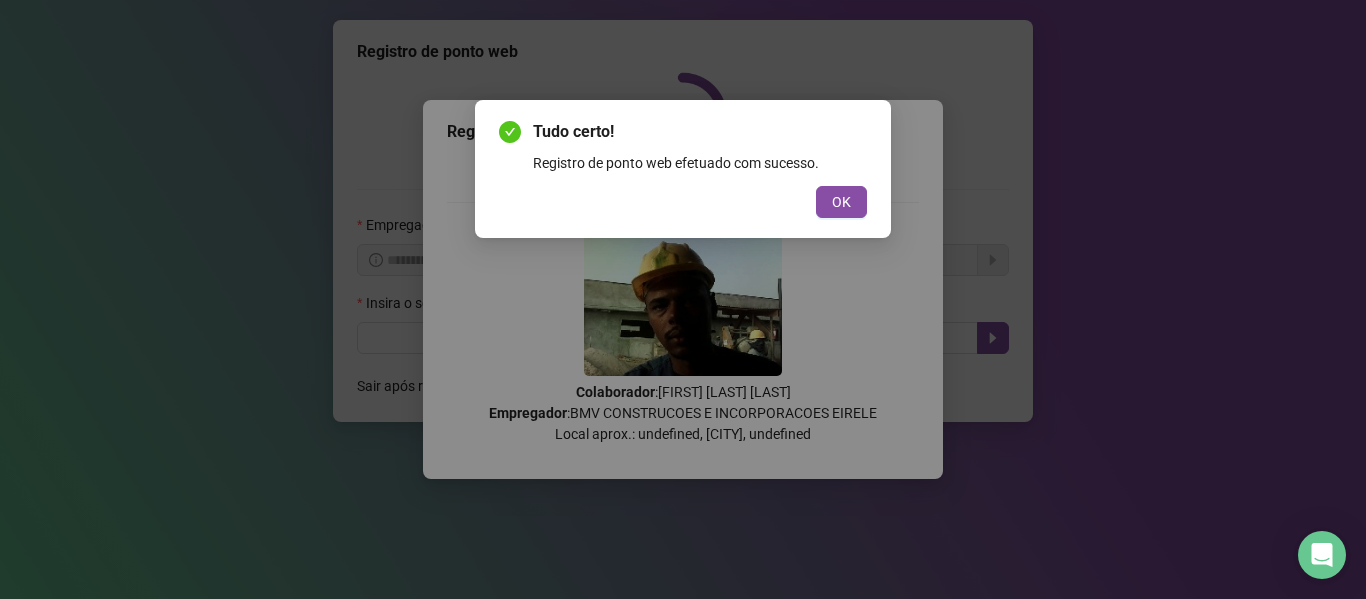 scroll, scrollTop: 0, scrollLeft: 0, axis: both 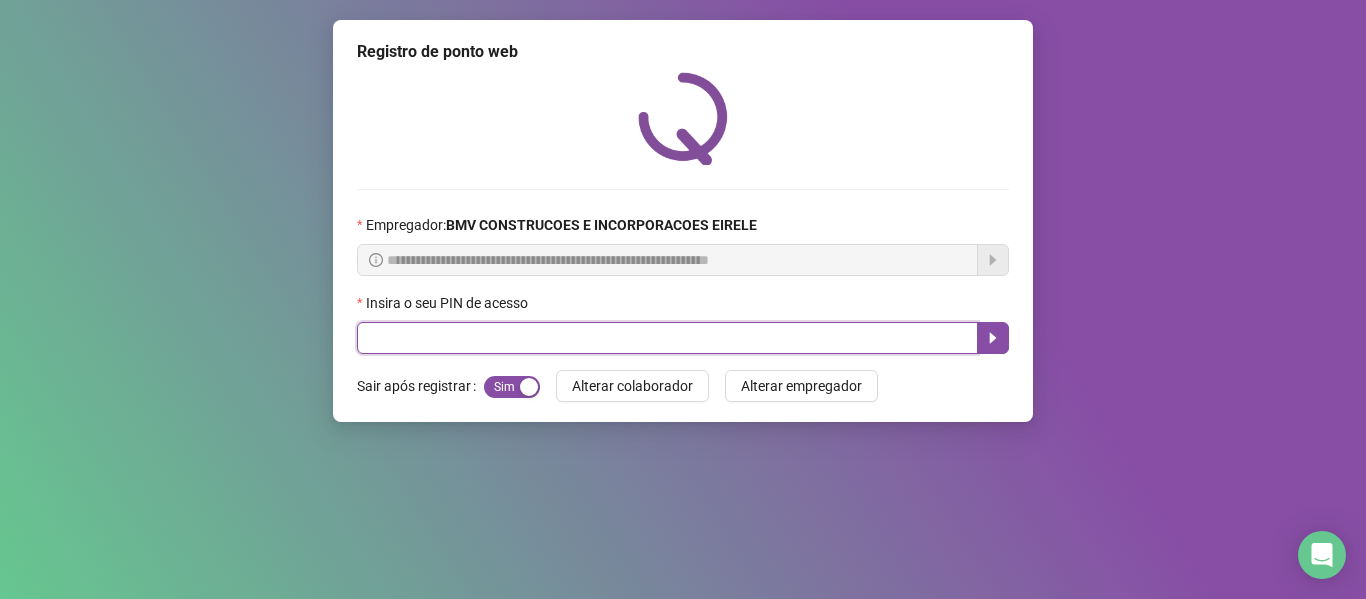 click at bounding box center [667, 338] 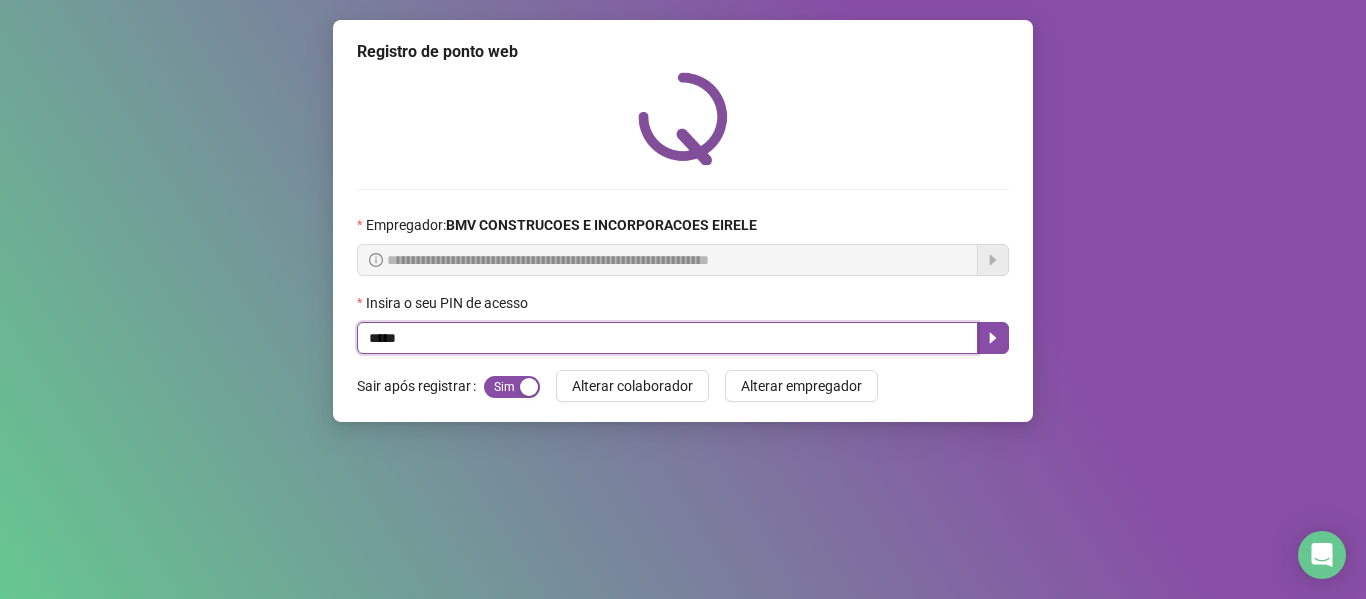 type on "*****" 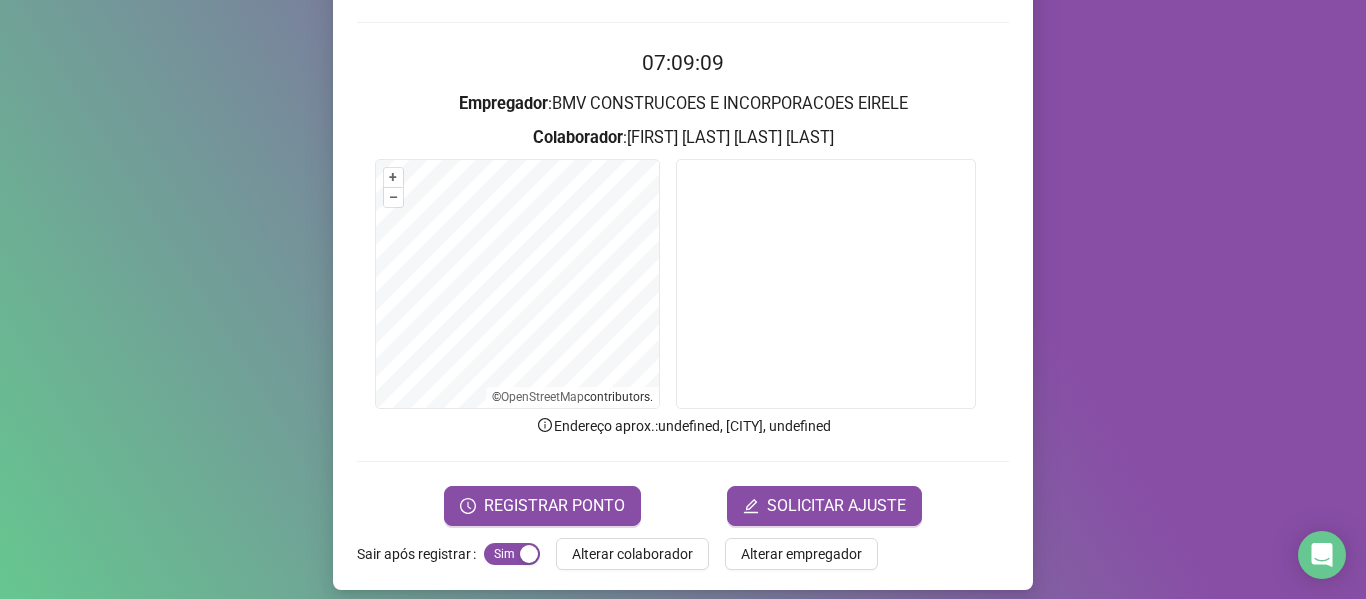 scroll, scrollTop: 182, scrollLeft: 0, axis: vertical 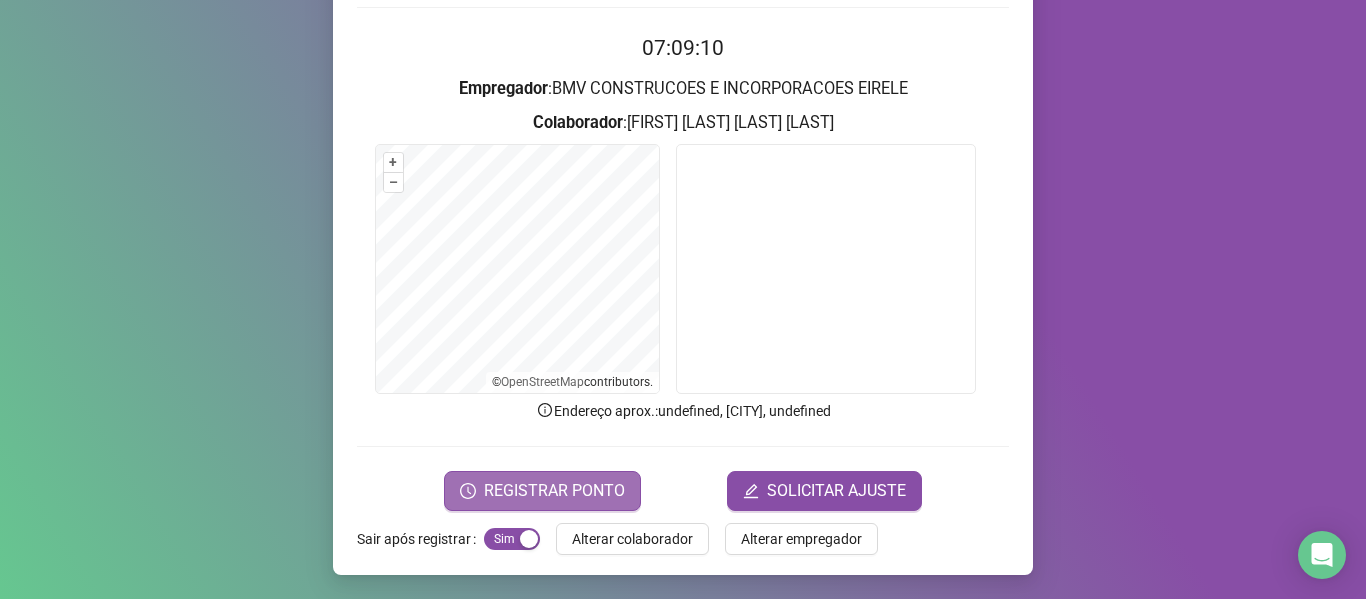 click on "REGISTRAR PONTO" at bounding box center (554, 491) 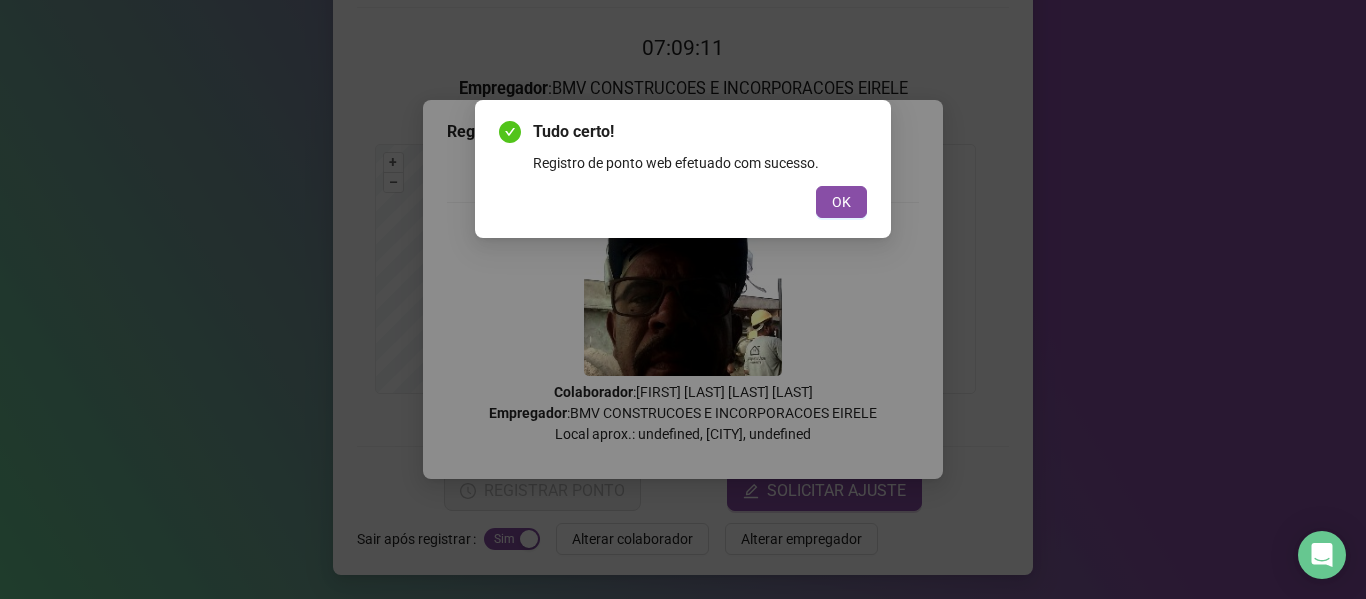 click on "OK" at bounding box center [841, 202] 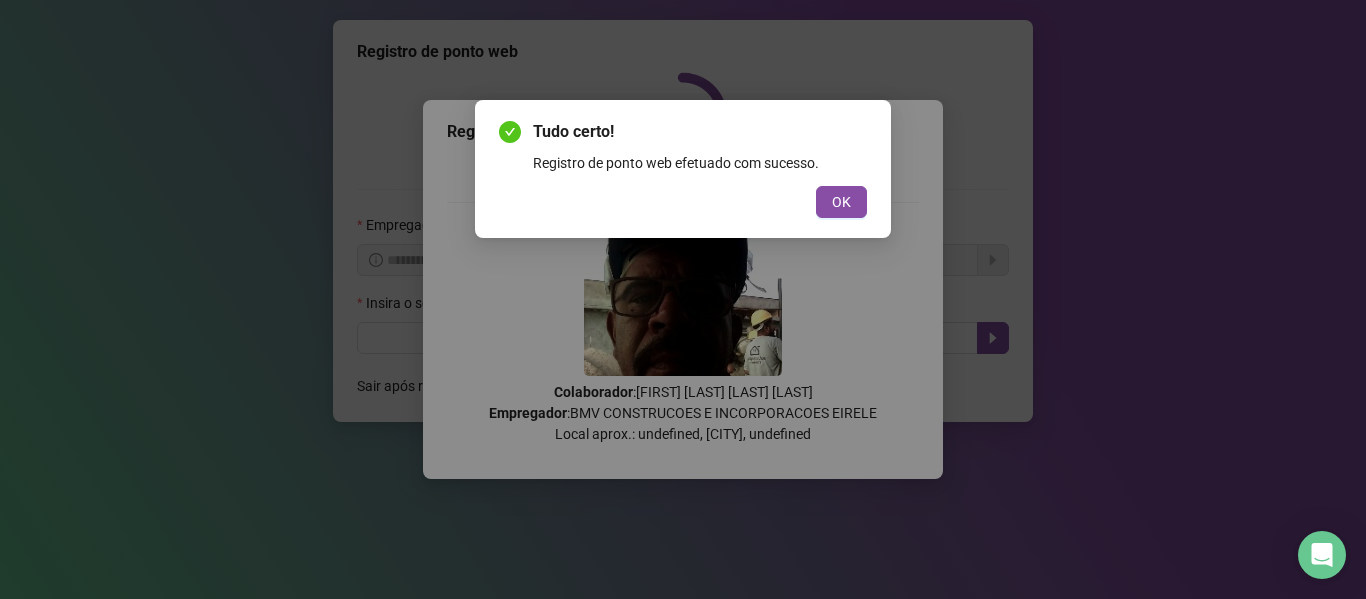 scroll, scrollTop: 0, scrollLeft: 0, axis: both 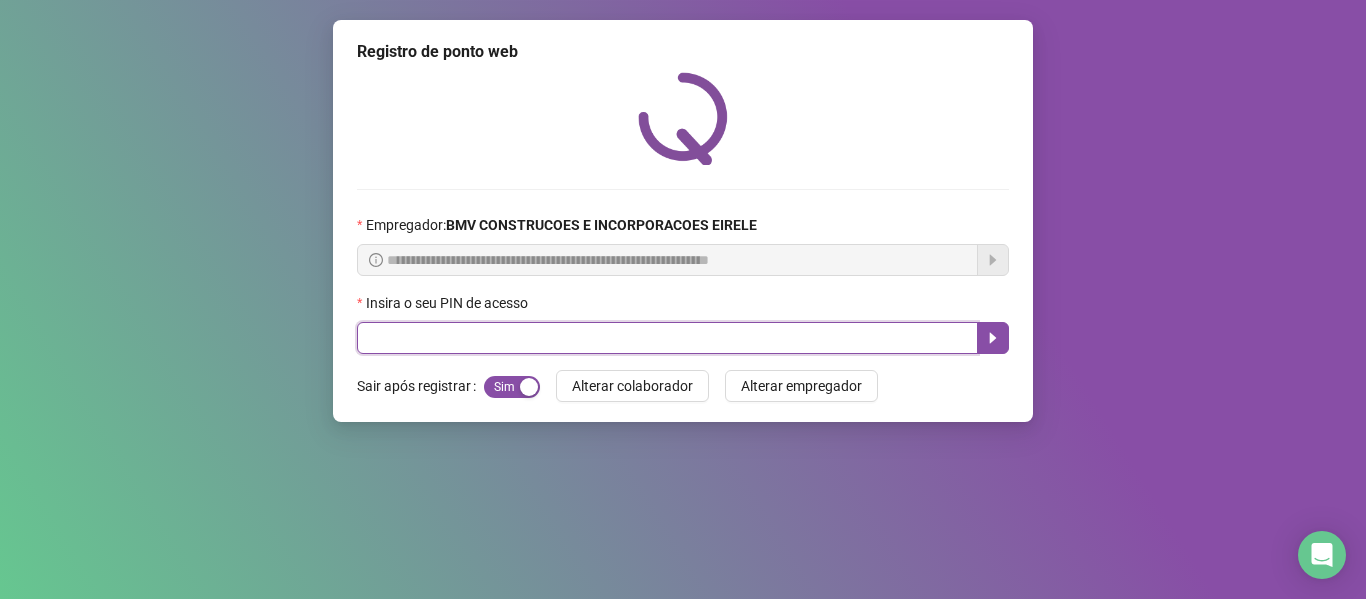 click at bounding box center (667, 338) 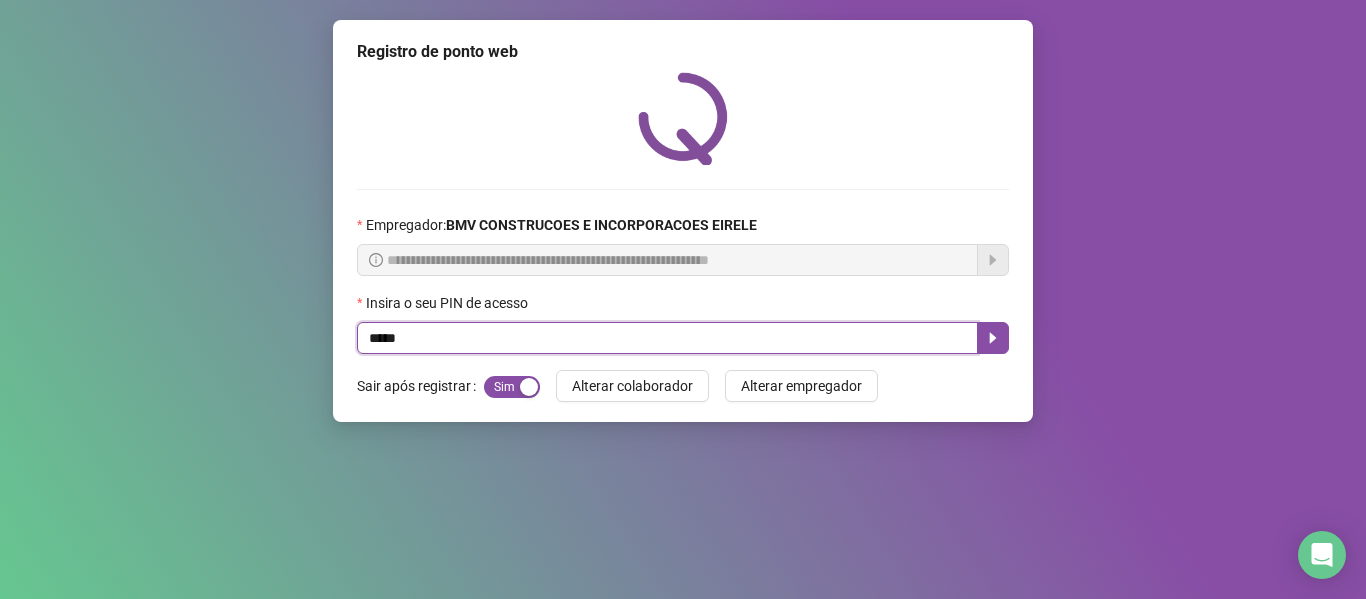 type on "*****" 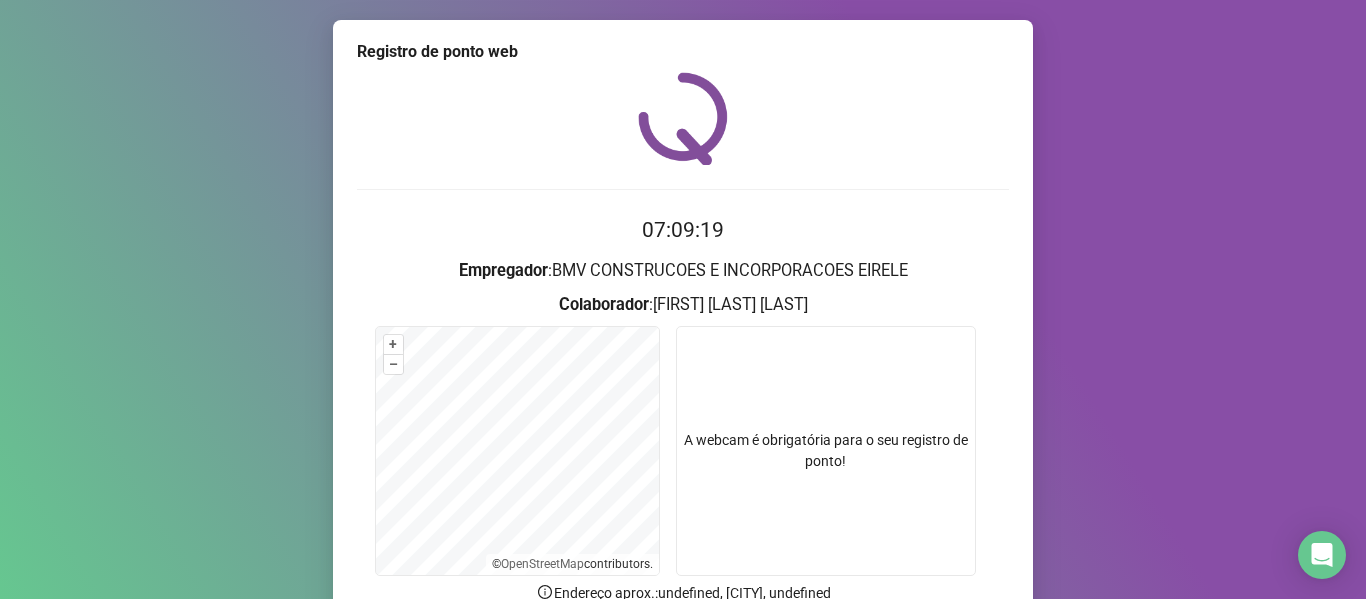 scroll, scrollTop: 182, scrollLeft: 0, axis: vertical 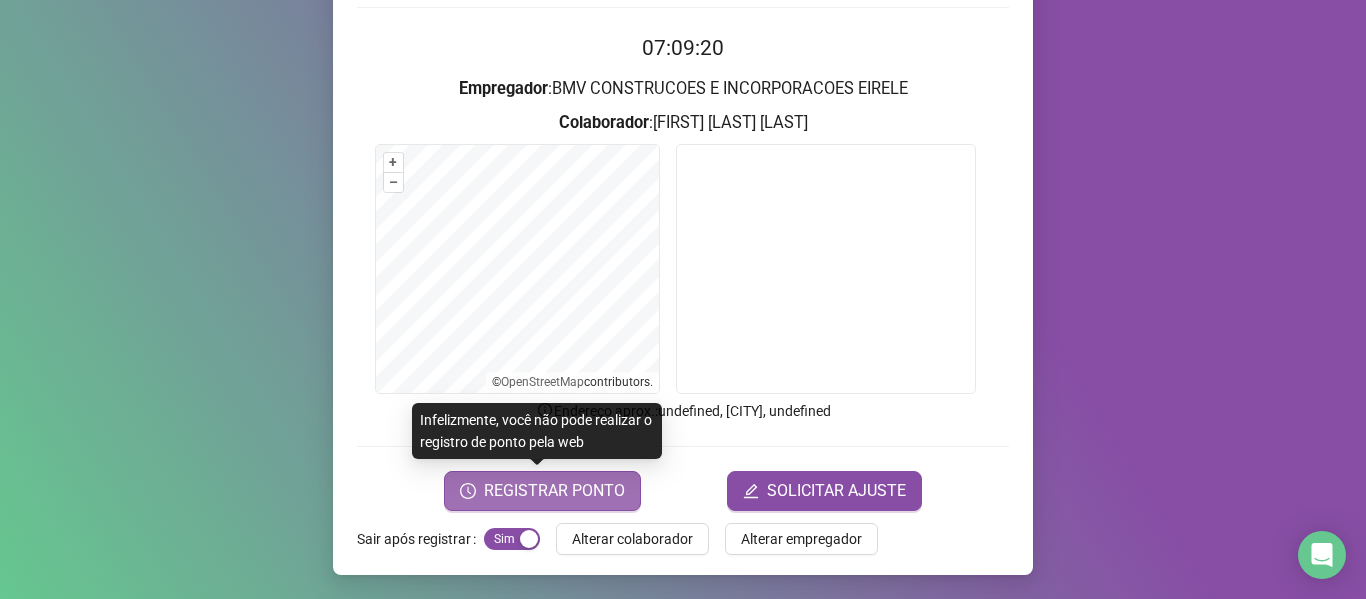 click on "REGISTRAR PONTO" at bounding box center (554, 491) 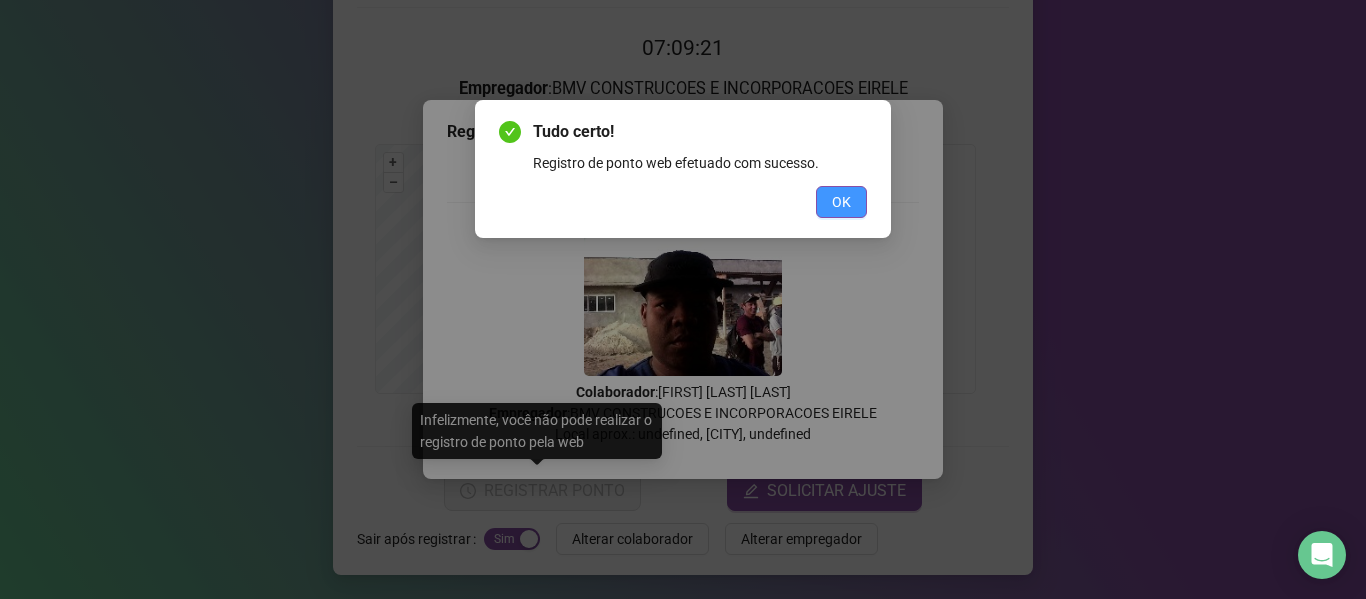 click on "OK" at bounding box center (841, 202) 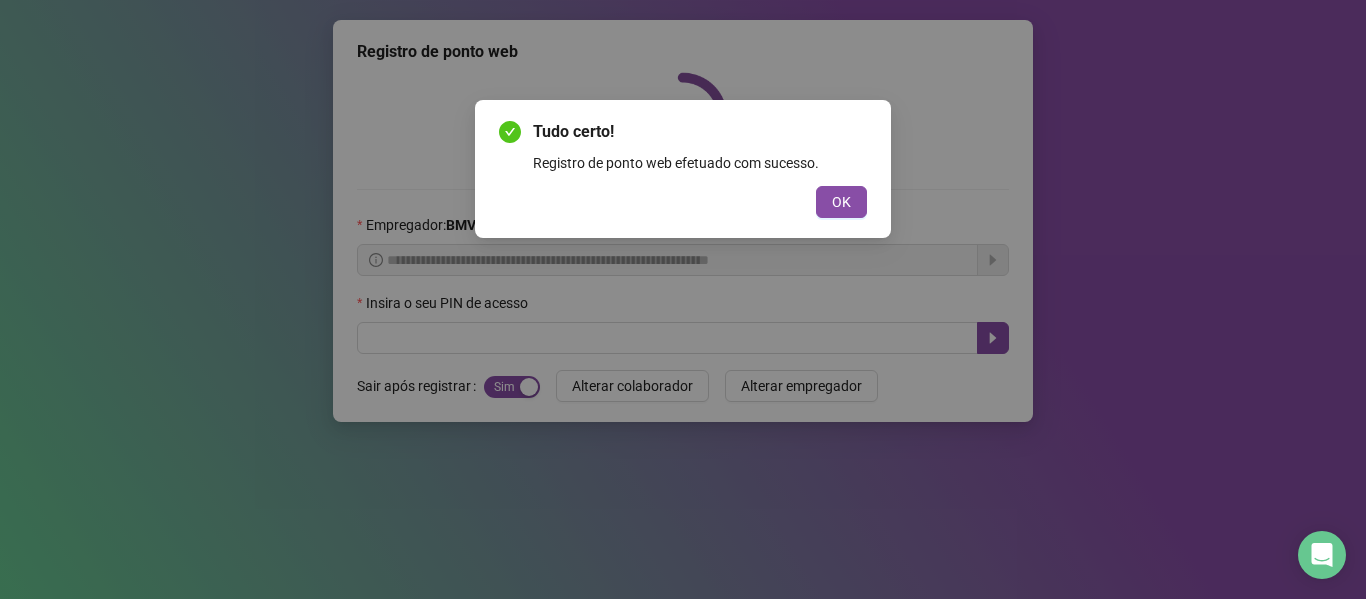 scroll, scrollTop: 0, scrollLeft: 0, axis: both 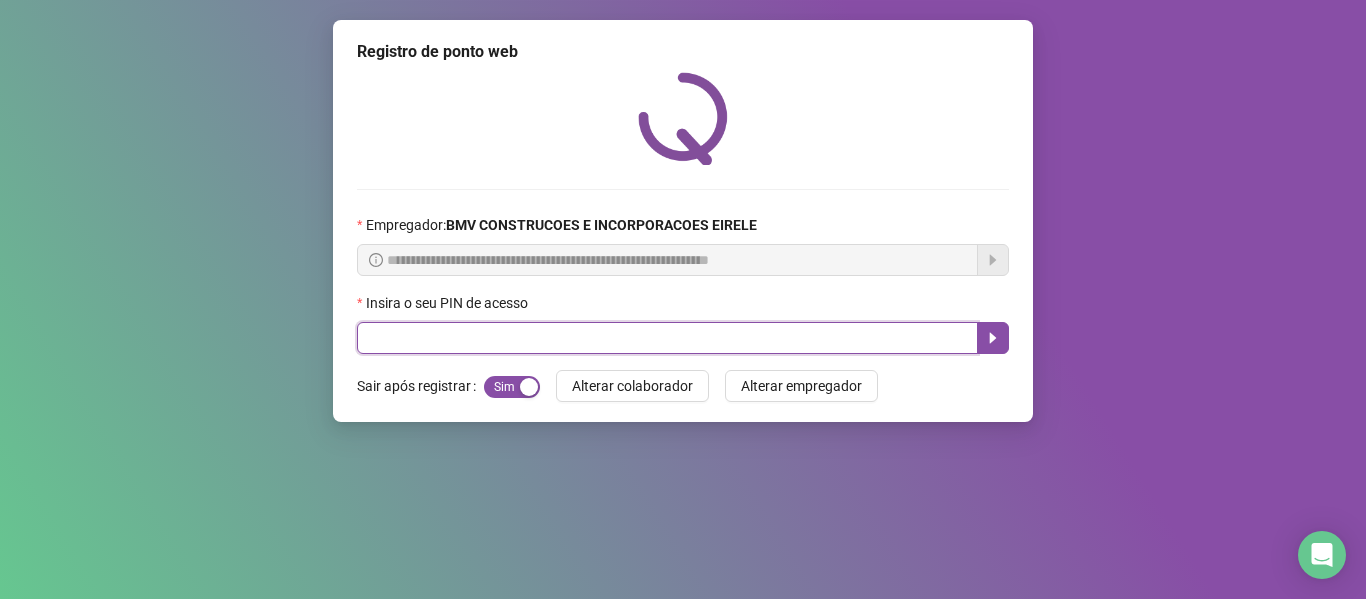 click at bounding box center [667, 338] 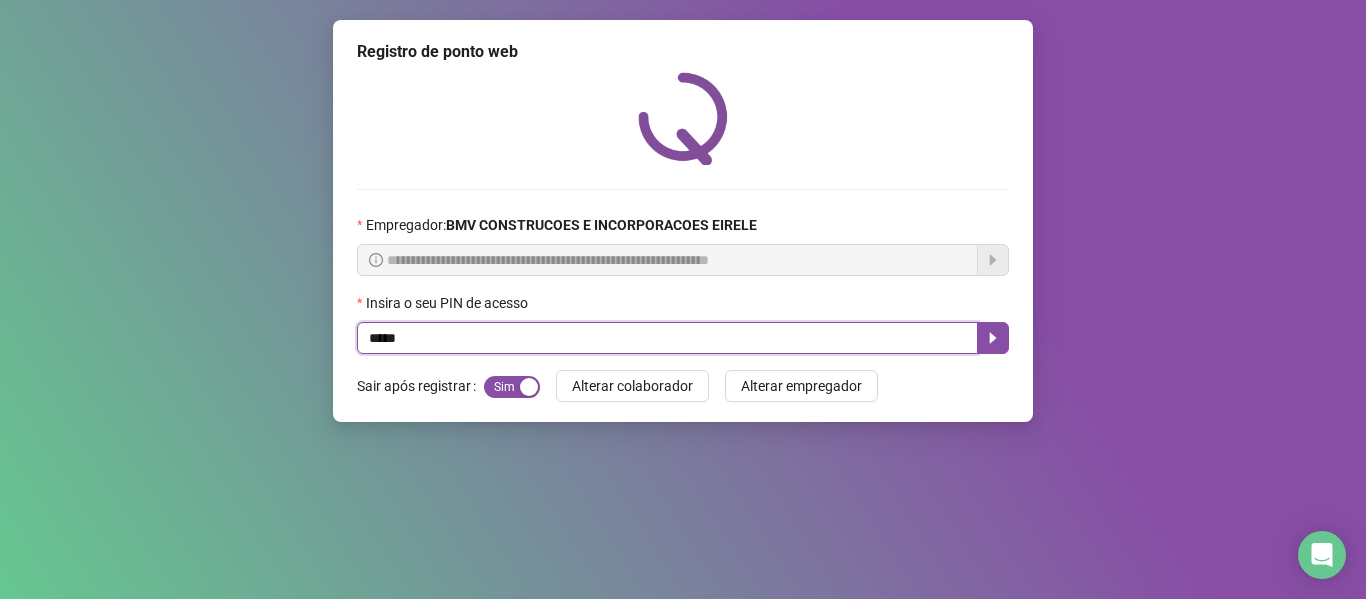 type on "*****" 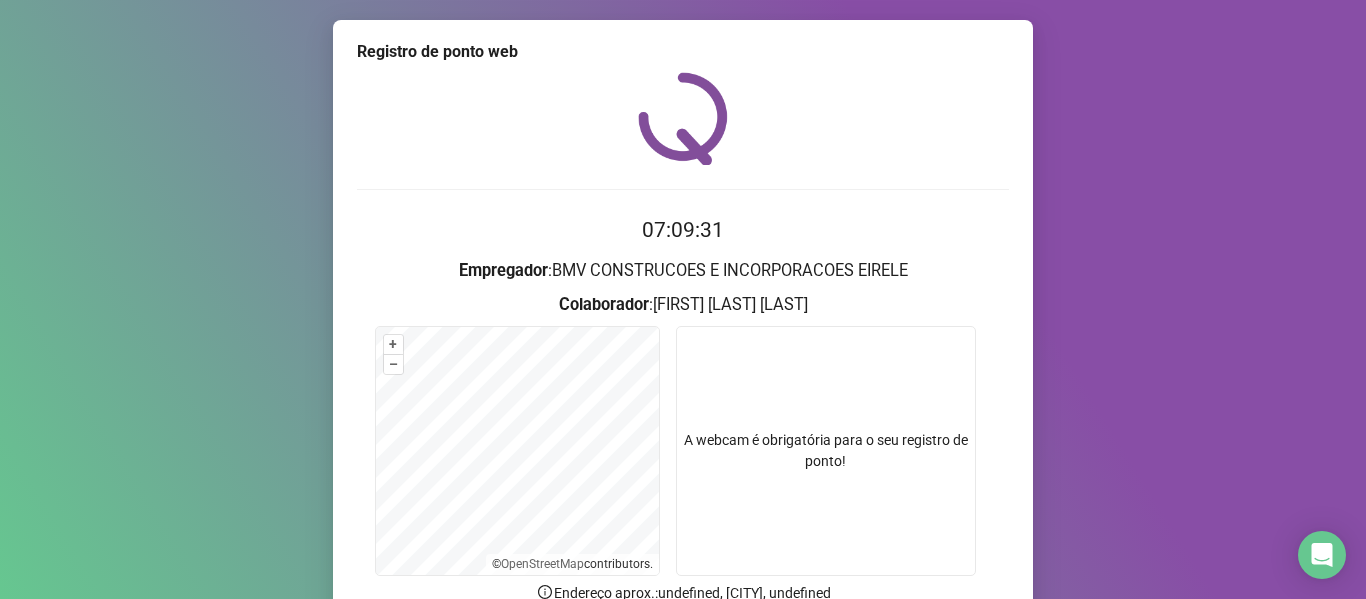 scroll, scrollTop: 182, scrollLeft: 0, axis: vertical 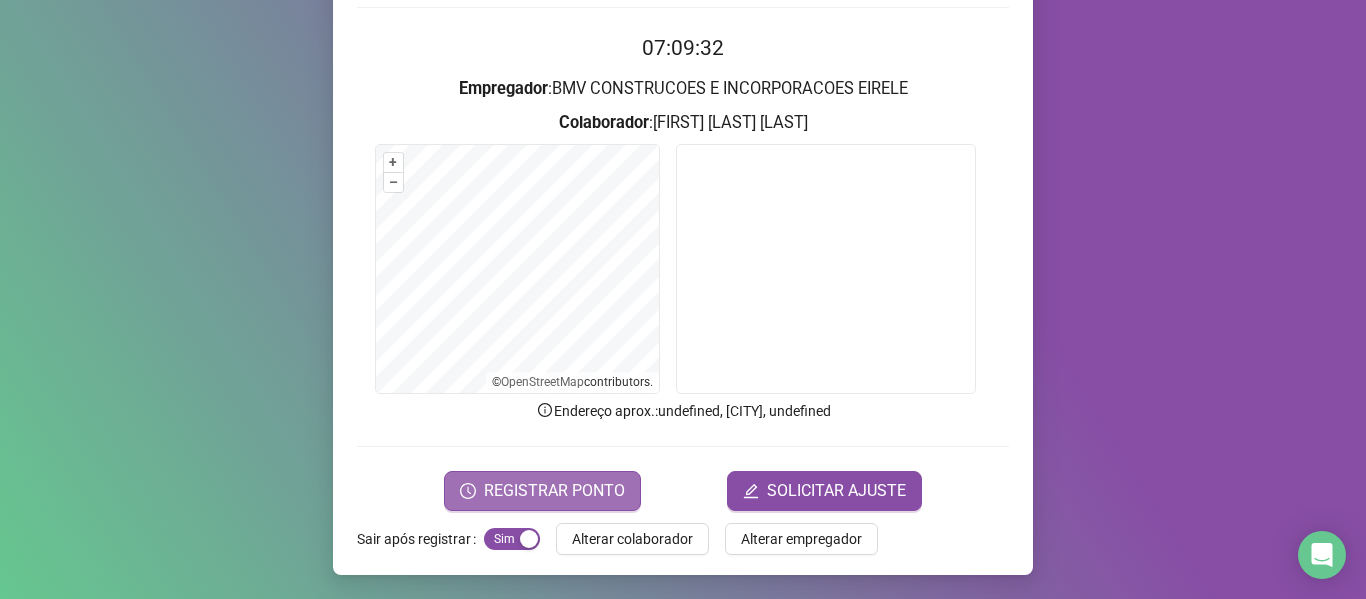 click on "REGISTRAR PONTO" at bounding box center (554, 491) 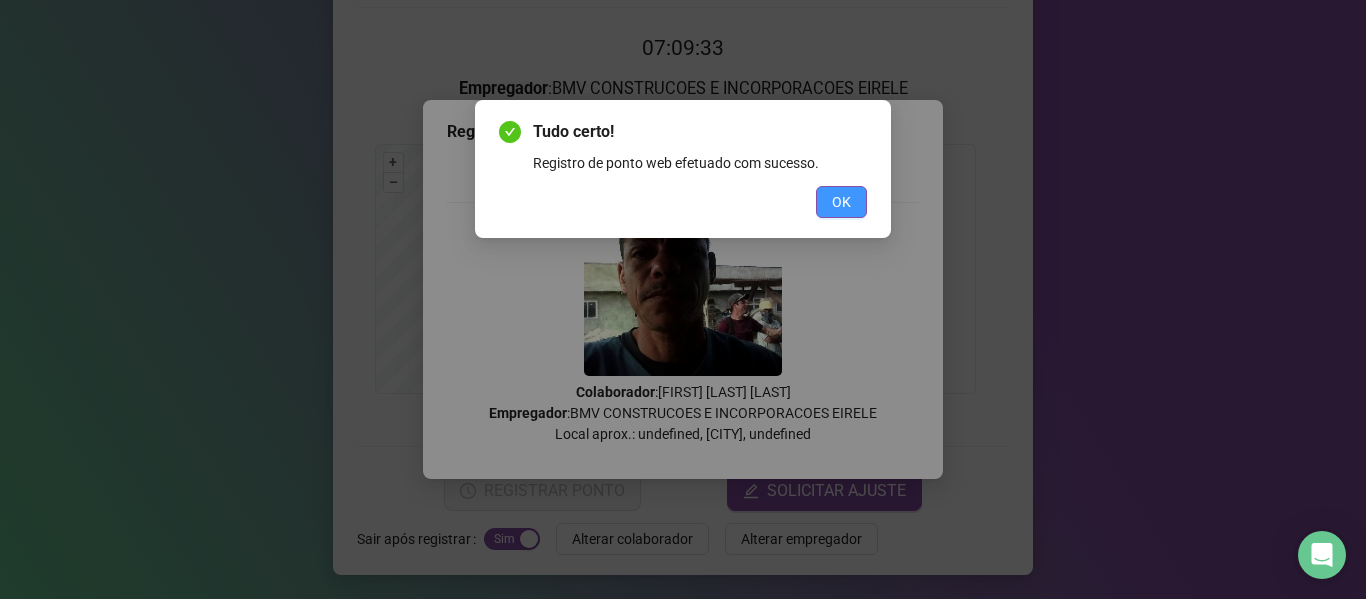 click on "OK" at bounding box center [841, 202] 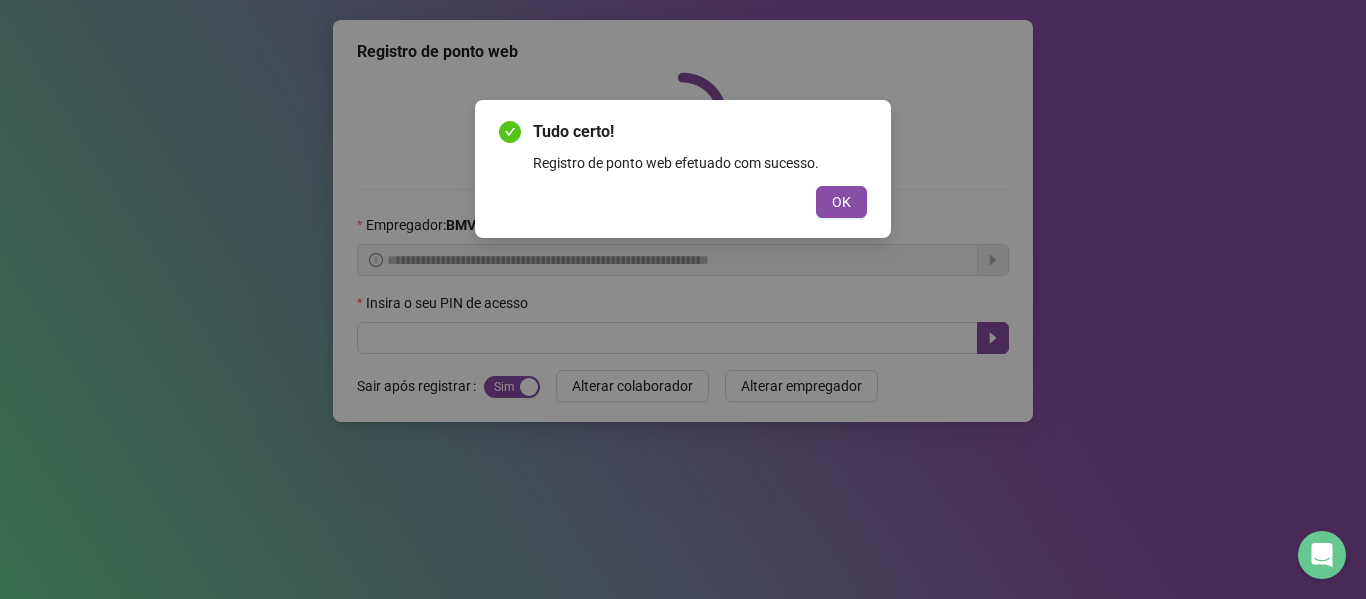 scroll, scrollTop: 0, scrollLeft: 0, axis: both 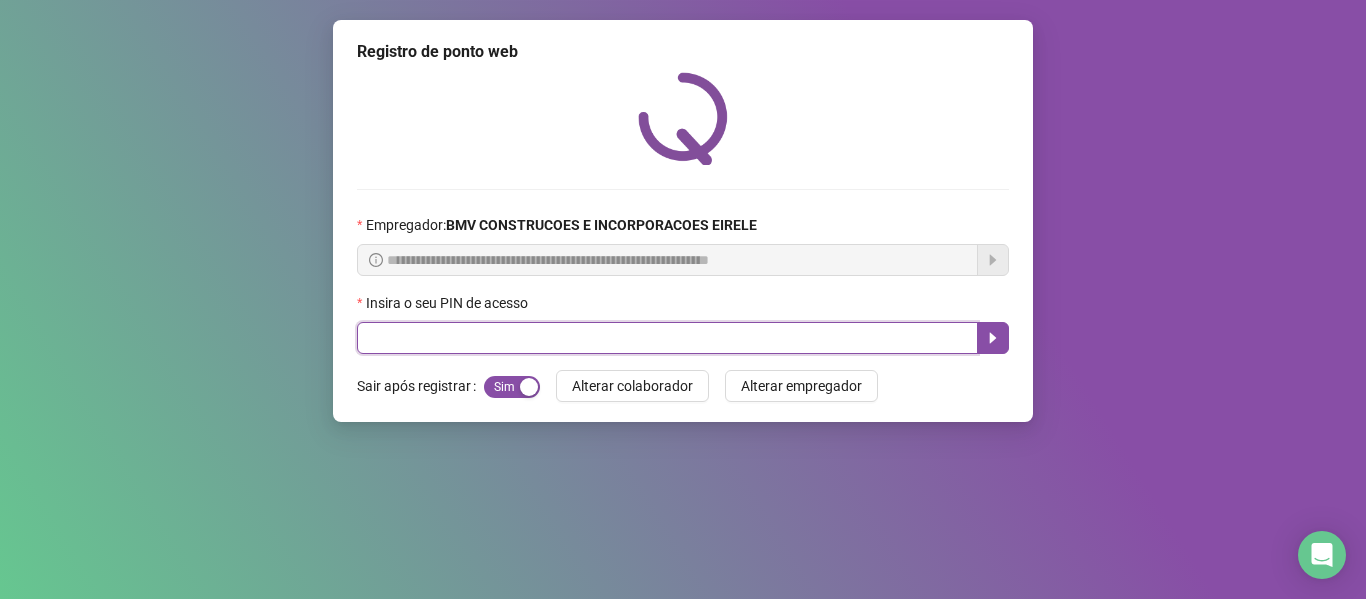 click at bounding box center [667, 338] 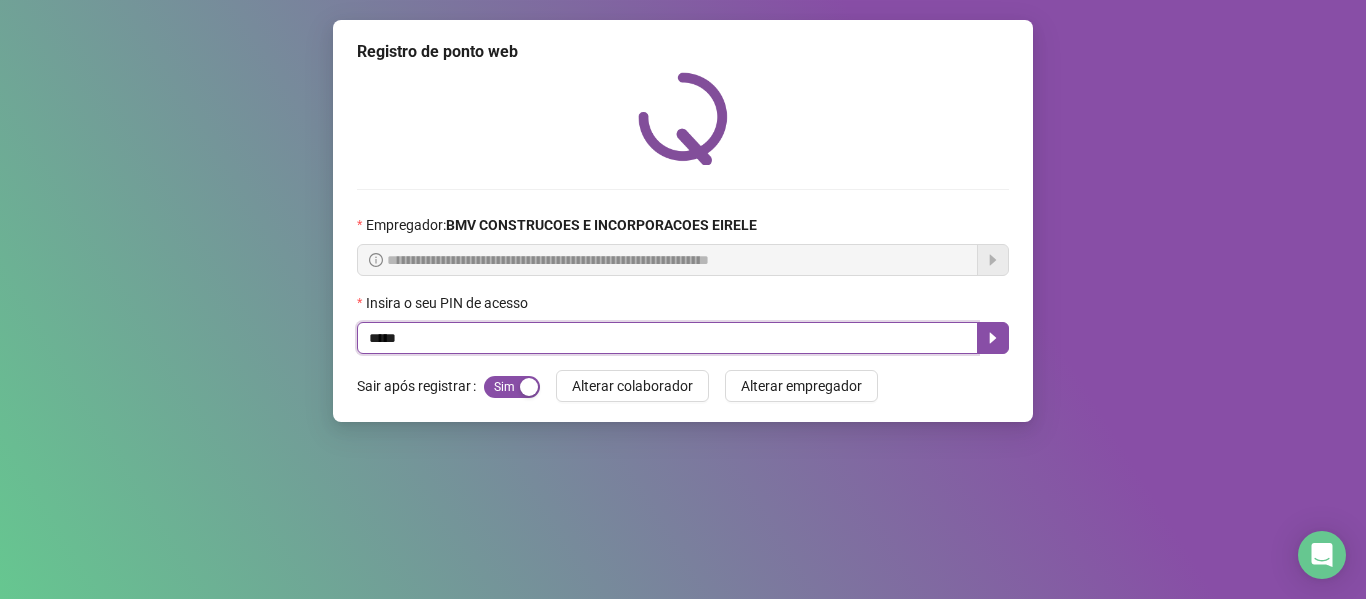 type on "*****" 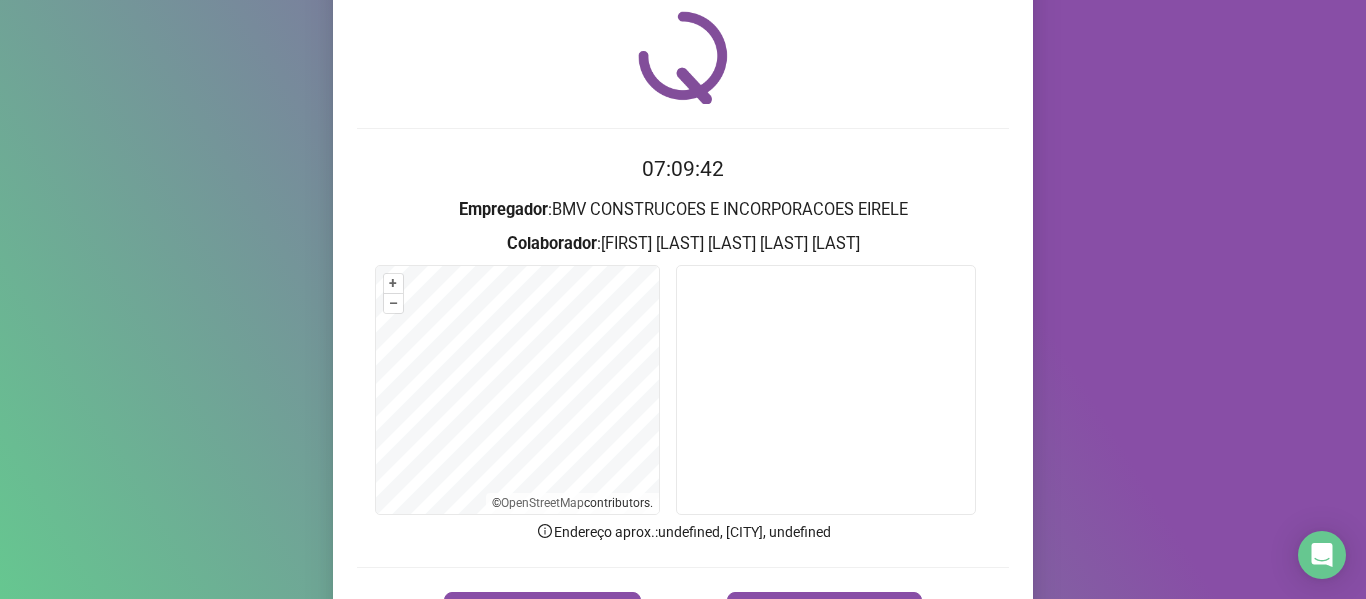scroll, scrollTop: 182, scrollLeft: 0, axis: vertical 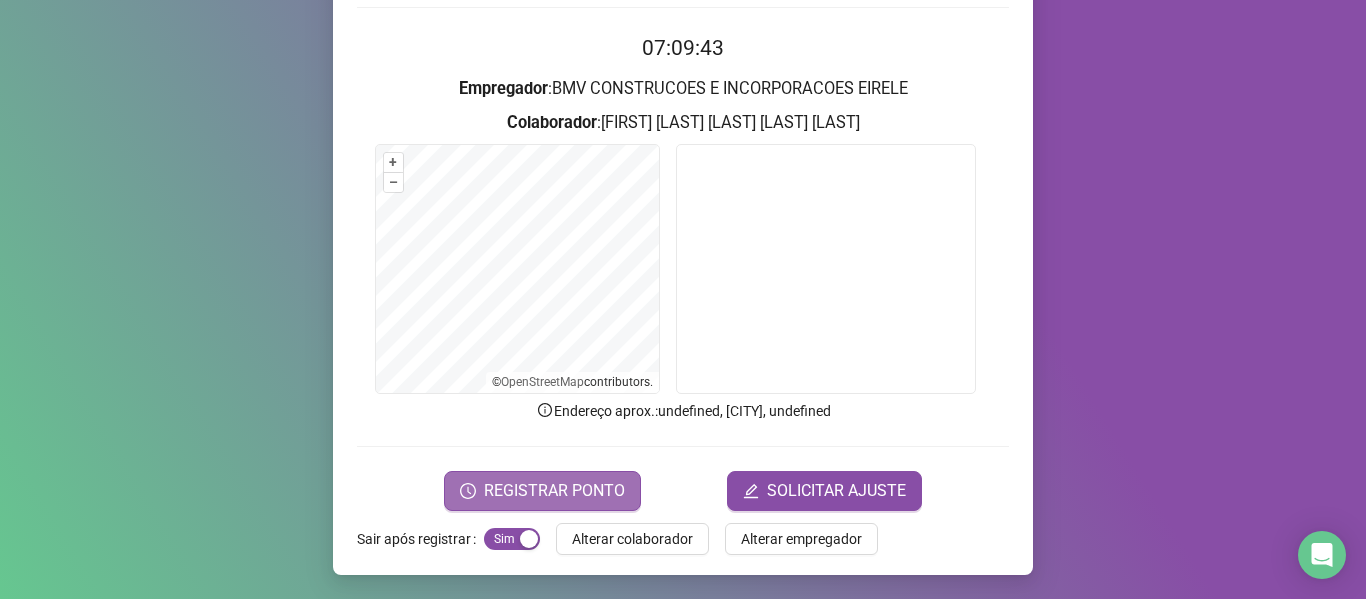 click on "REGISTRAR PONTO" at bounding box center (542, 491) 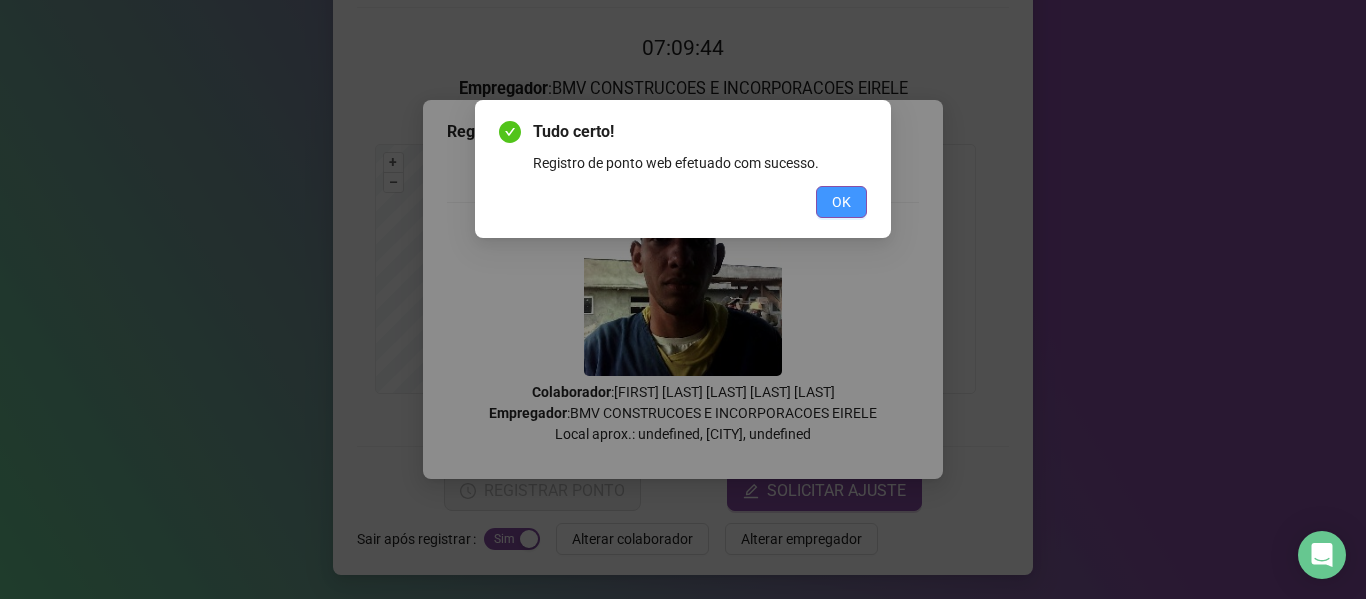 click on "OK" at bounding box center [841, 202] 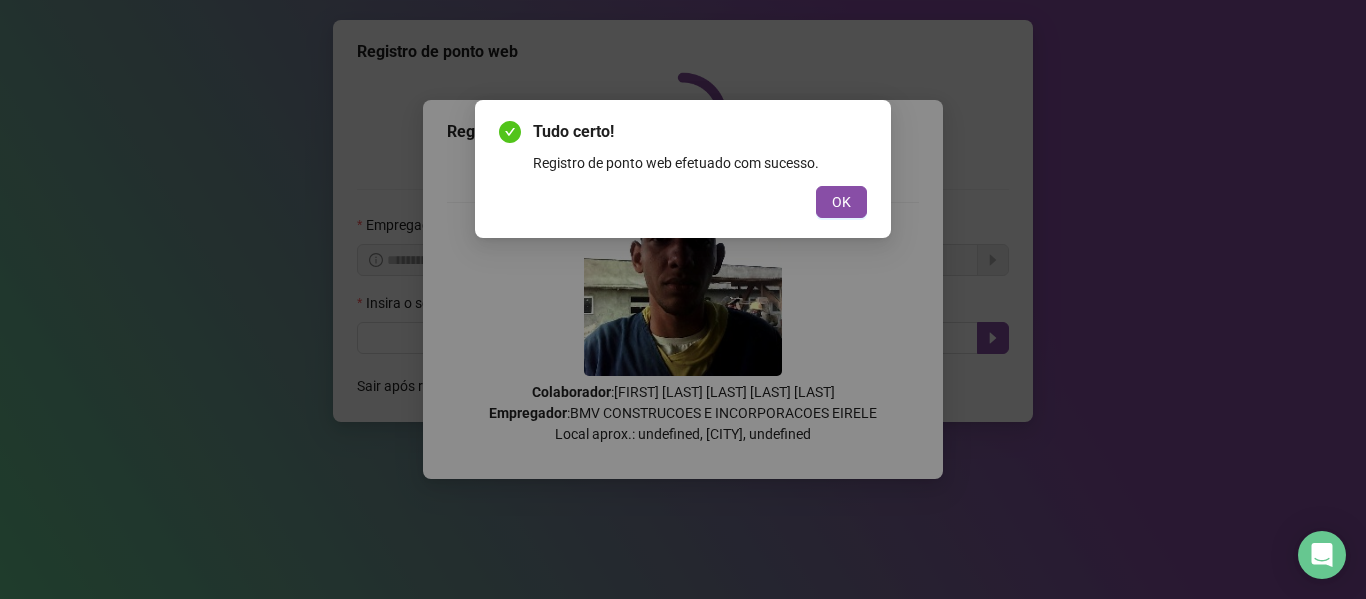 scroll, scrollTop: 0, scrollLeft: 0, axis: both 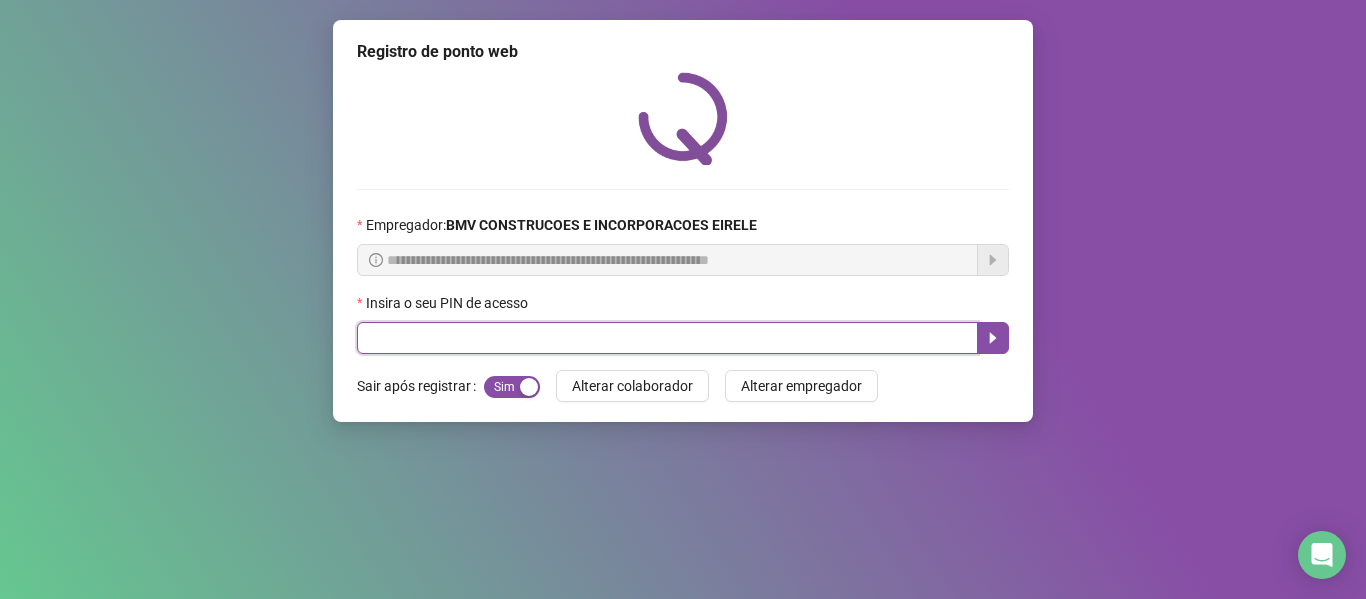click at bounding box center (667, 338) 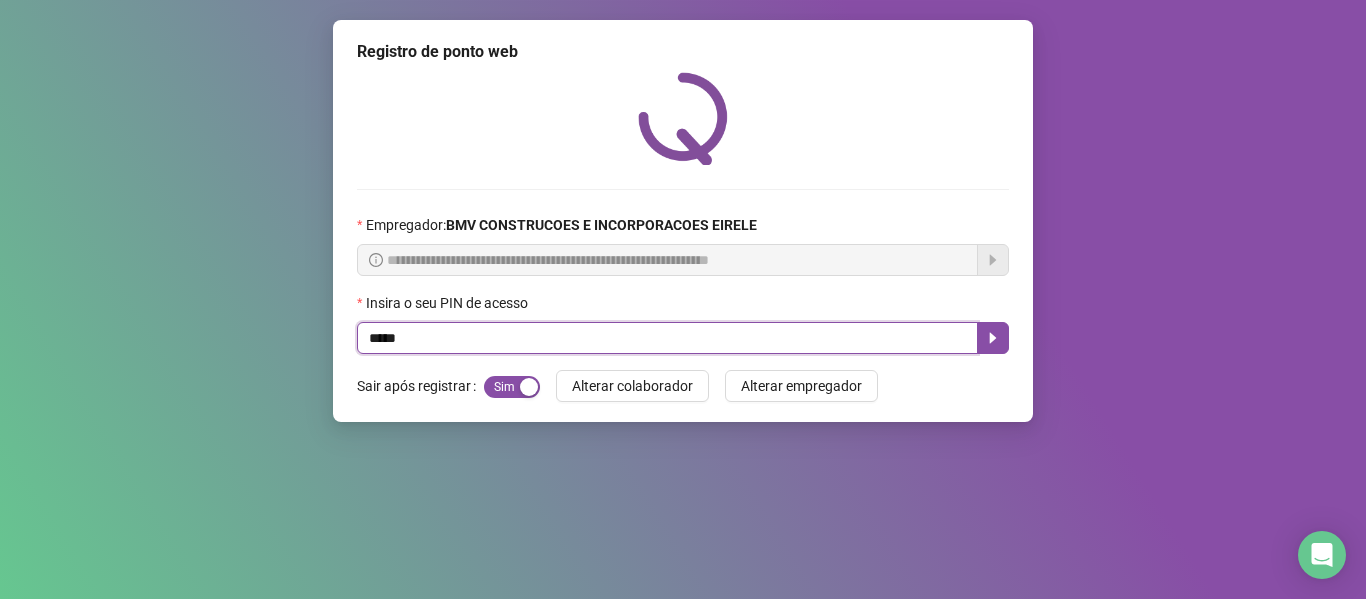 type on "*****" 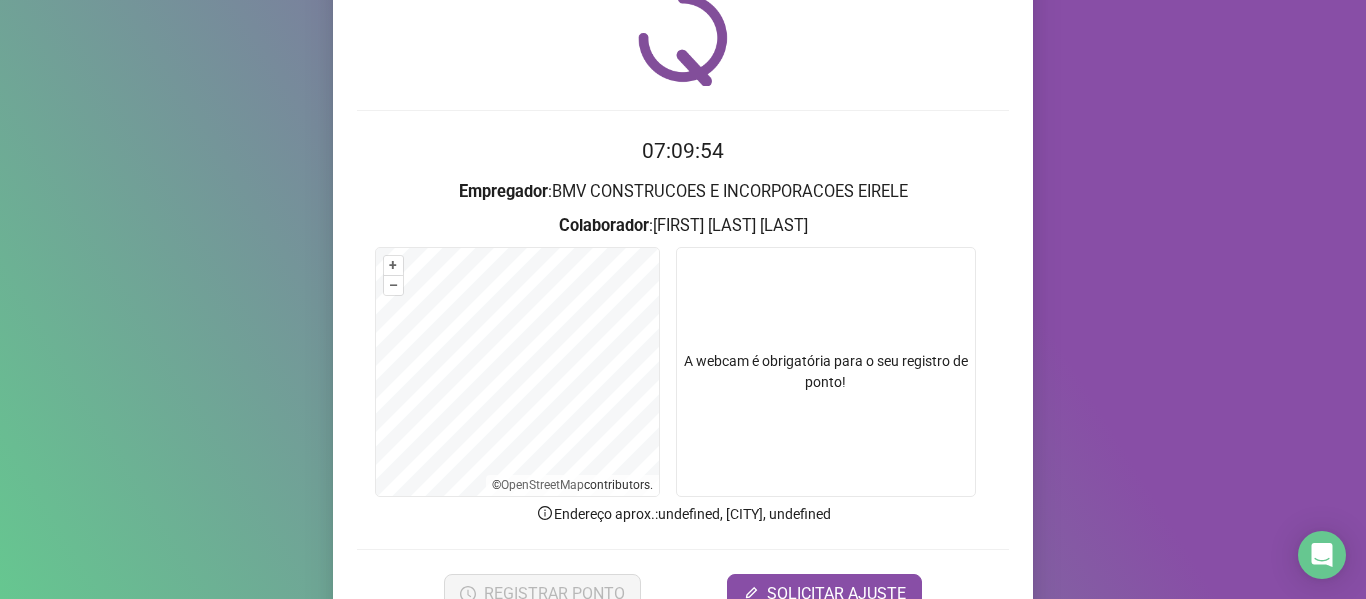 scroll, scrollTop: 182, scrollLeft: 0, axis: vertical 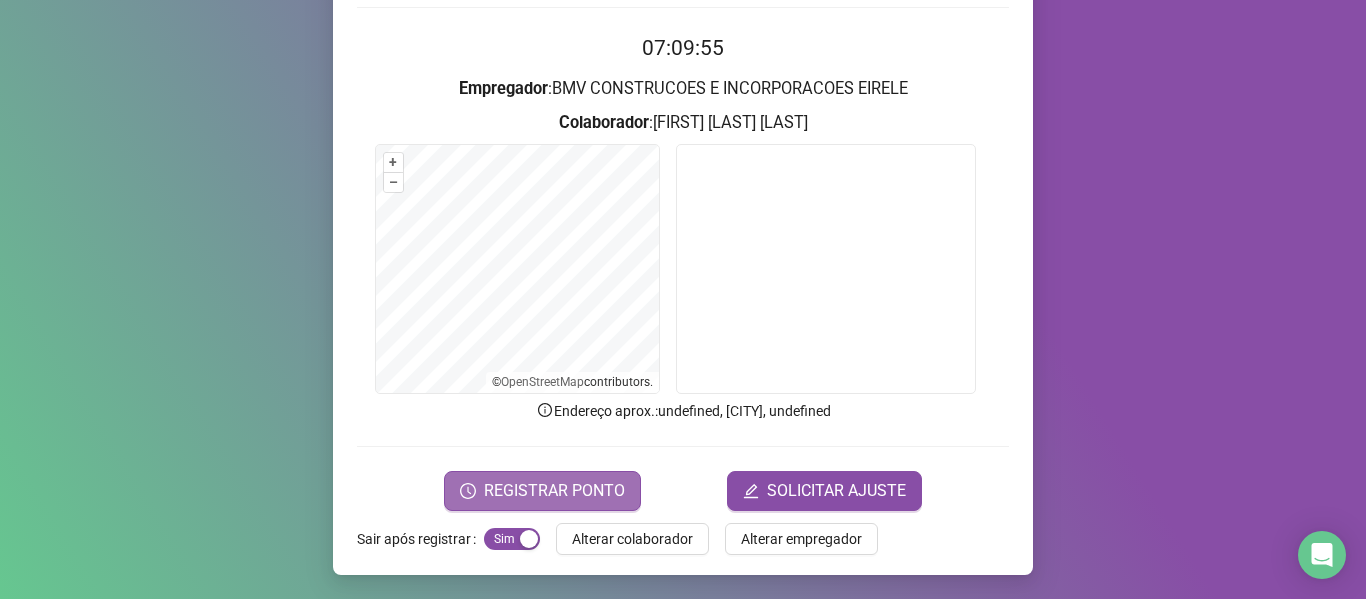 click on "REGISTRAR PONTO" at bounding box center [554, 491] 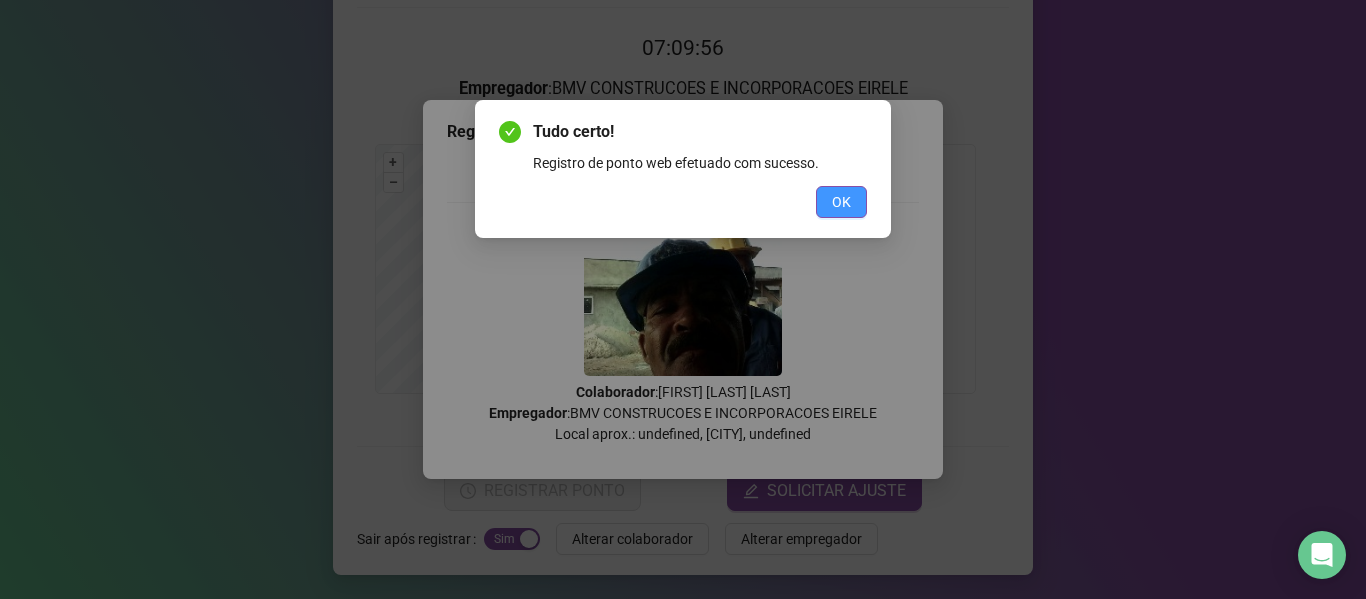 click on "OK" at bounding box center [841, 202] 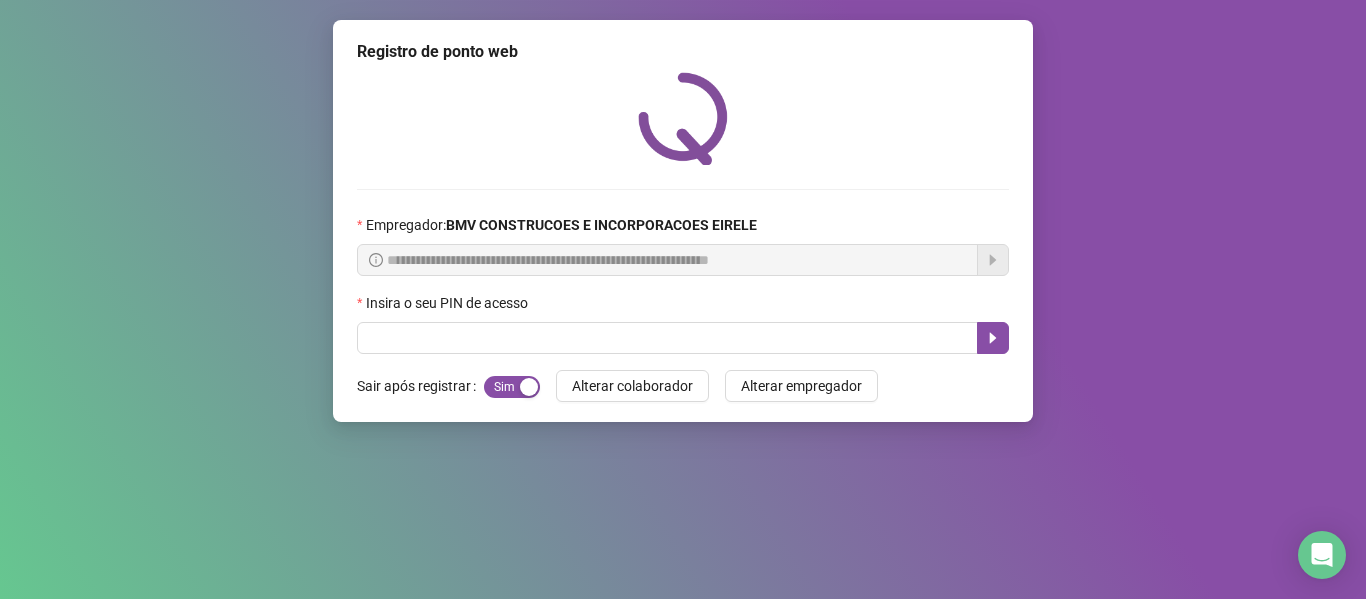 scroll, scrollTop: 0, scrollLeft: 0, axis: both 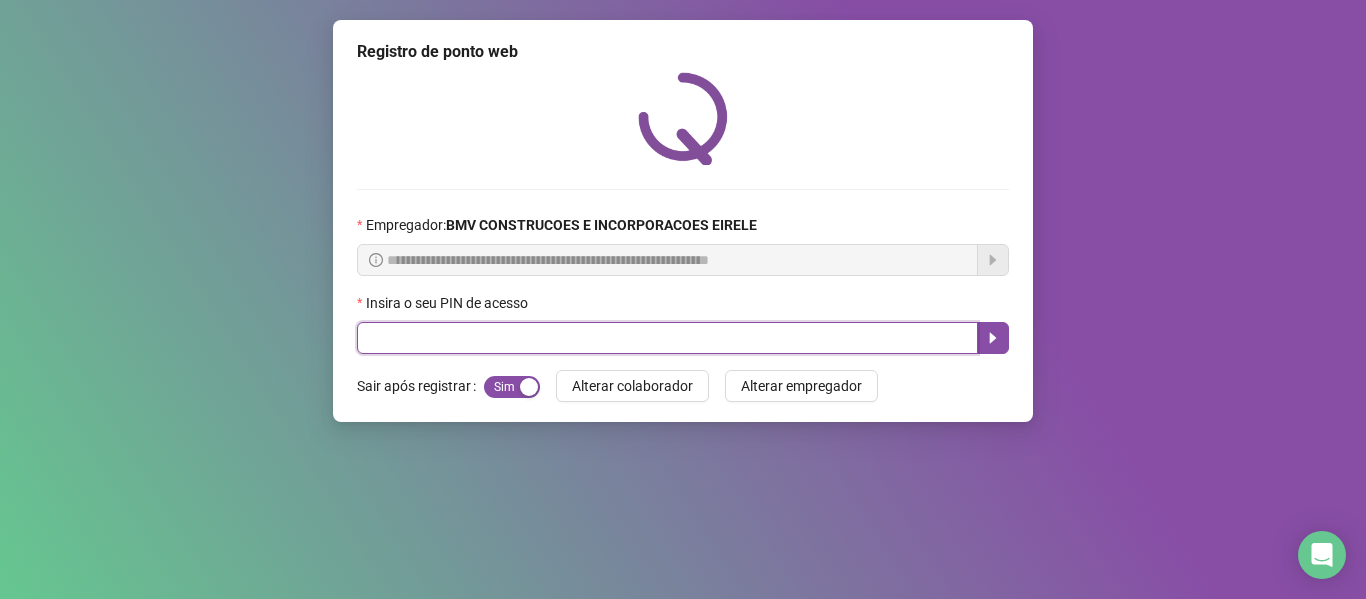 click at bounding box center [667, 338] 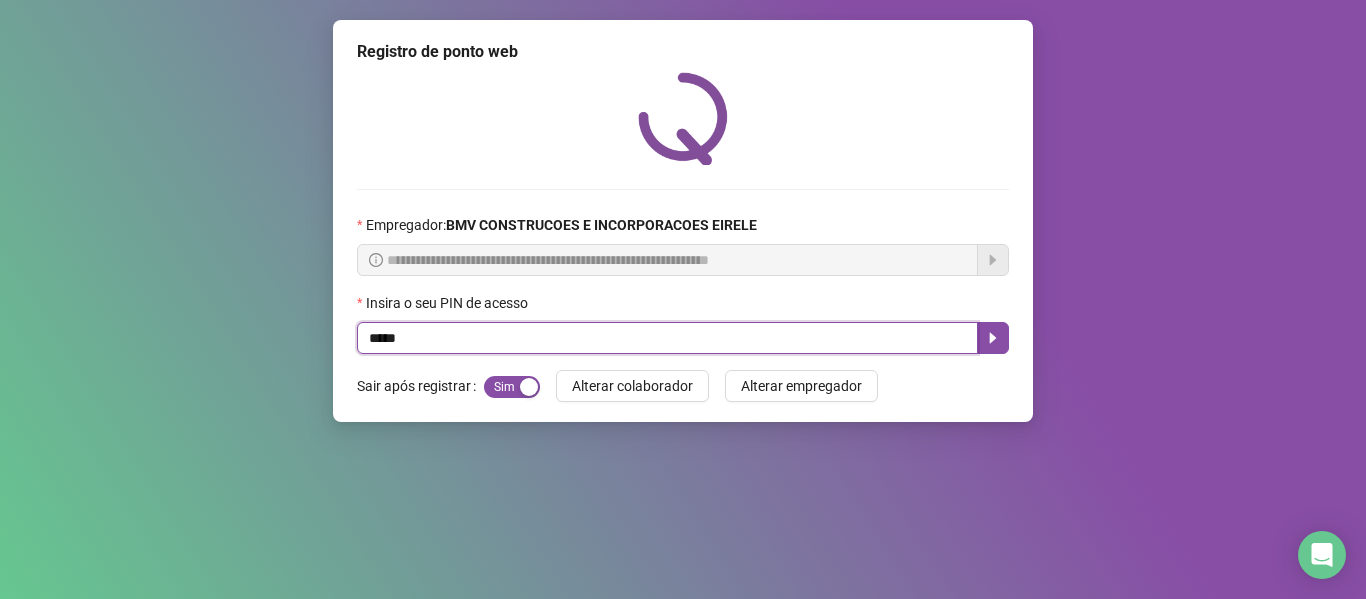 type on "*****" 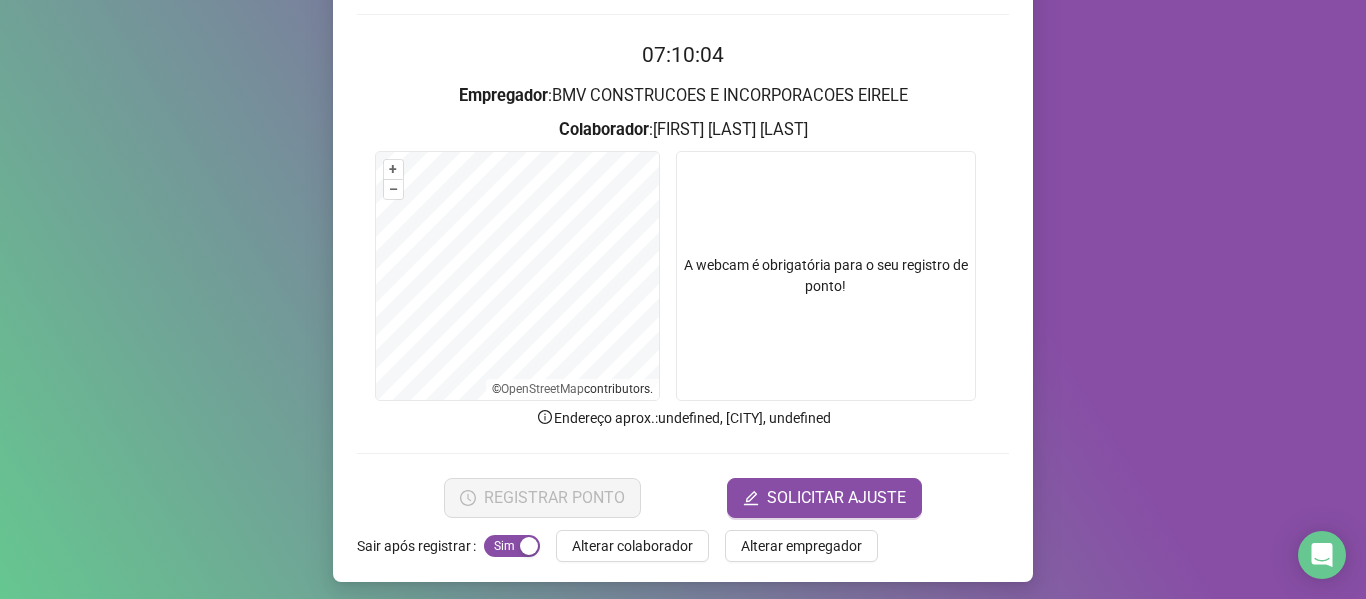 scroll, scrollTop: 182, scrollLeft: 0, axis: vertical 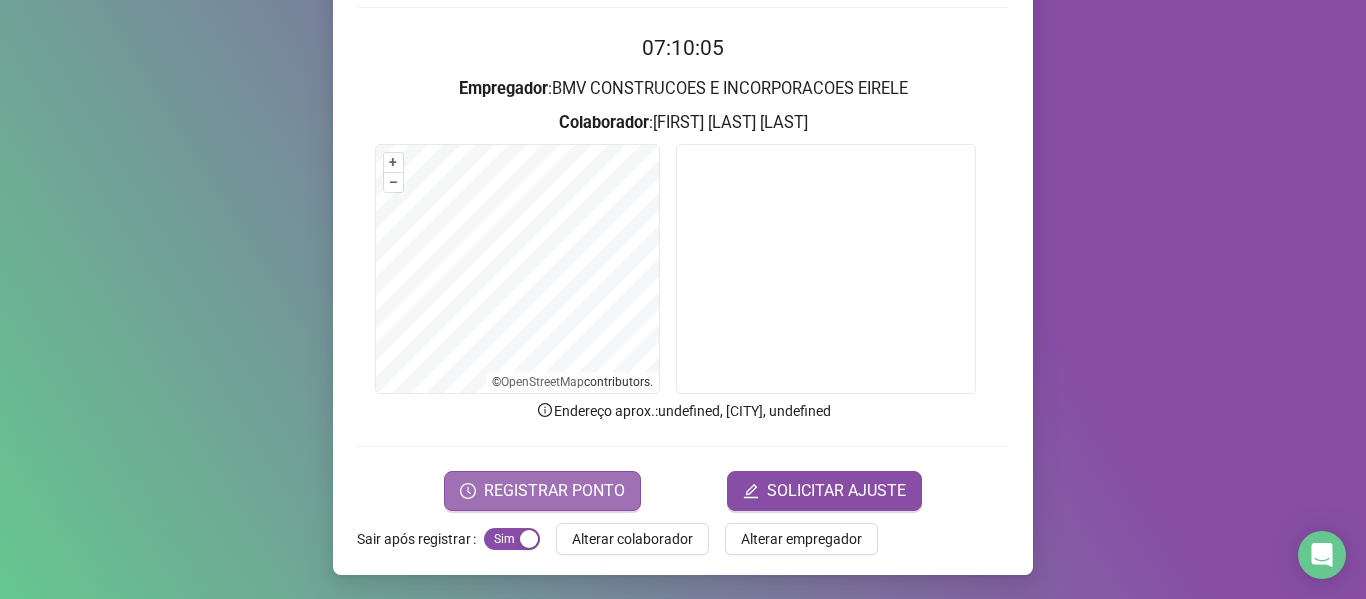 click on "REGISTRAR PONTO" at bounding box center [554, 491] 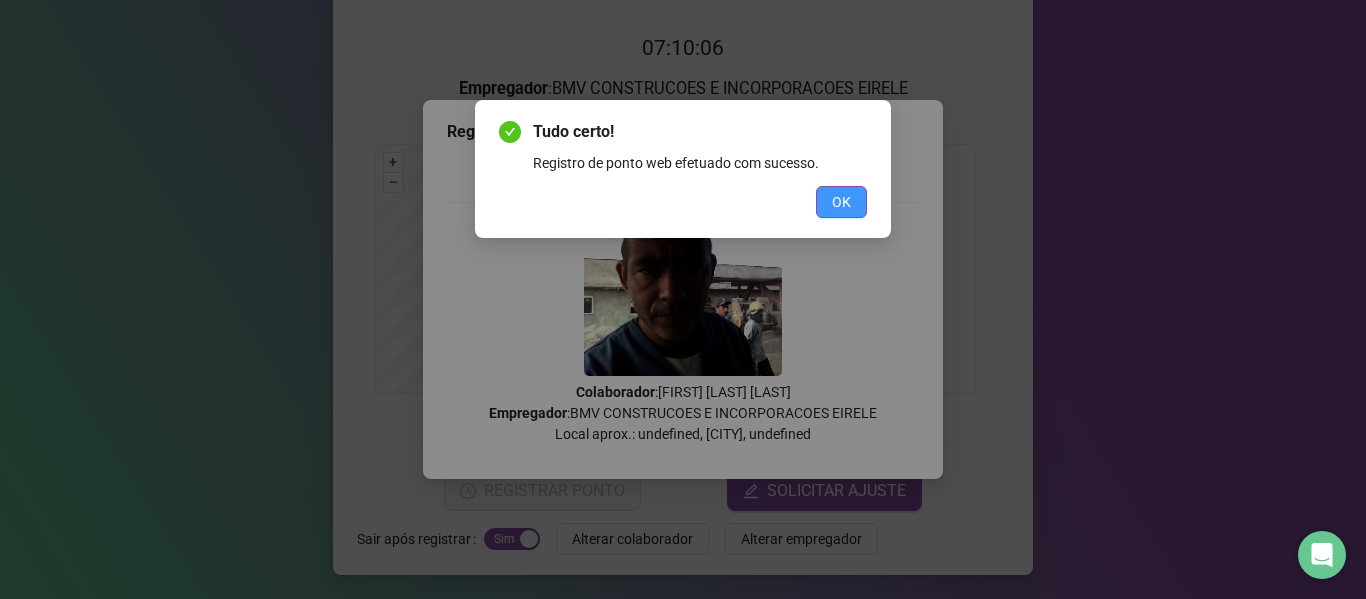 click on "OK" at bounding box center [841, 202] 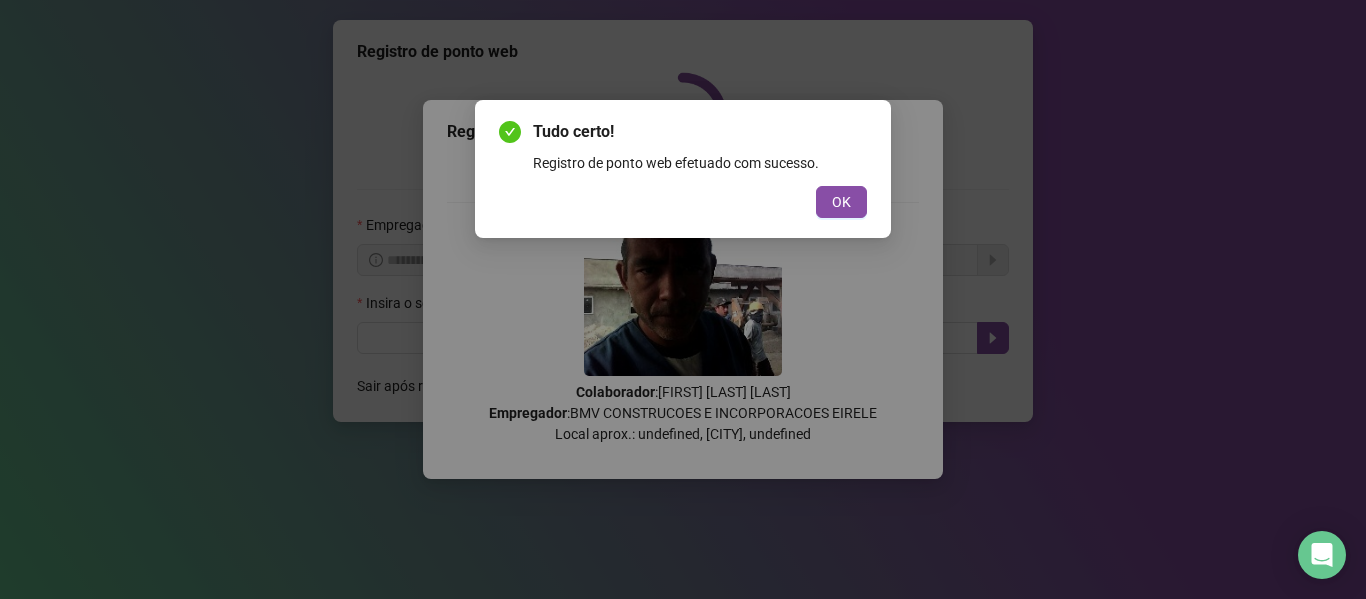 scroll, scrollTop: 0, scrollLeft: 0, axis: both 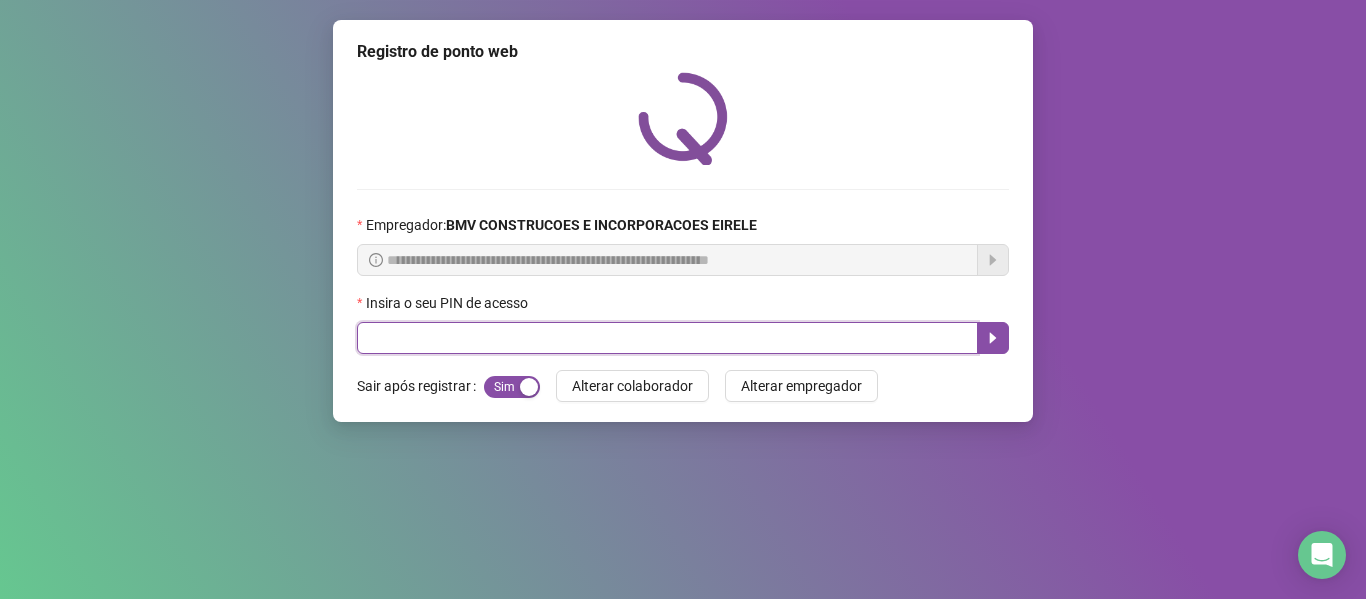 click at bounding box center (667, 338) 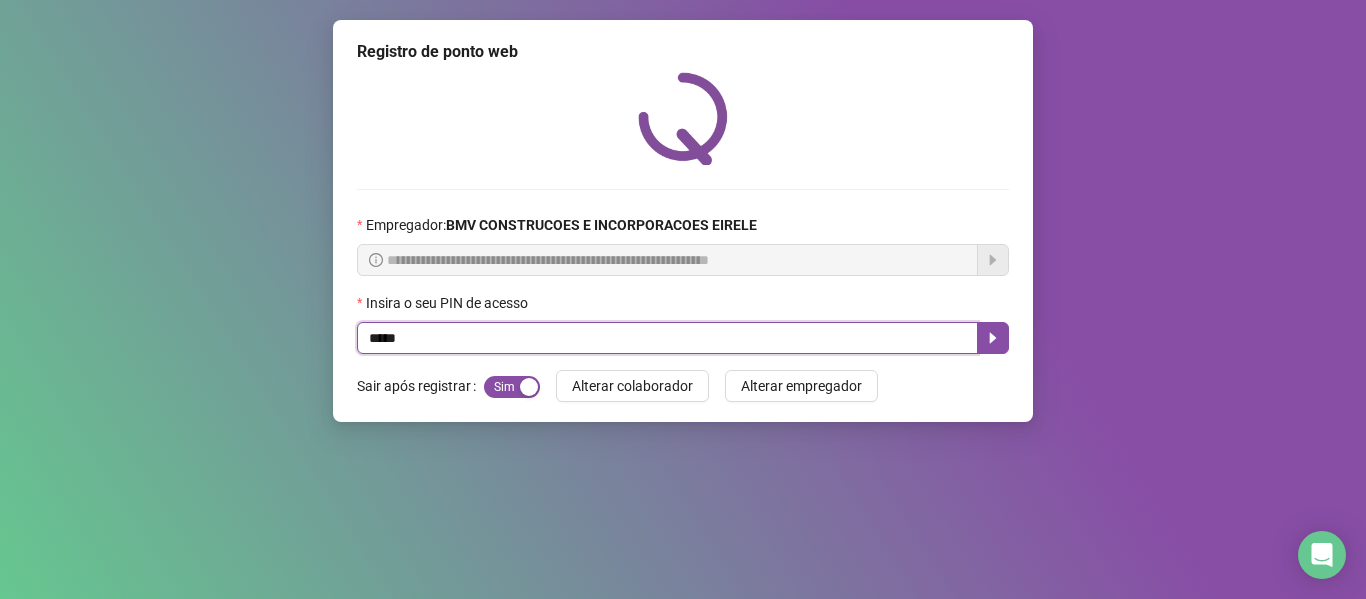 type on "*****" 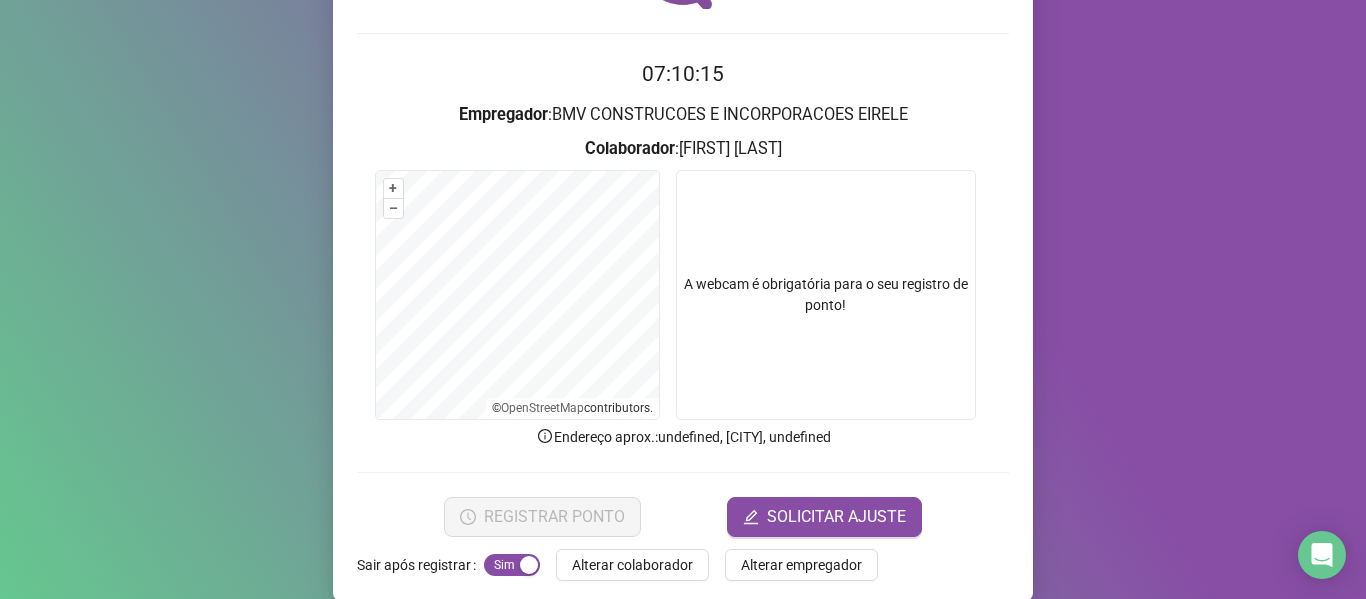 scroll, scrollTop: 182, scrollLeft: 0, axis: vertical 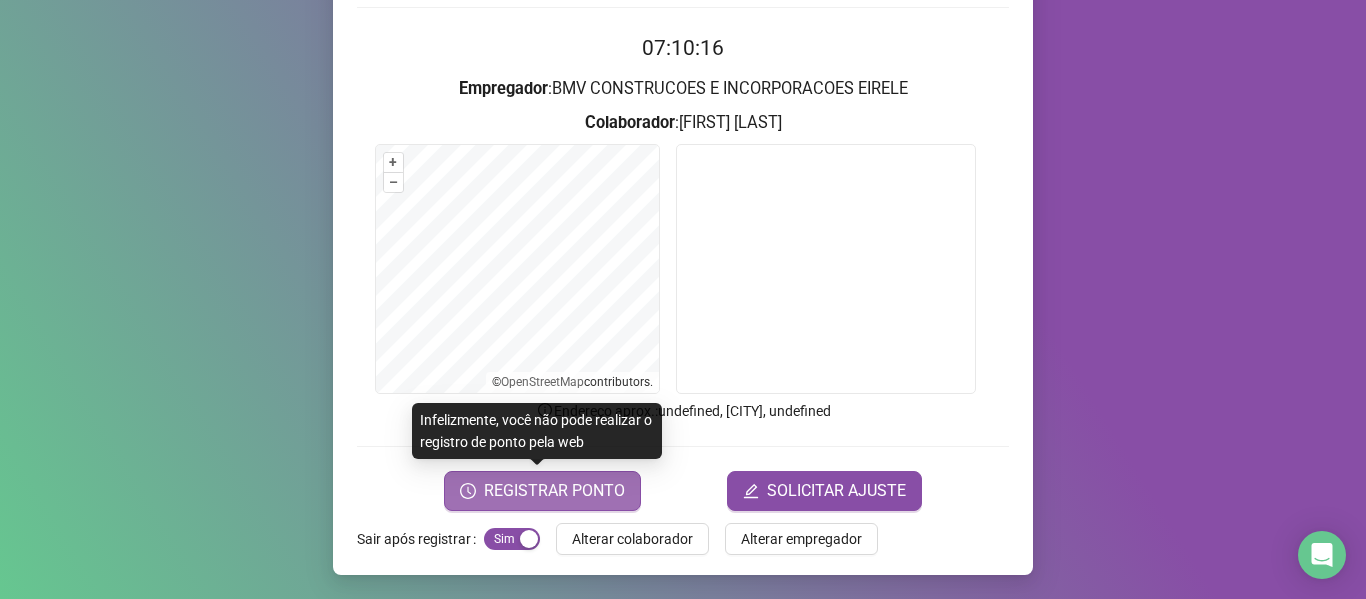 click on "REGISTRAR PONTO" at bounding box center [554, 491] 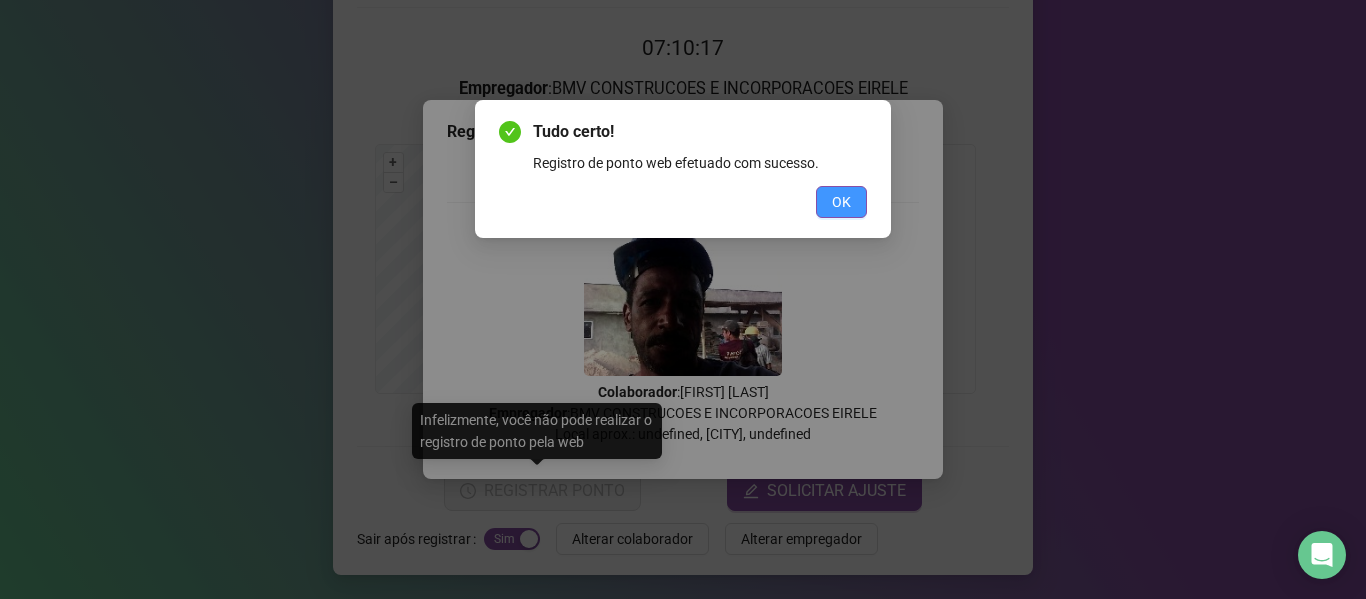 click on "OK" at bounding box center [841, 202] 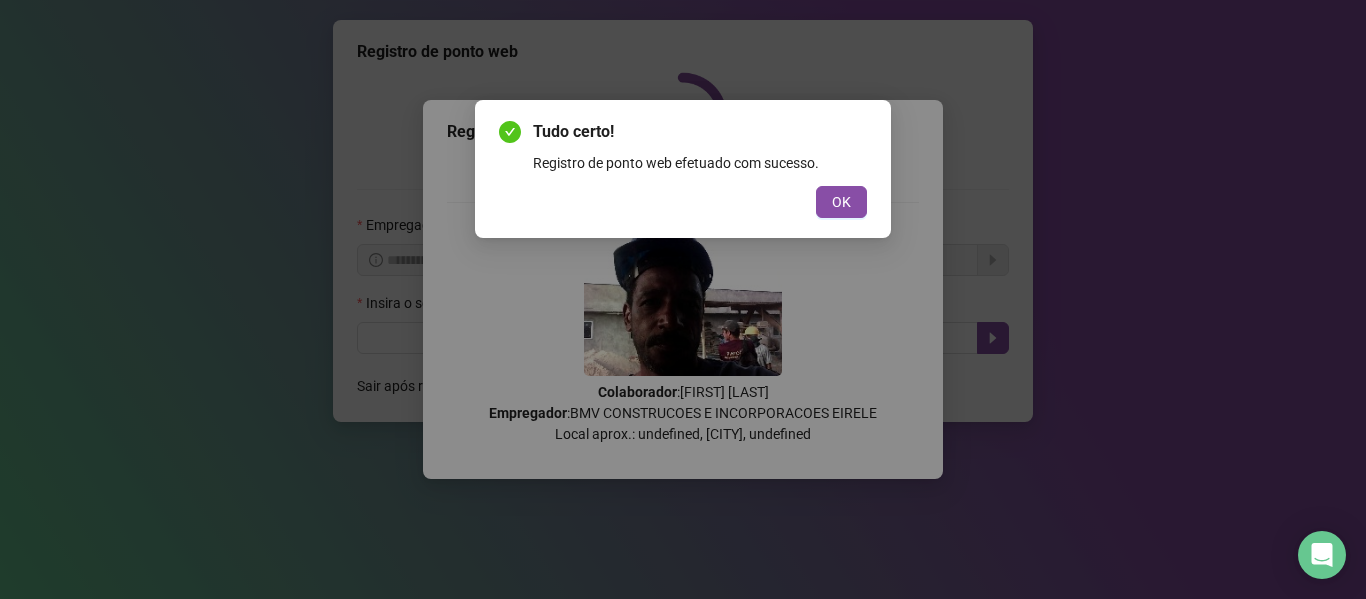 scroll, scrollTop: 0, scrollLeft: 0, axis: both 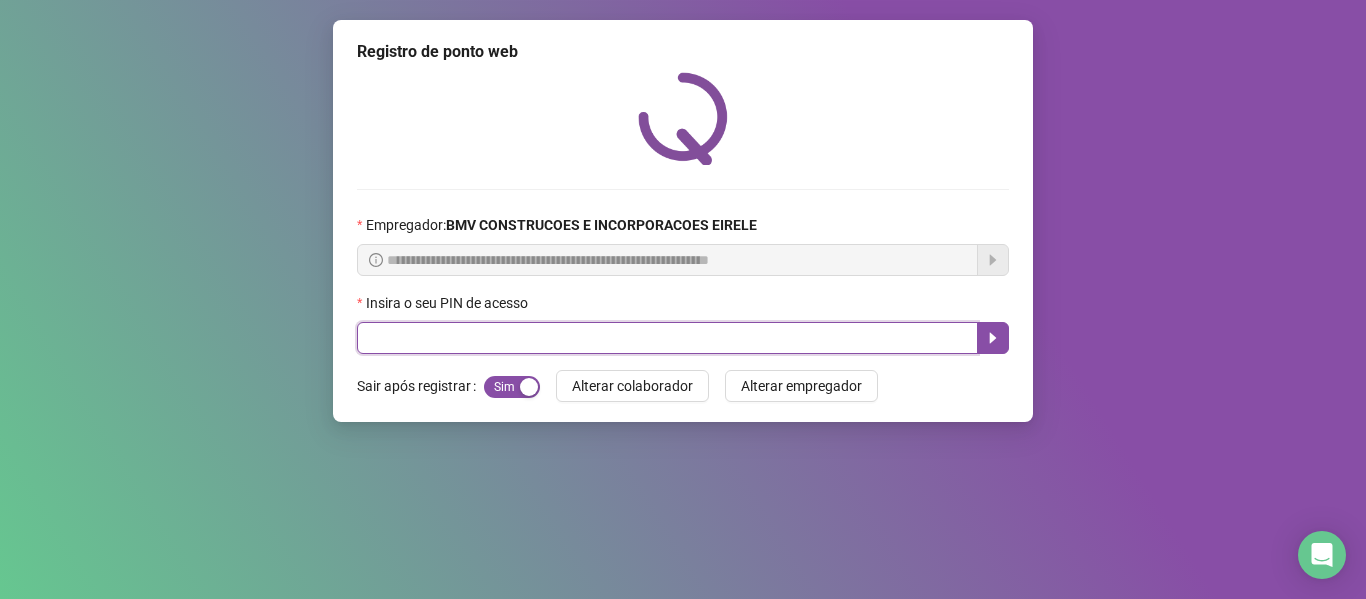 click at bounding box center (667, 338) 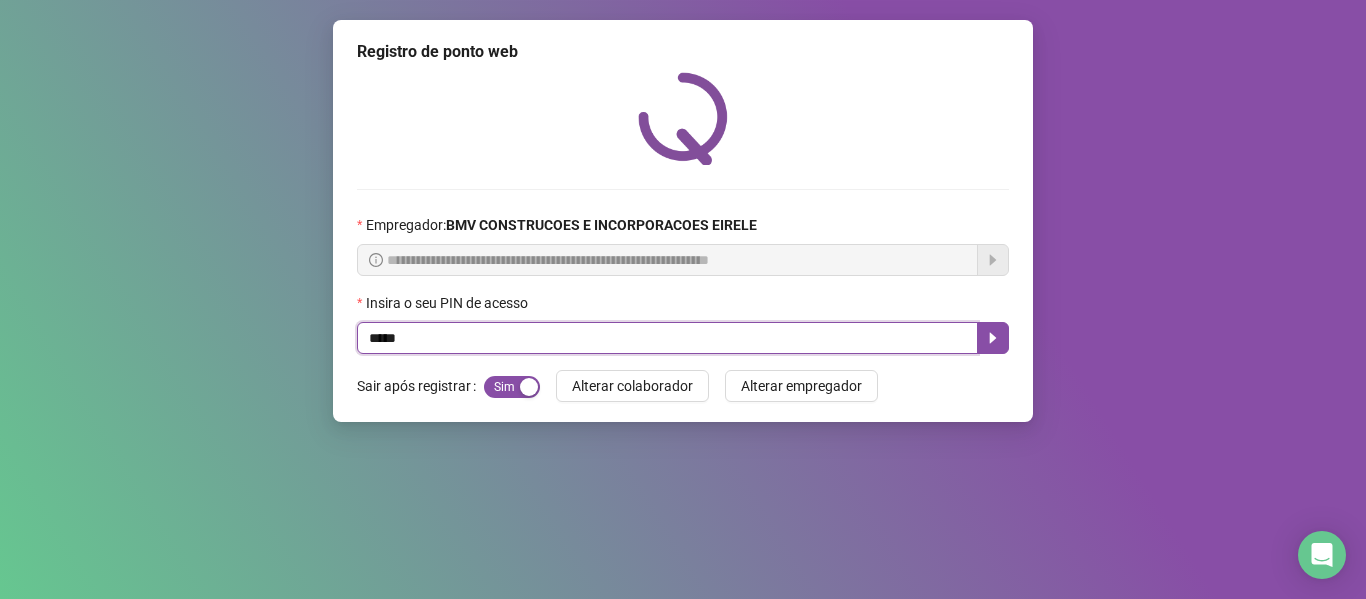 type on "*****" 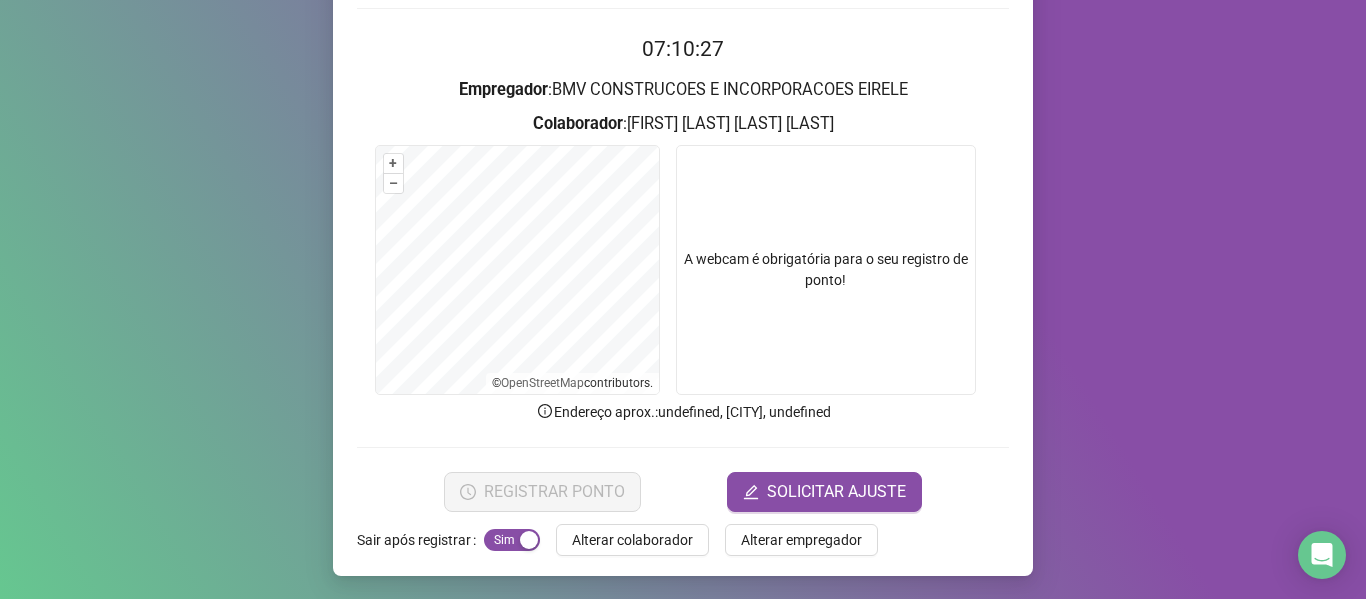 scroll, scrollTop: 182, scrollLeft: 0, axis: vertical 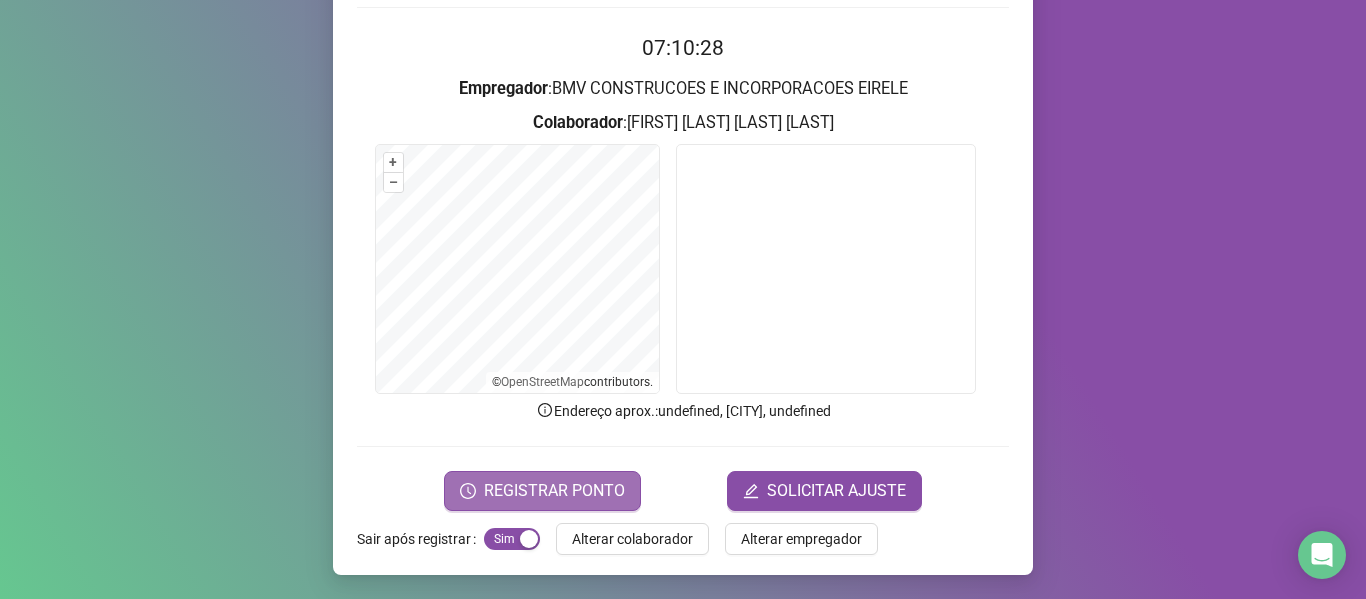 click on "REGISTRAR PONTO" at bounding box center [554, 491] 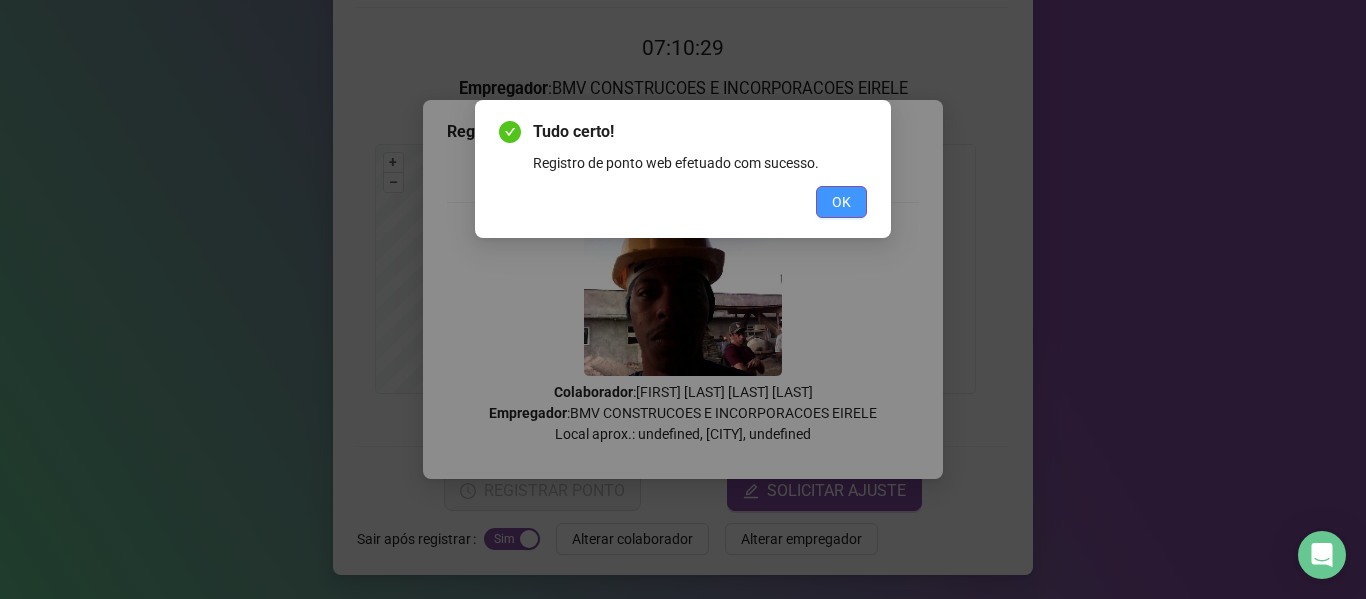 click on "OK" at bounding box center (841, 202) 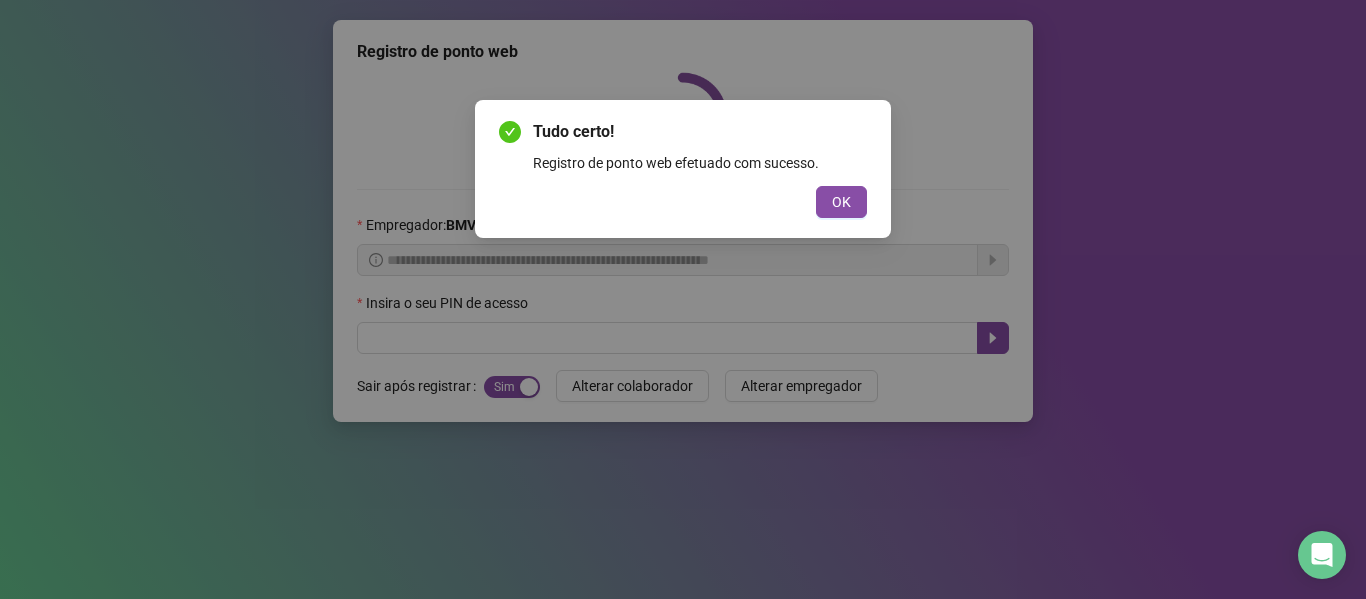 scroll, scrollTop: 0, scrollLeft: 0, axis: both 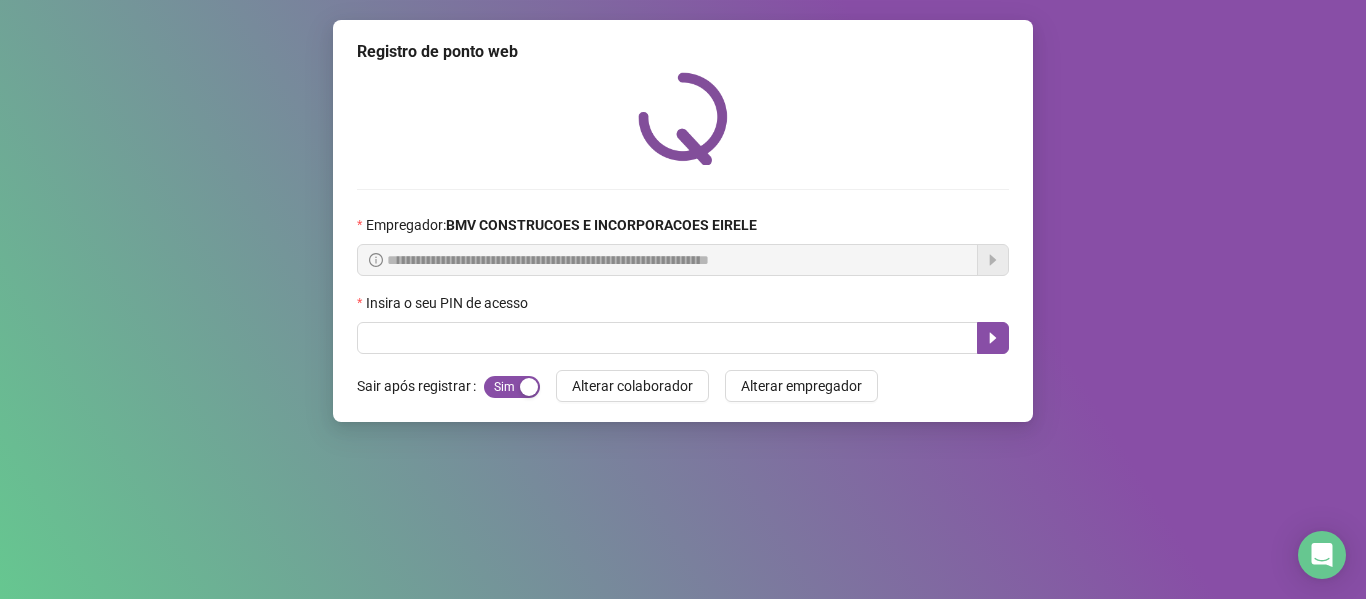 click on "Insira o seu PIN de acesso" at bounding box center [683, 307] 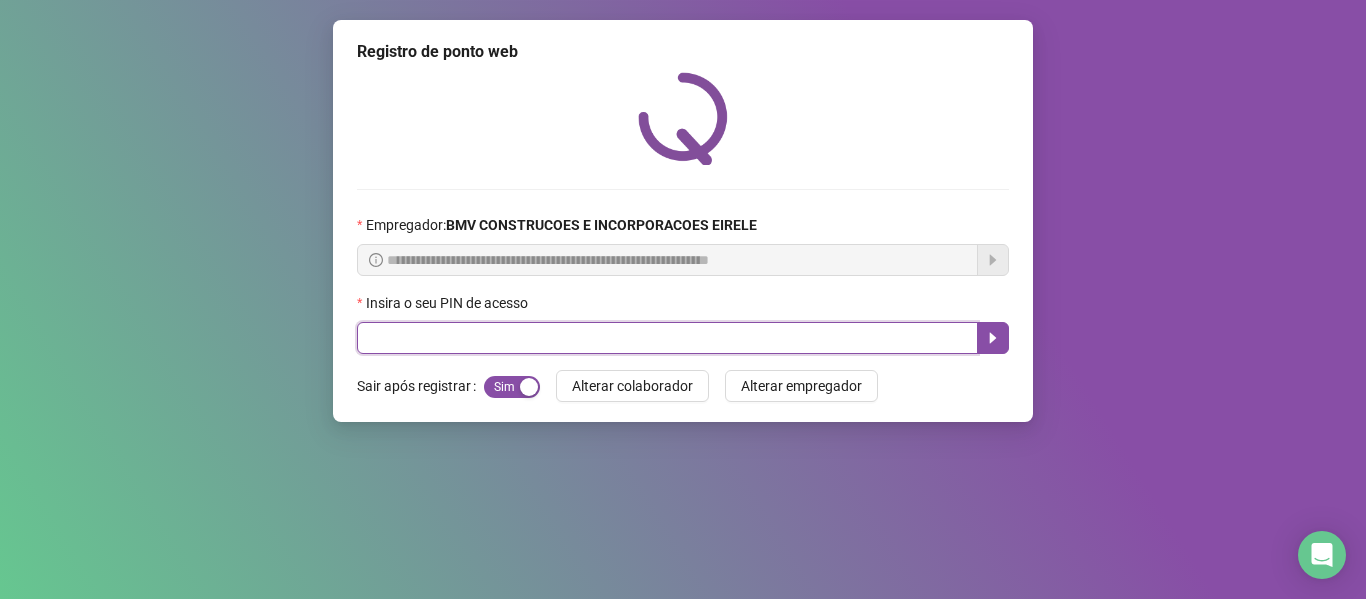 click at bounding box center [667, 338] 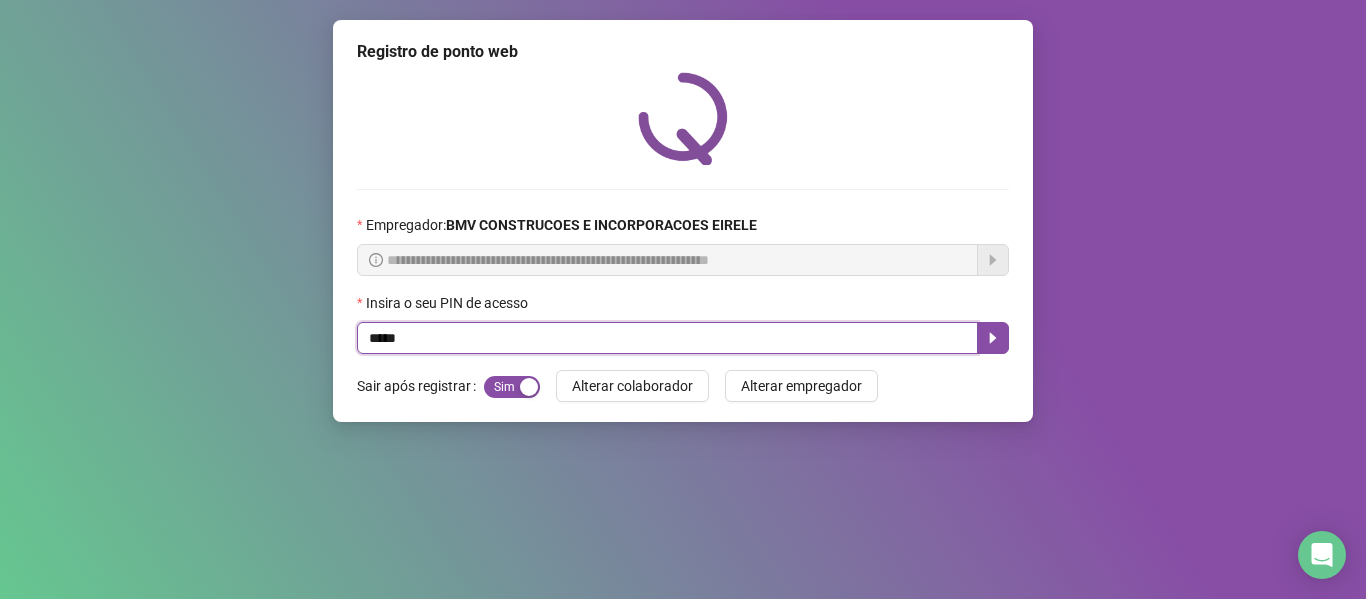 type on "*****" 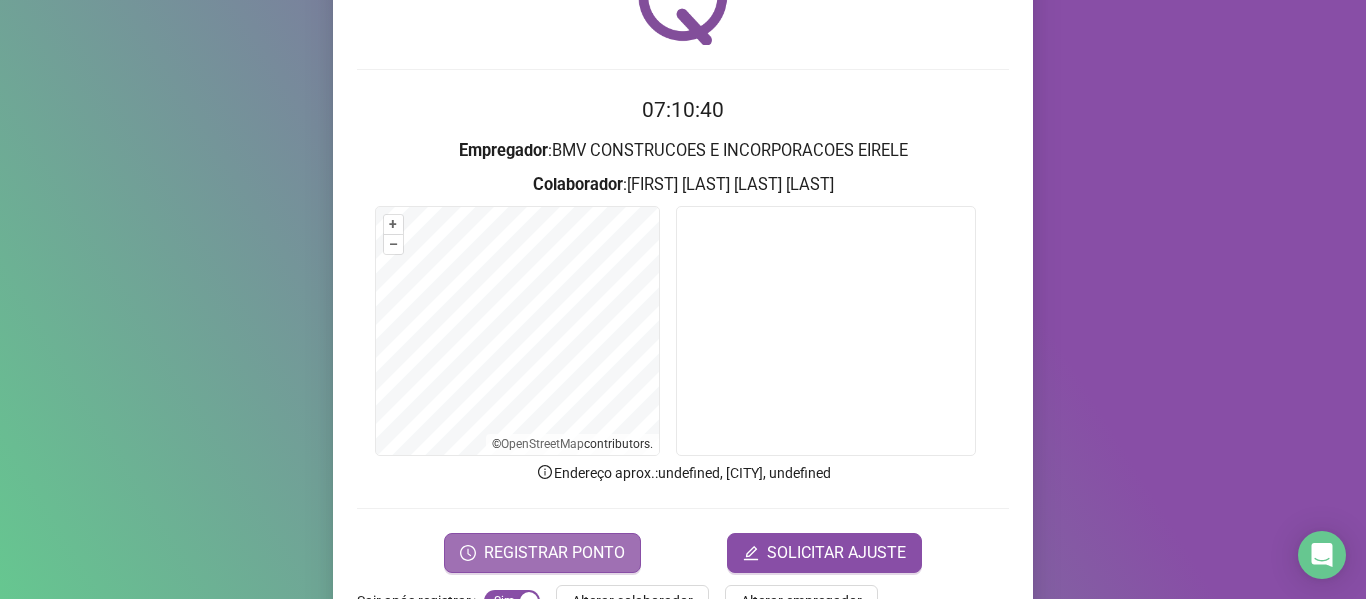 scroll, scrollTop: 182, scrollLeft: 0, axis: vertical 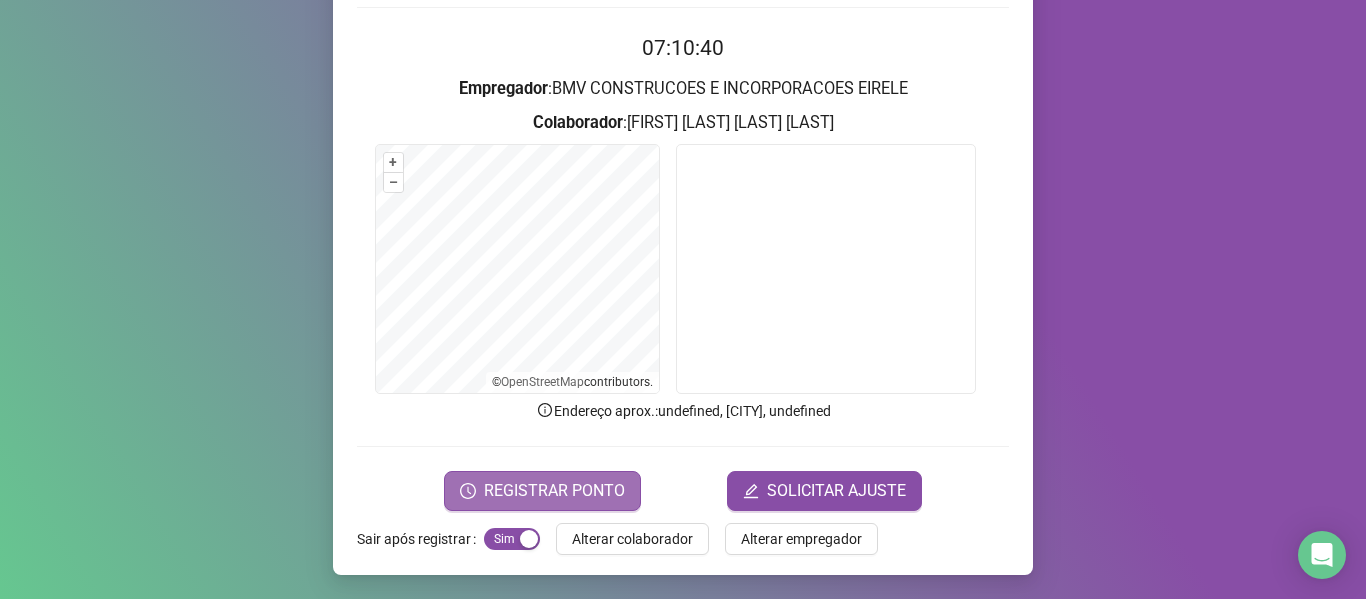 click on "REGISTRAR PONTO" at bounding box center [542, 491] 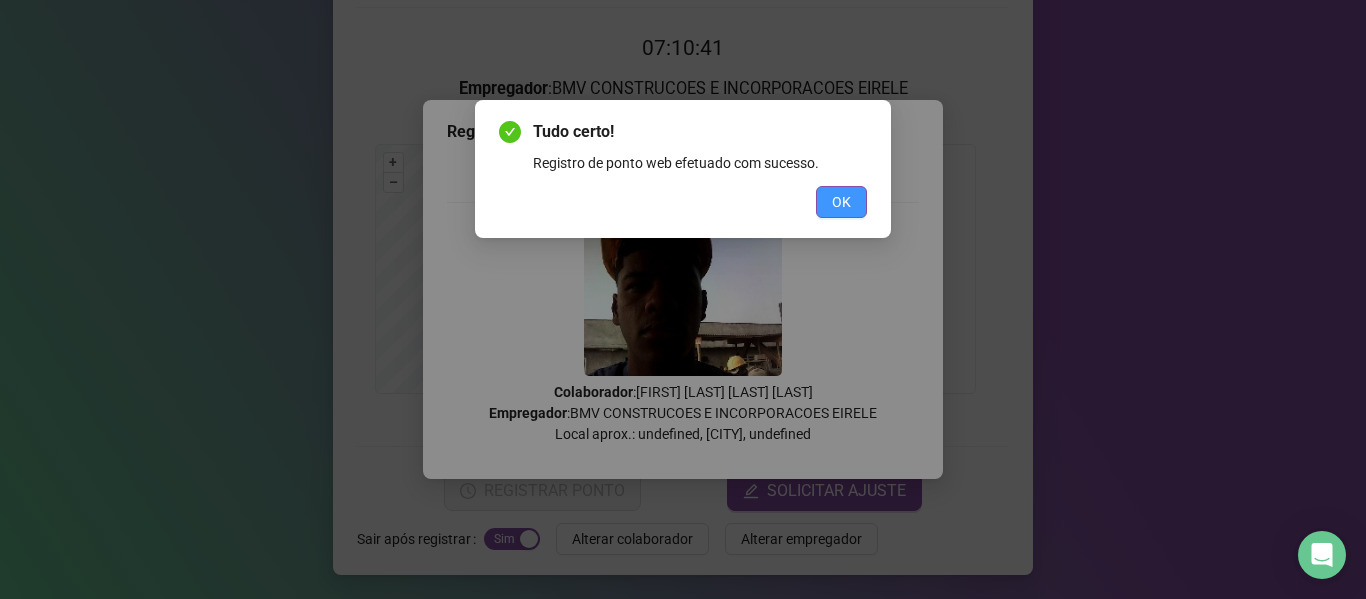 click on "OK" at bounding box center [841, 202] 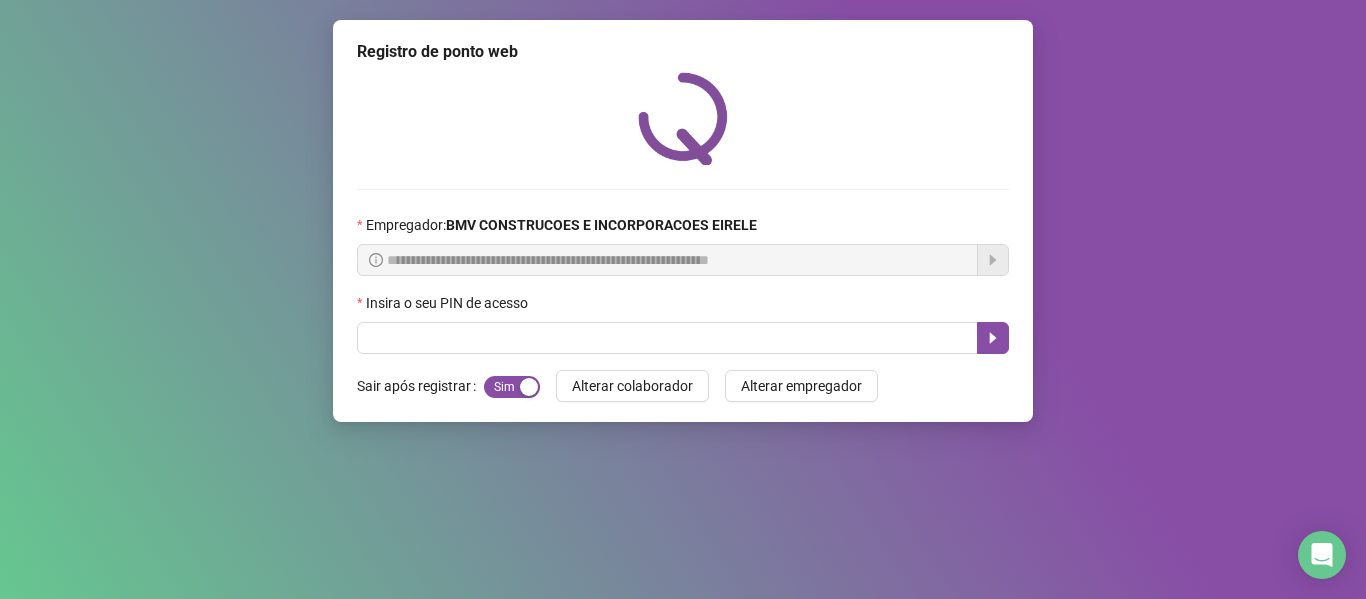 scroll, scrollTop: 0, scrollLeft: 0, axis: both 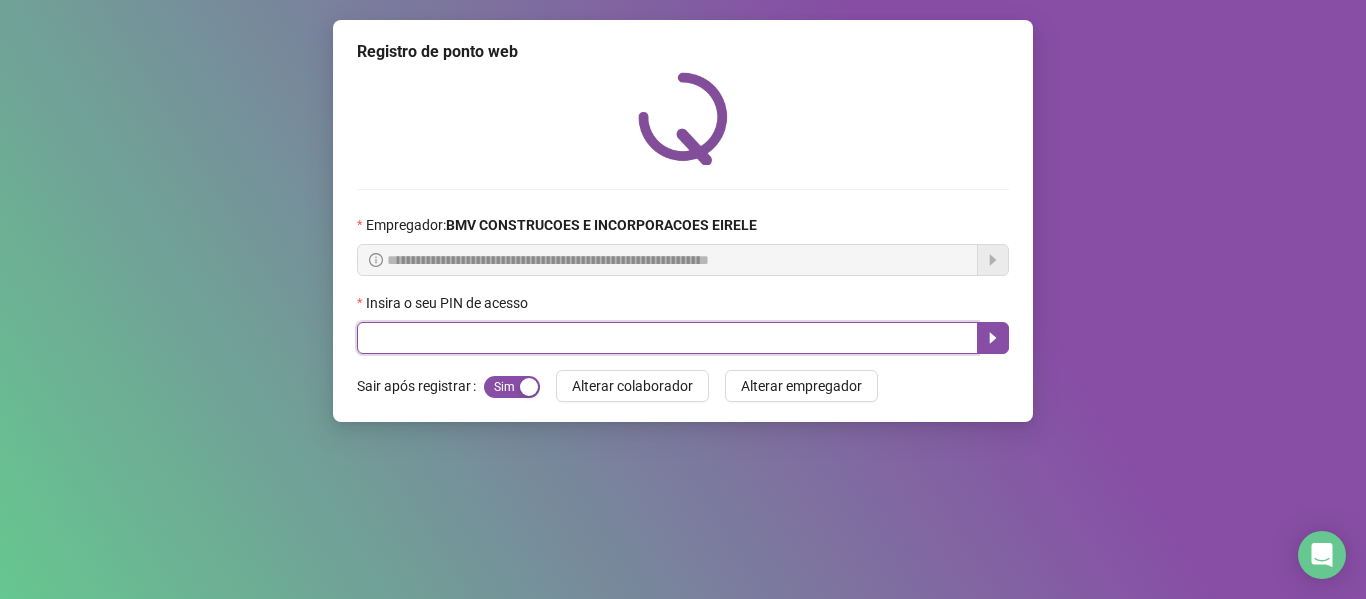 click at bounding box center [667, 338] 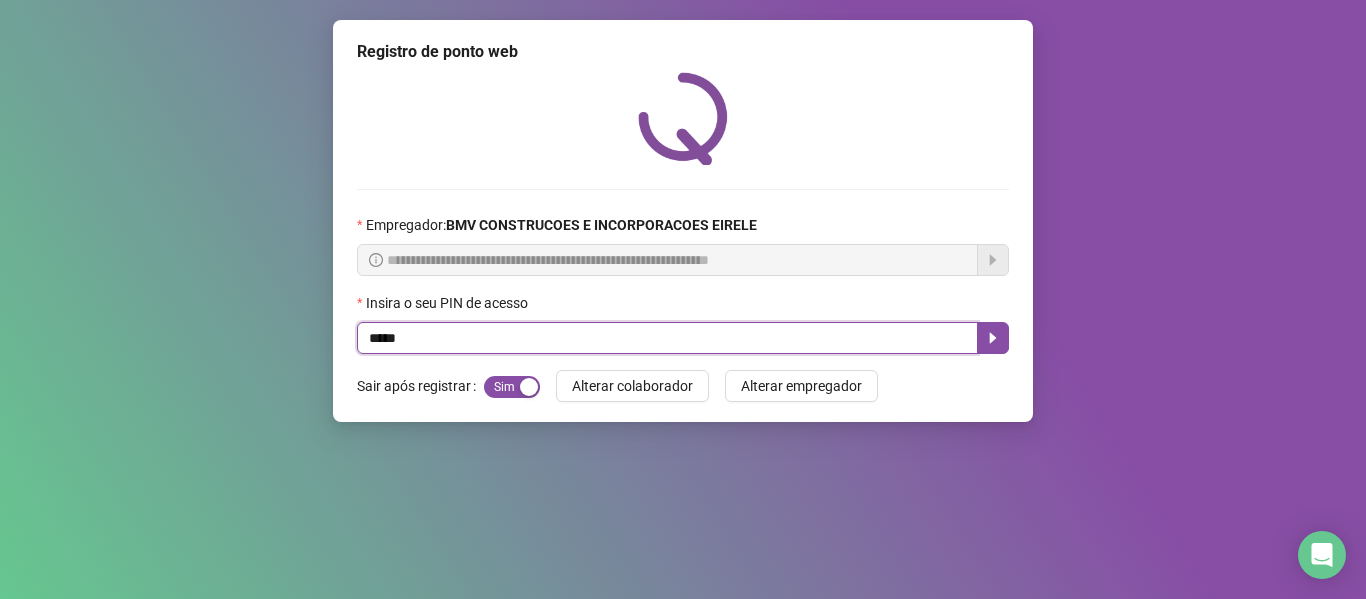 type on "*****" 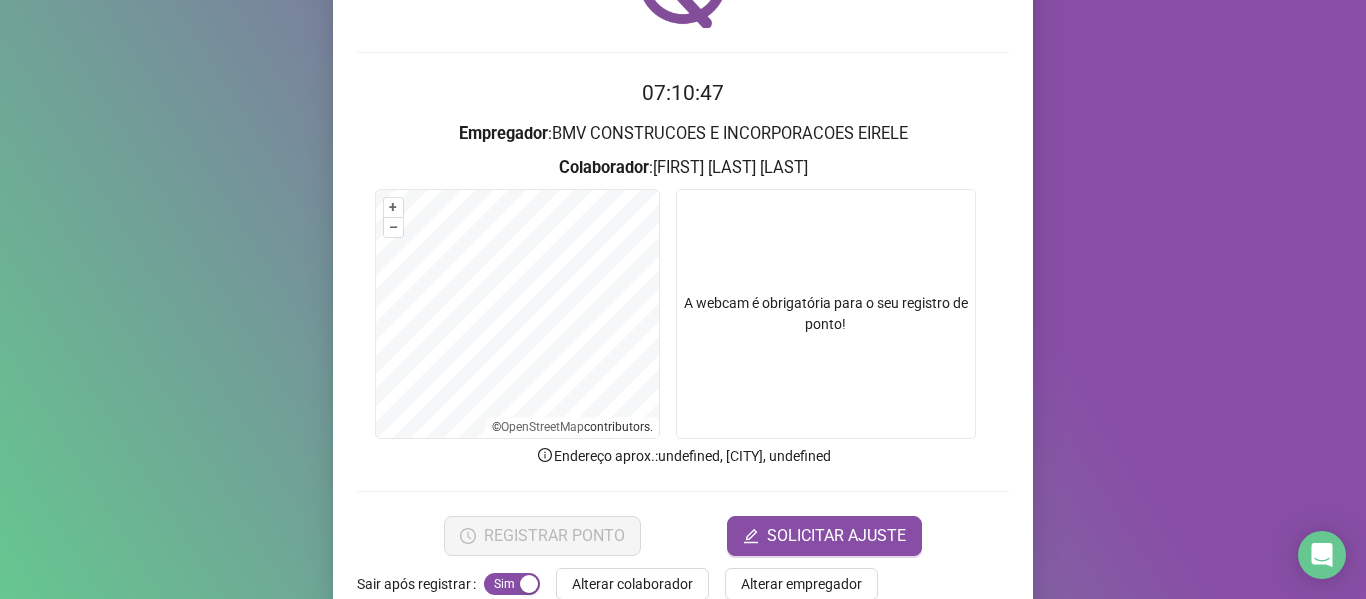 scroll, scrollTop: 182, scrollLeft: 0, axis: vertical 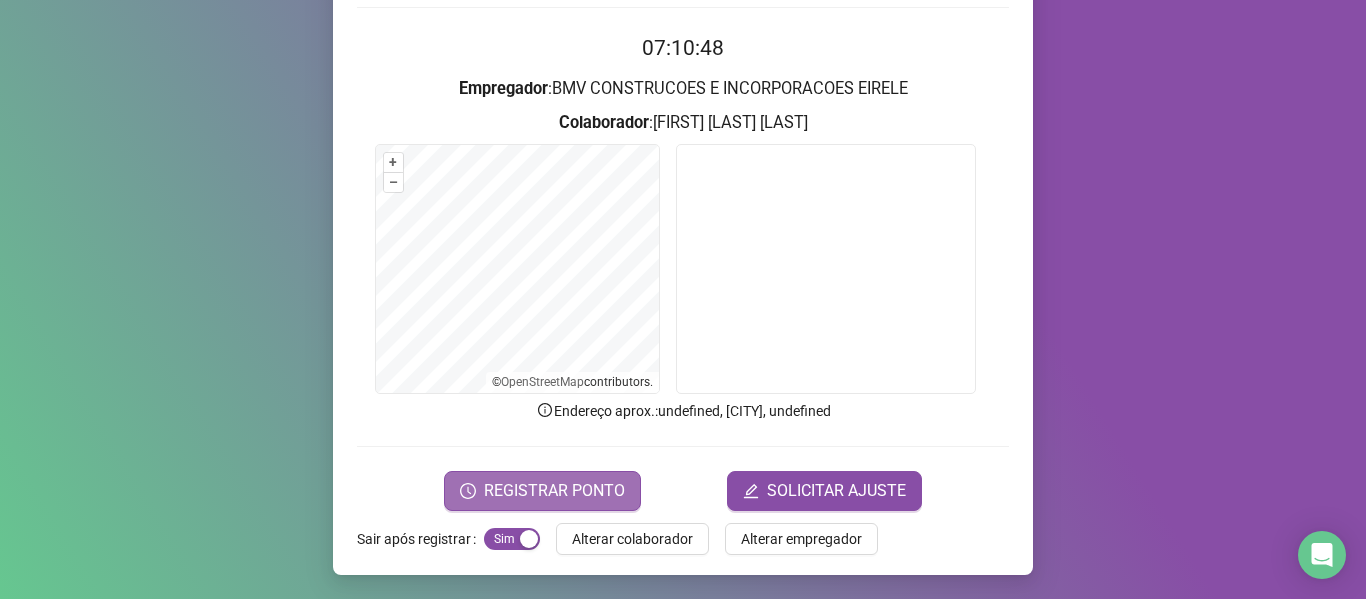 click on "REGISTRAR PONTO" at bounding box center (554, 491) 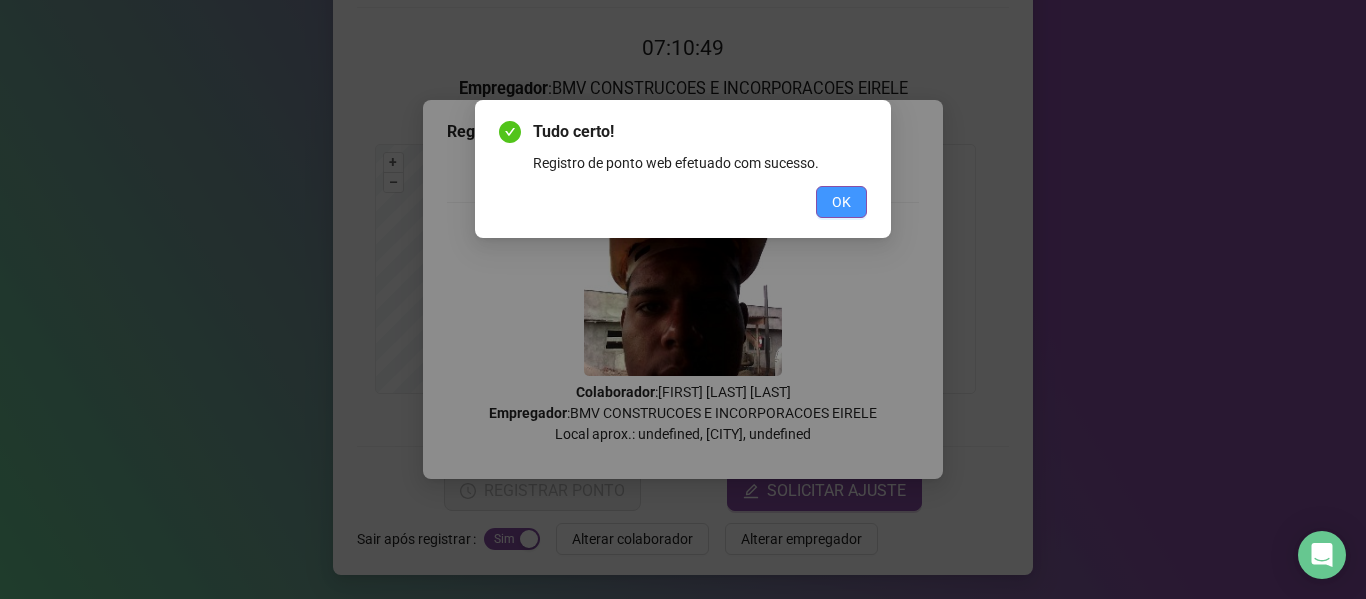 click on "OK" at bounding box center (841, 202) 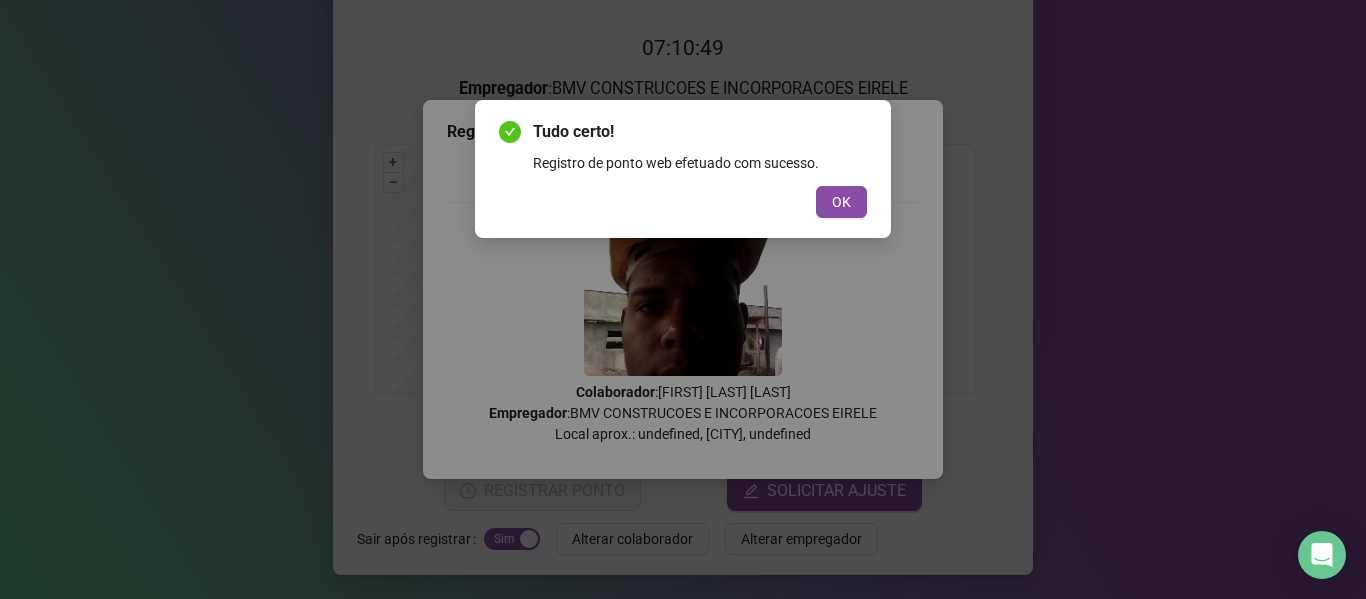 scroll, scrollTop: 0, scrollLeft: 0, axis: both 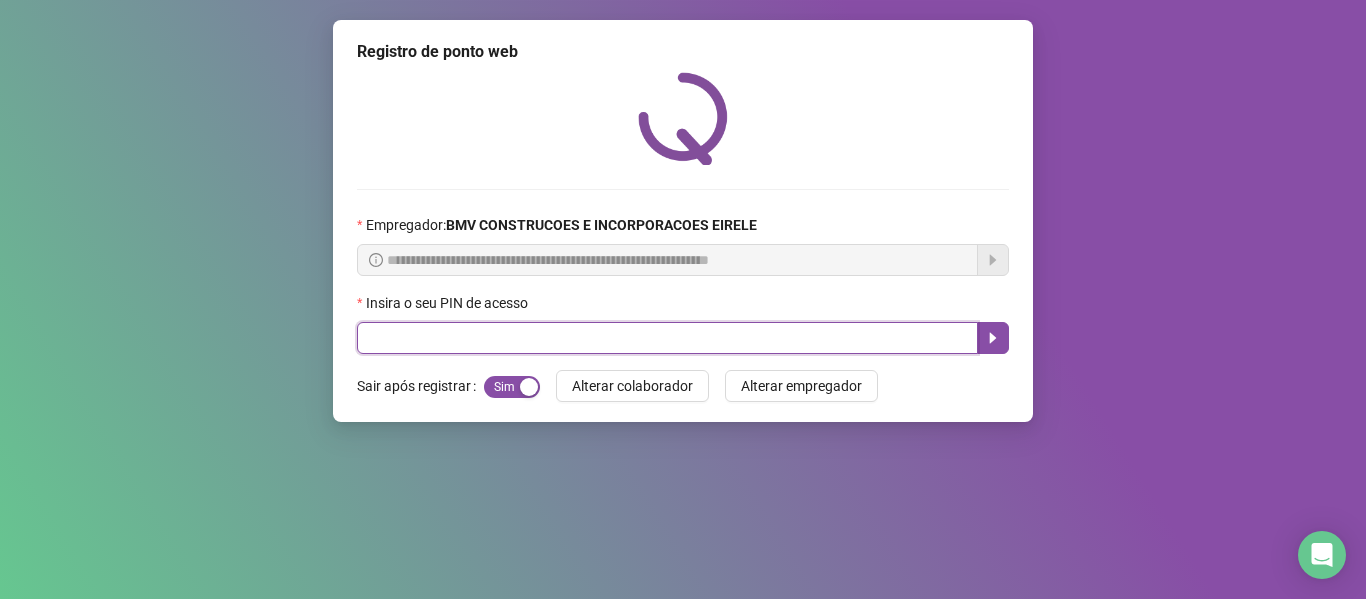 click at bounding box center (667, 338) 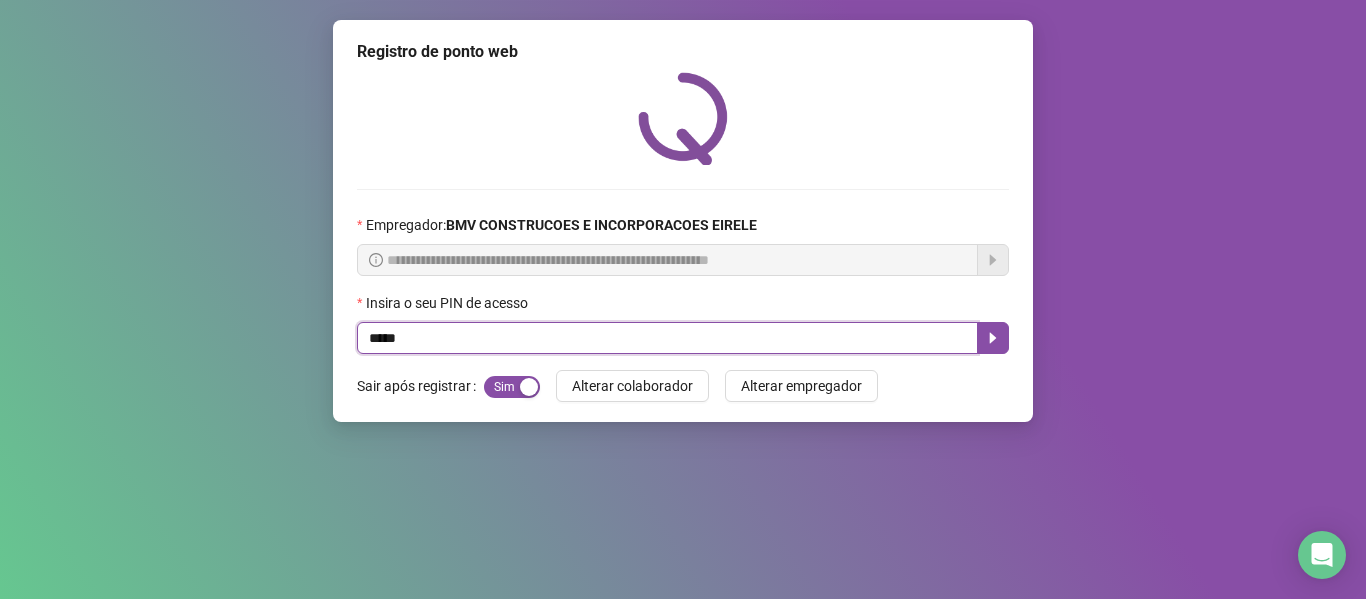 type on "*****" 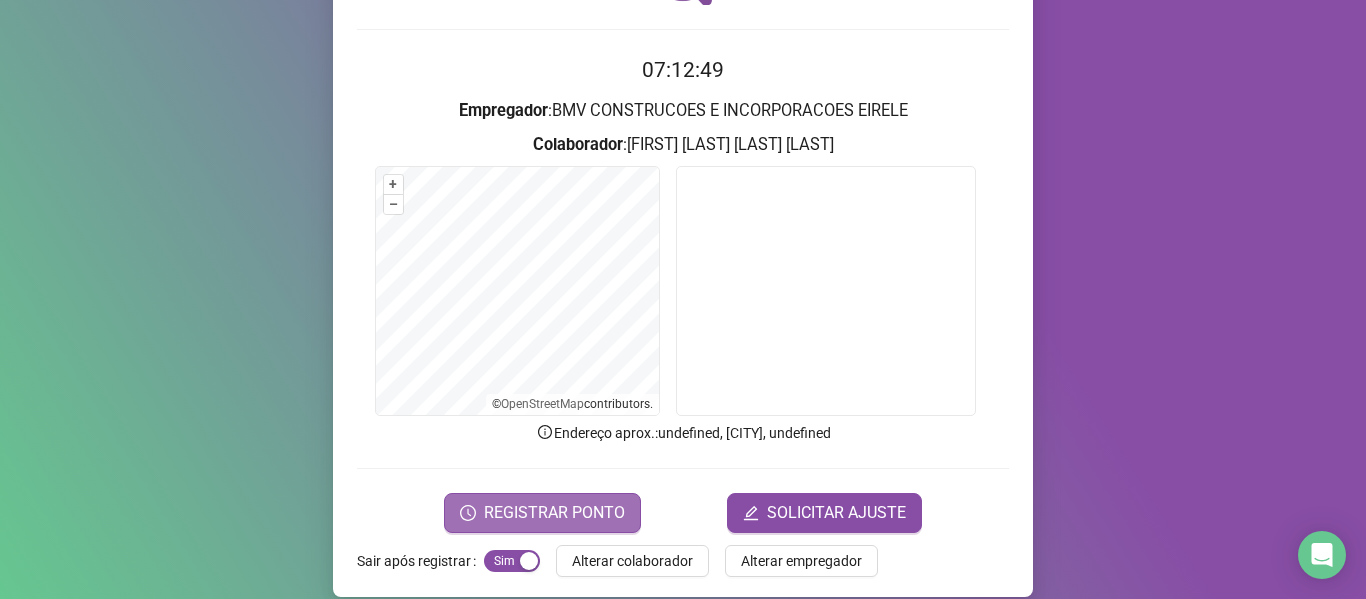 scroll, scrollTop: 182, scrollLeft: 0, axis: vertical 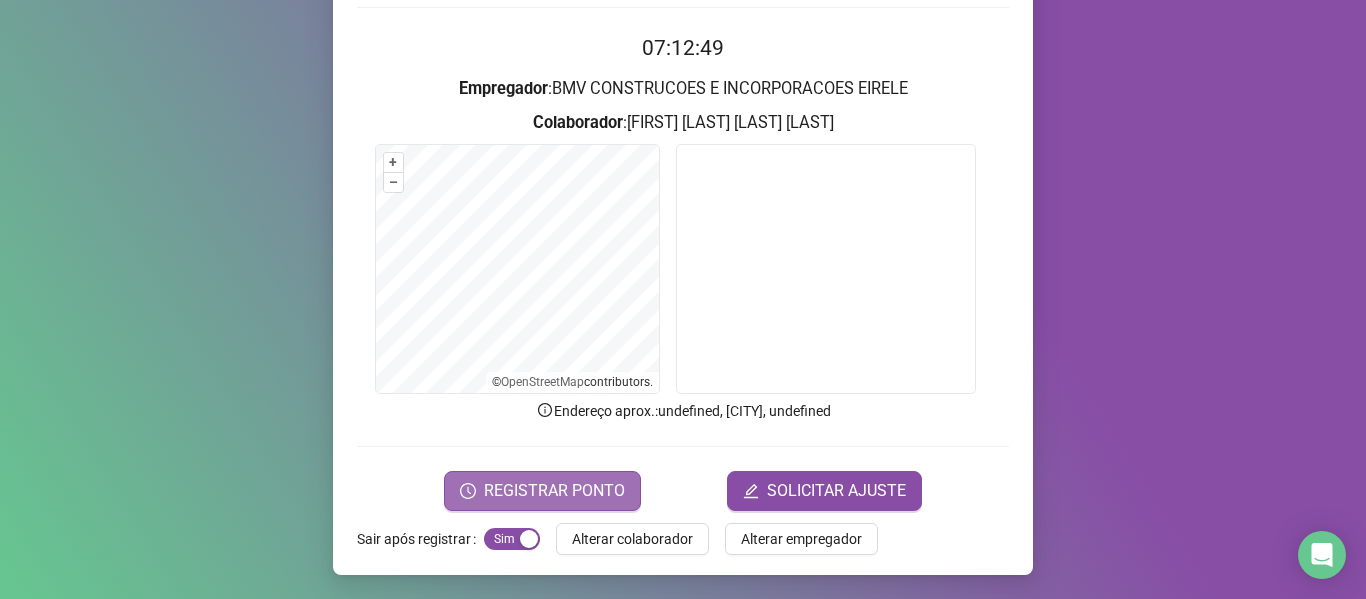 click on "REGISTRAR PONTO" at bounding box center (554, 491) 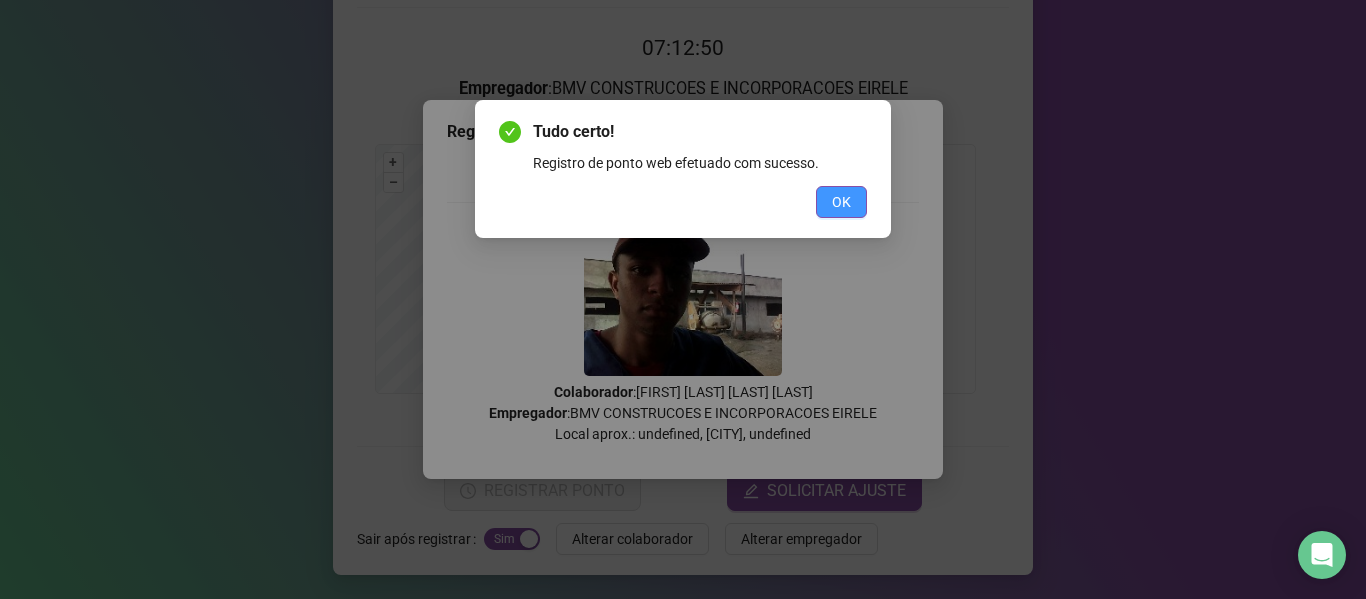 click on "OK" at bounding box center (841, 202) 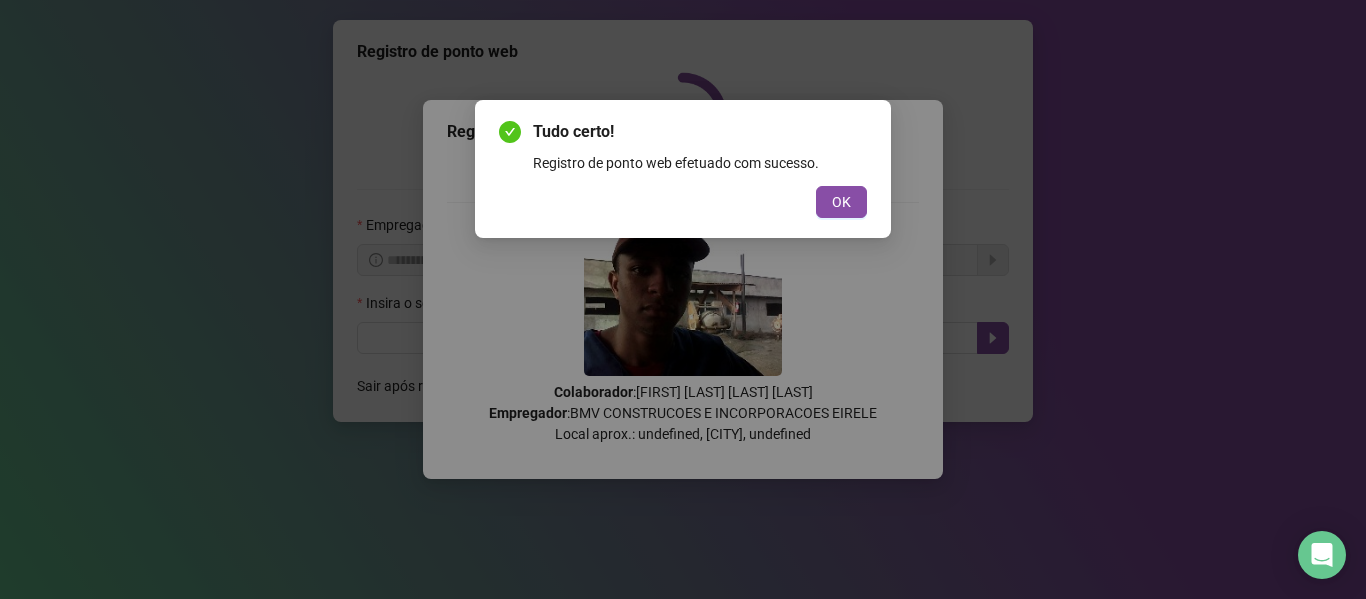 scroll, scrollTop: 0, scrollLeft: 0, axis: both 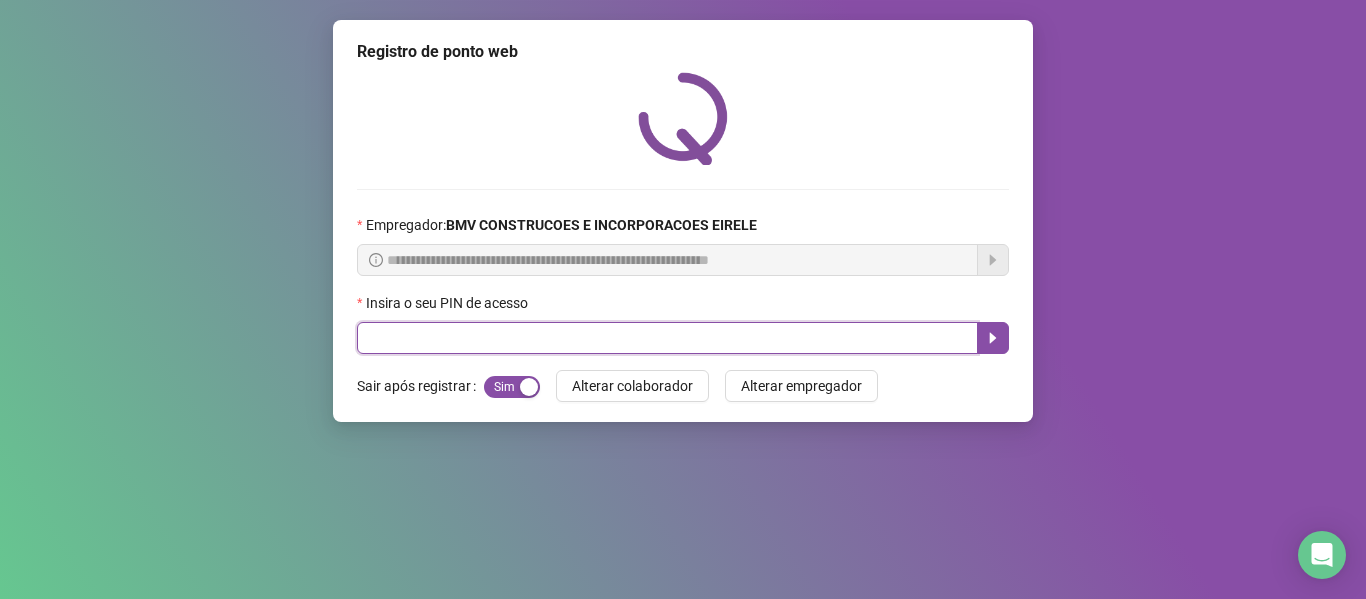 click at bounding box center [667, 338] 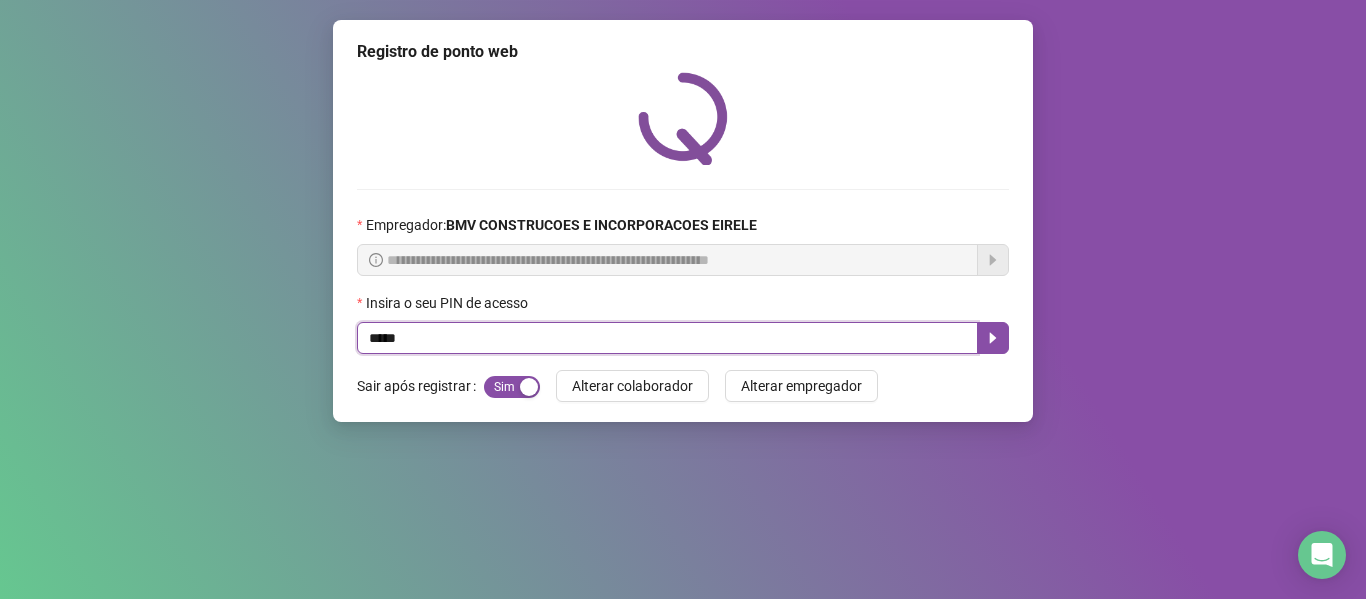 type on "*****" 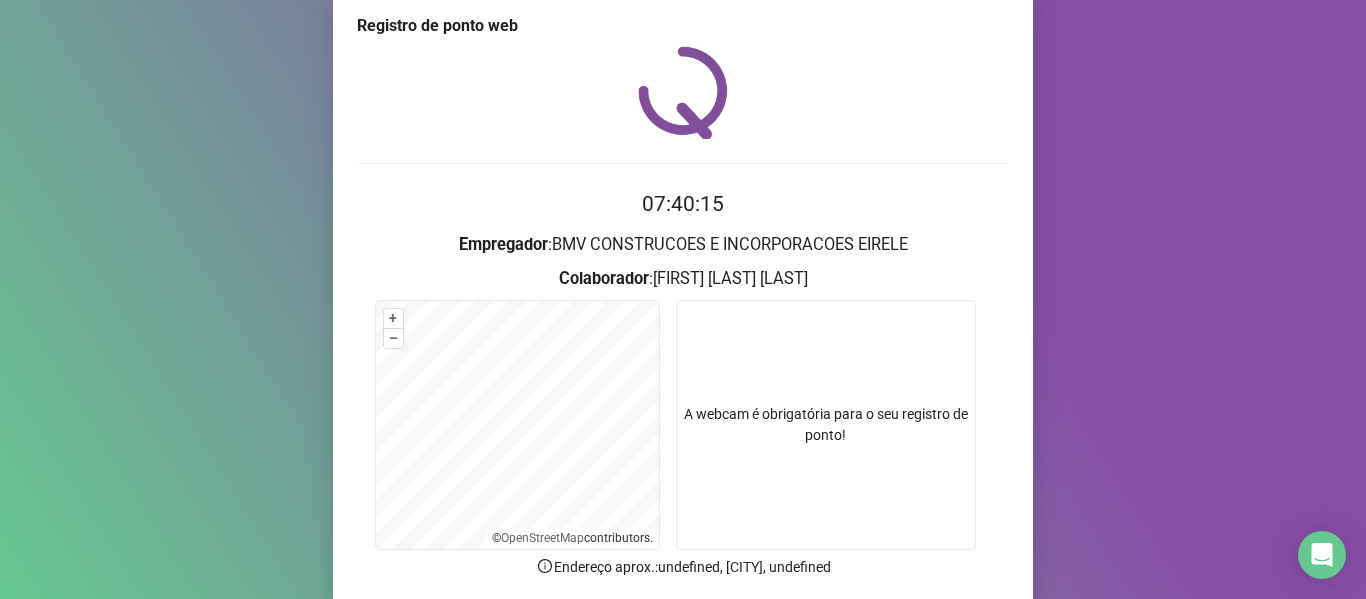 scroll, scrollTop: 100, scrollLeft: 0, axis: vertical 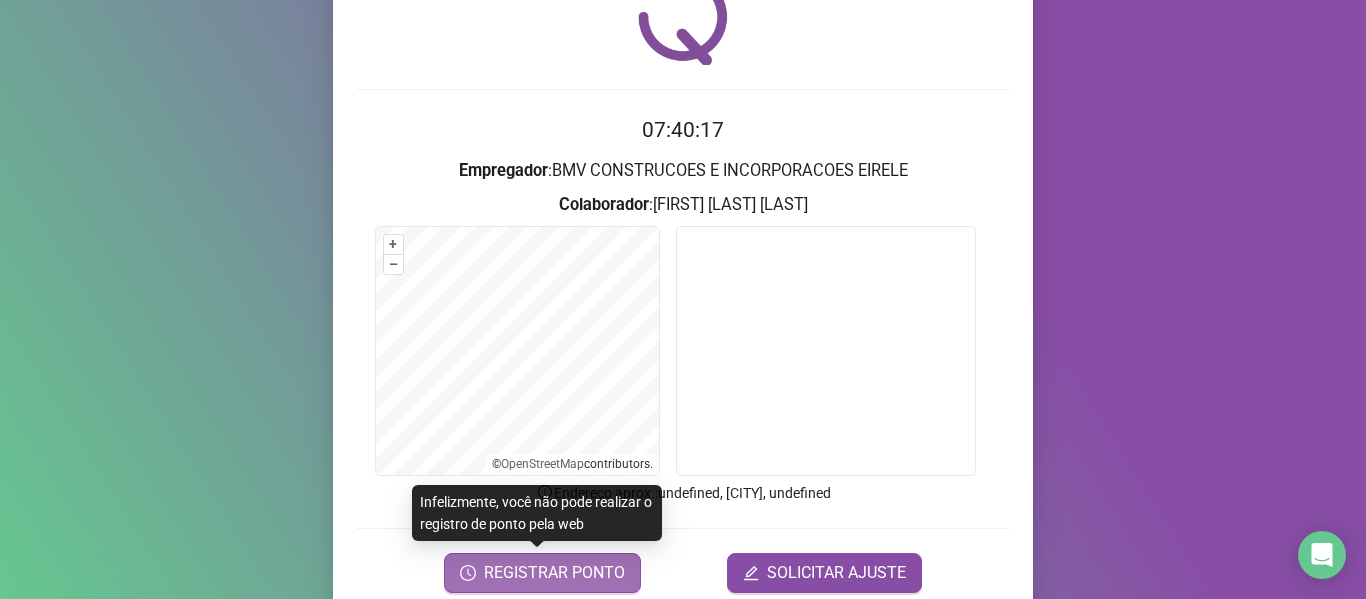 click on "REGISTRAR PONTO" at bounding box center [554, 573] 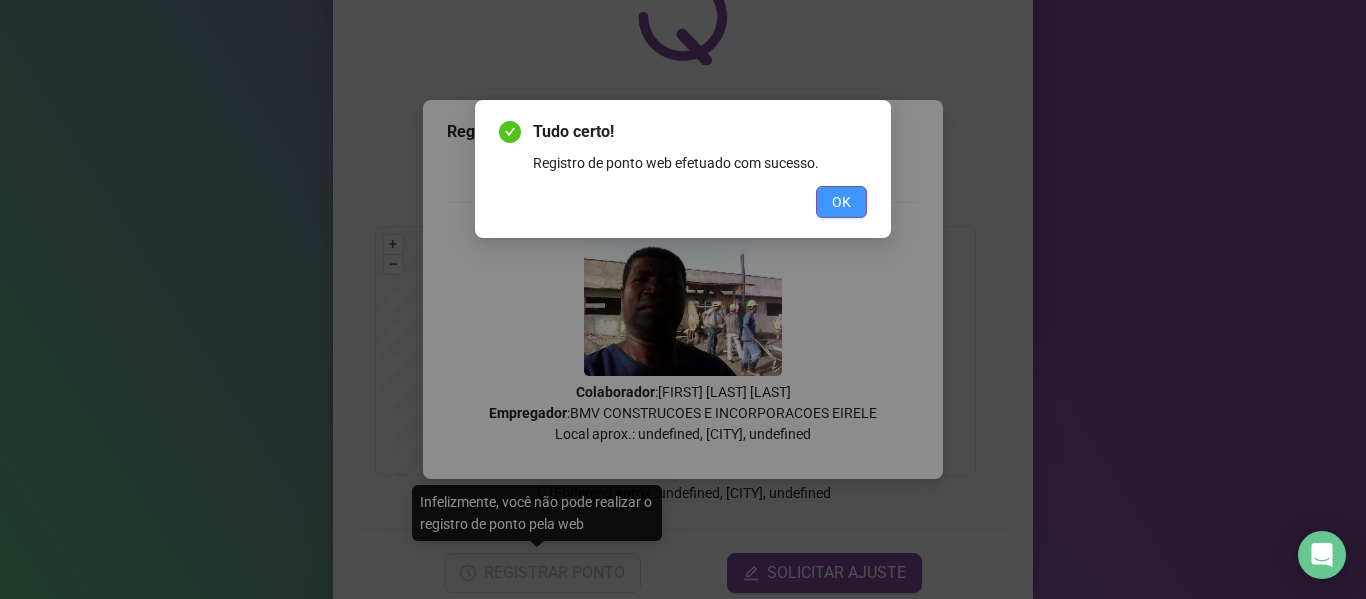 click on "OK" at bounding box center (841, 202) 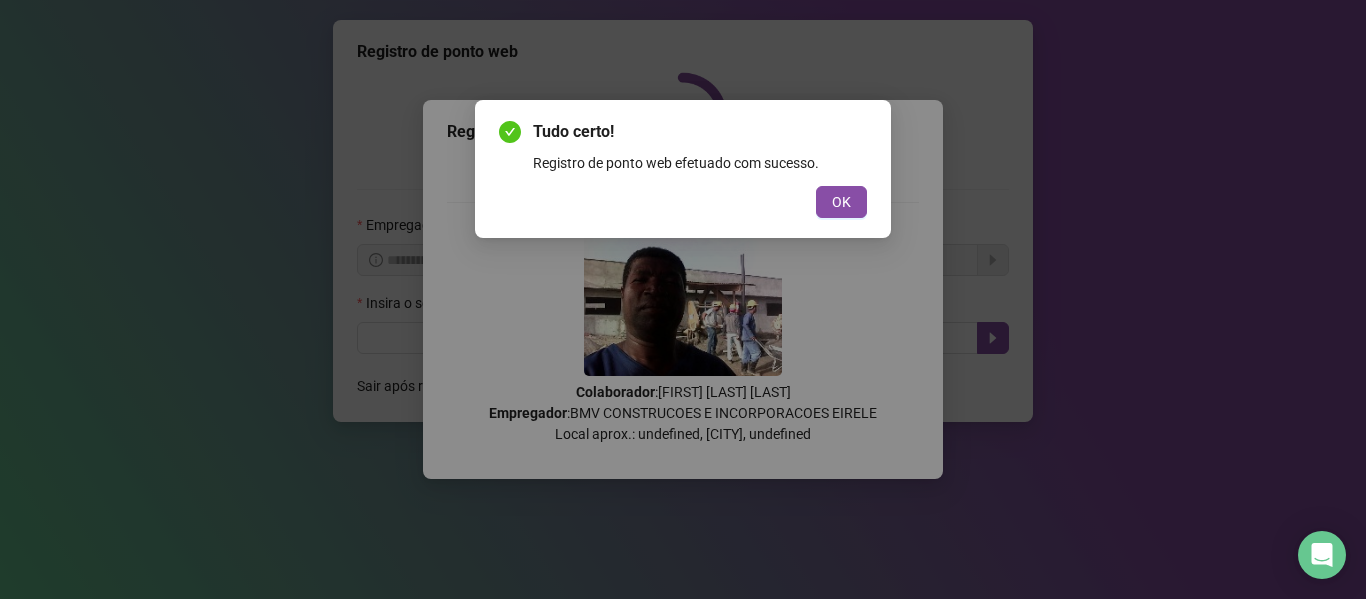 scroll, scrollTop: 0, scrollLeft: 0, axis: both 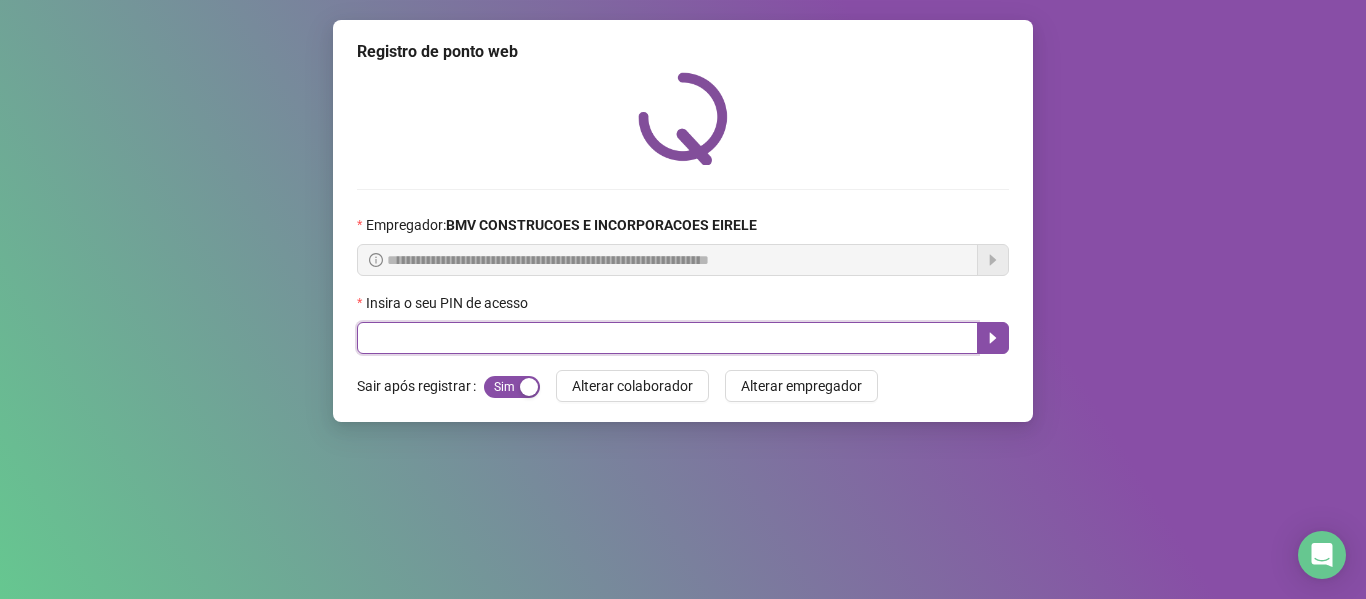 click at bounding box center (667, 338) 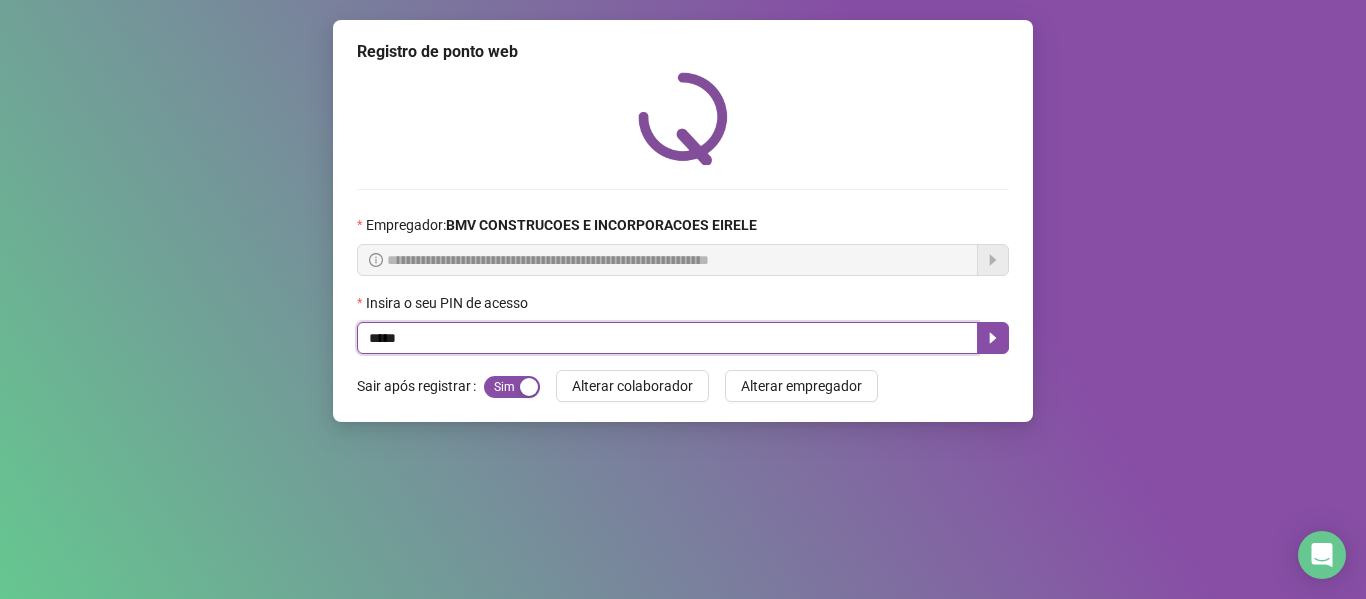 type on "*****" 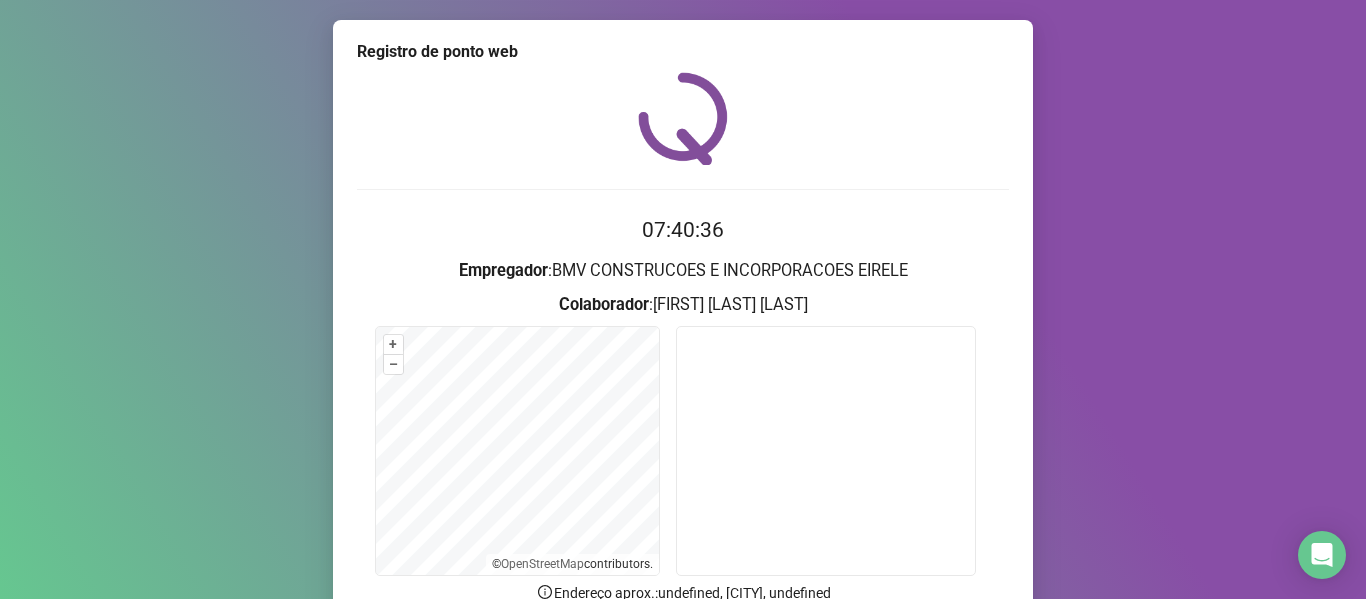 scroll, scrollTop: 182, scrollLeft: 0, axis: vertical 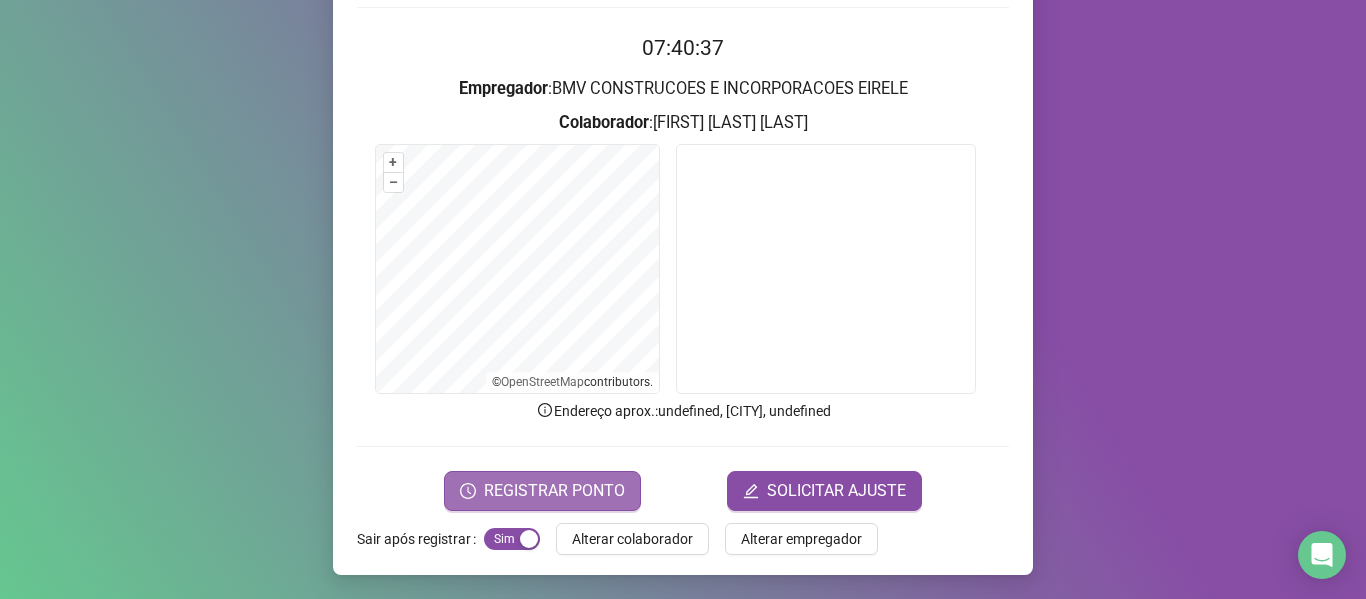 click on "REGISTRAR PONTO" at bounding box center (542, 491) 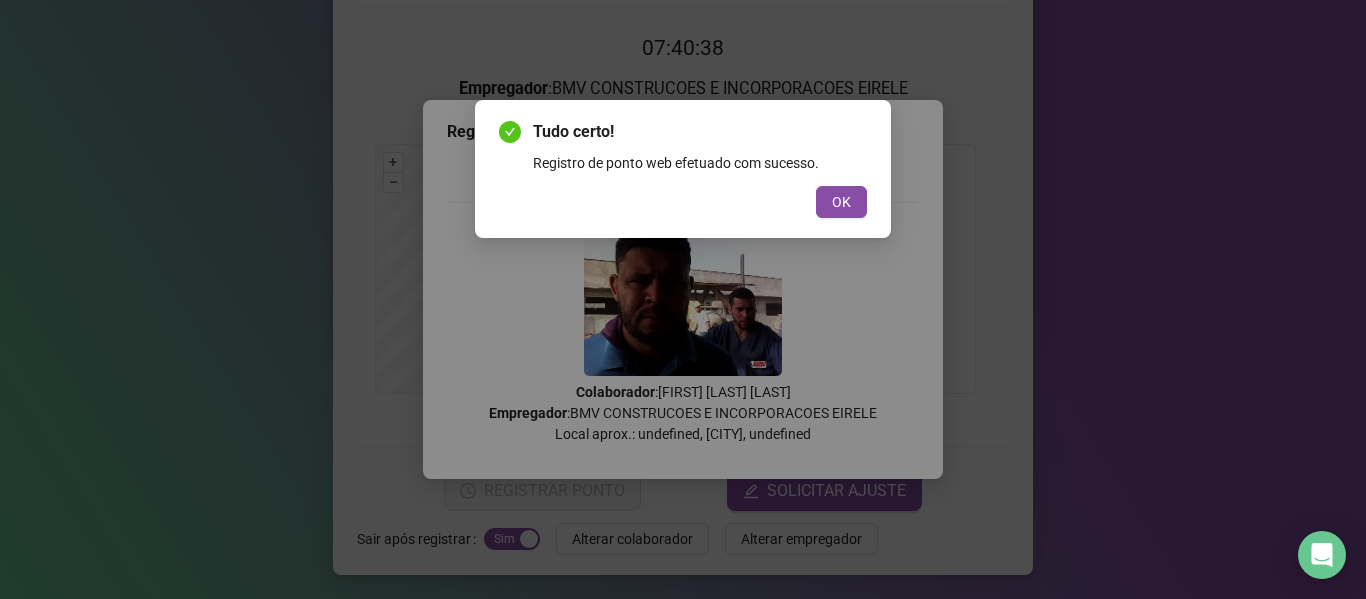 click on "Tudo certo! Registro de ponto web efetuado com sucesso. OK" at bounding box center [683, 169] 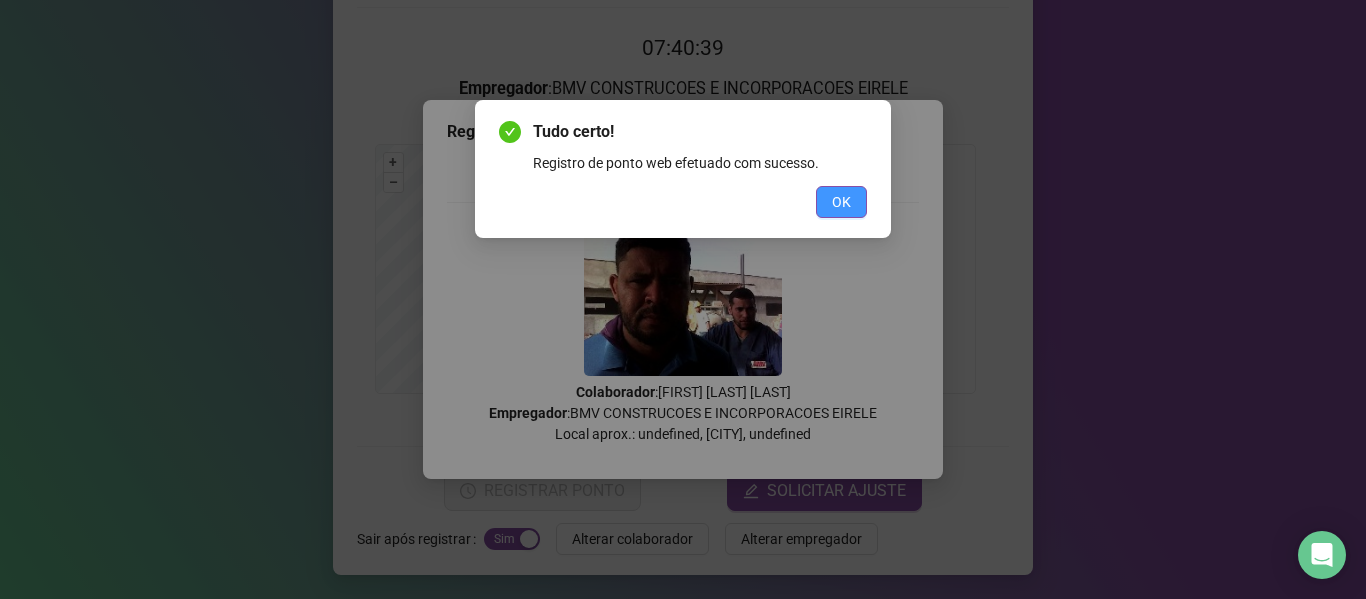 click on "OK" at bounding box center (841, 202) 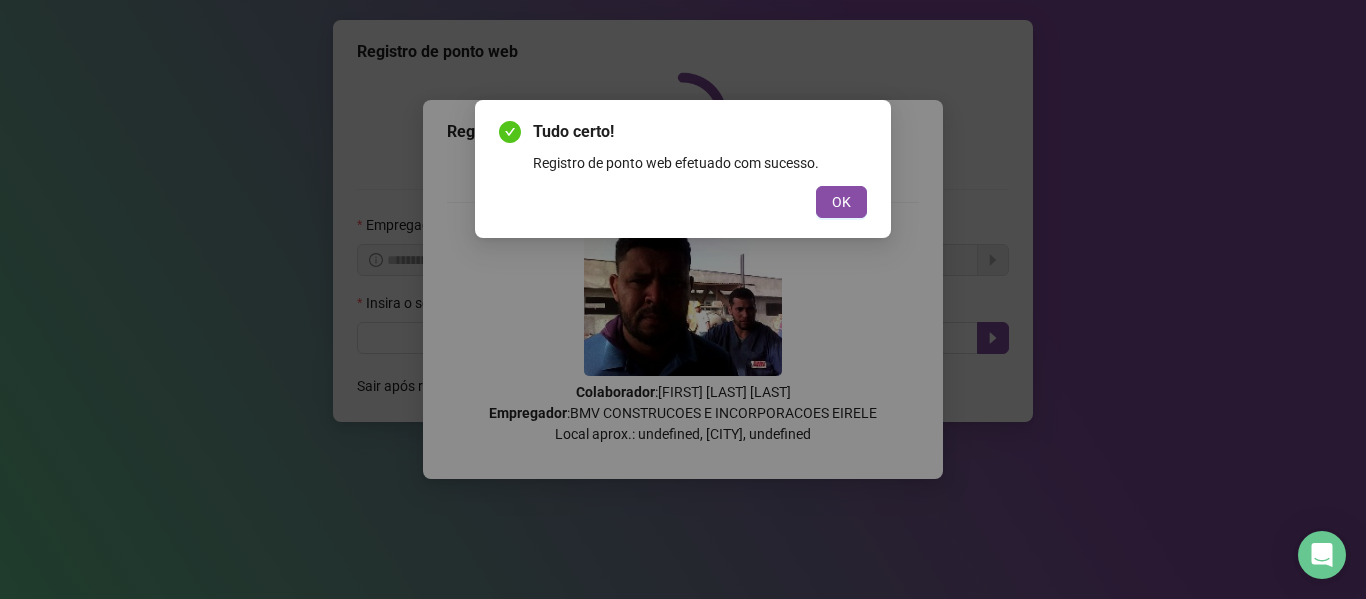 scroll, scrollTop: 0, scrollLeft: 0, axis: both 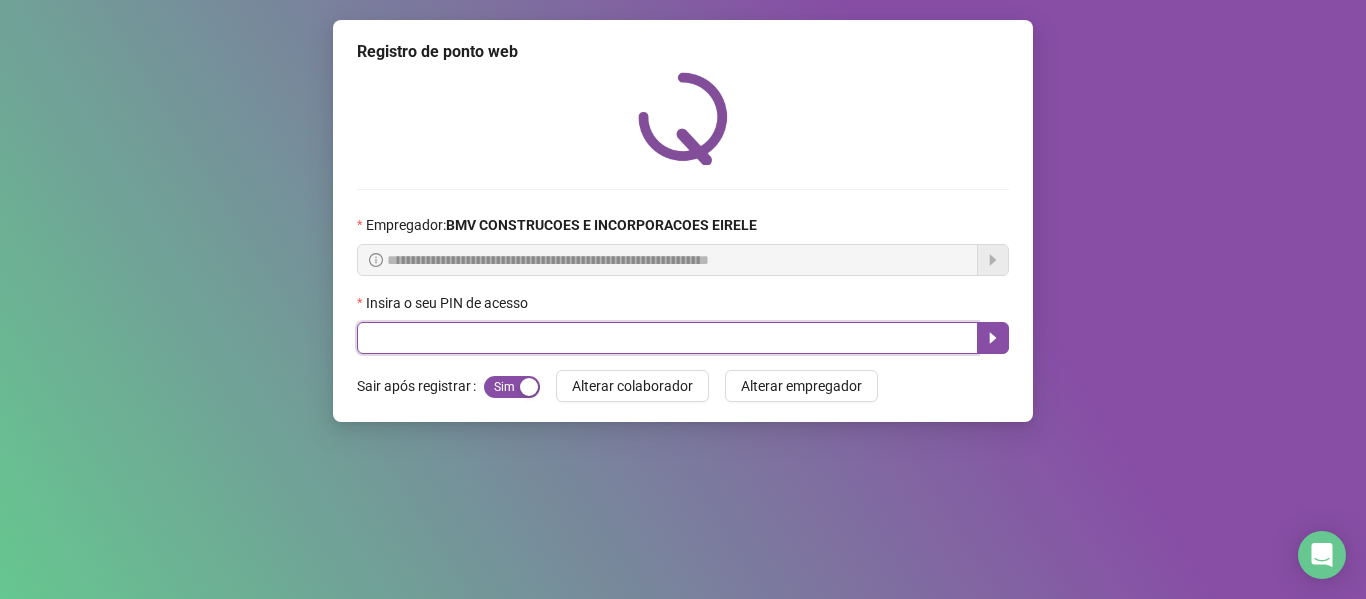 click at bounding box center (667, 338) 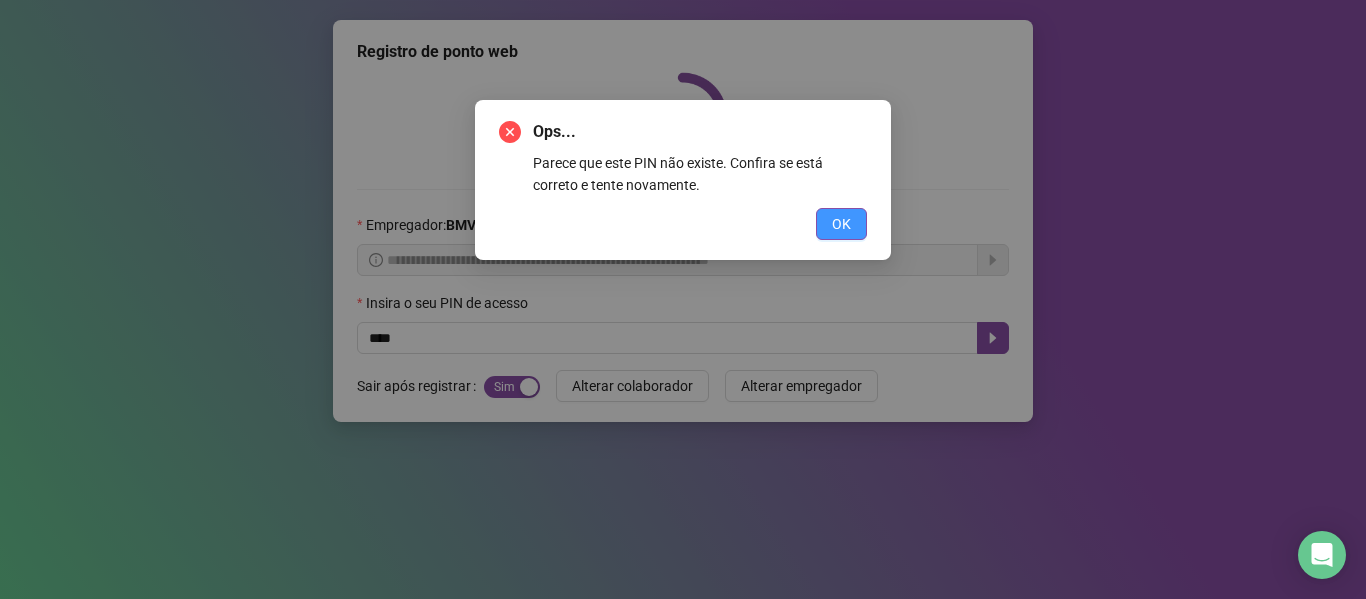 click on "OK" at bounding box center (841, 224) 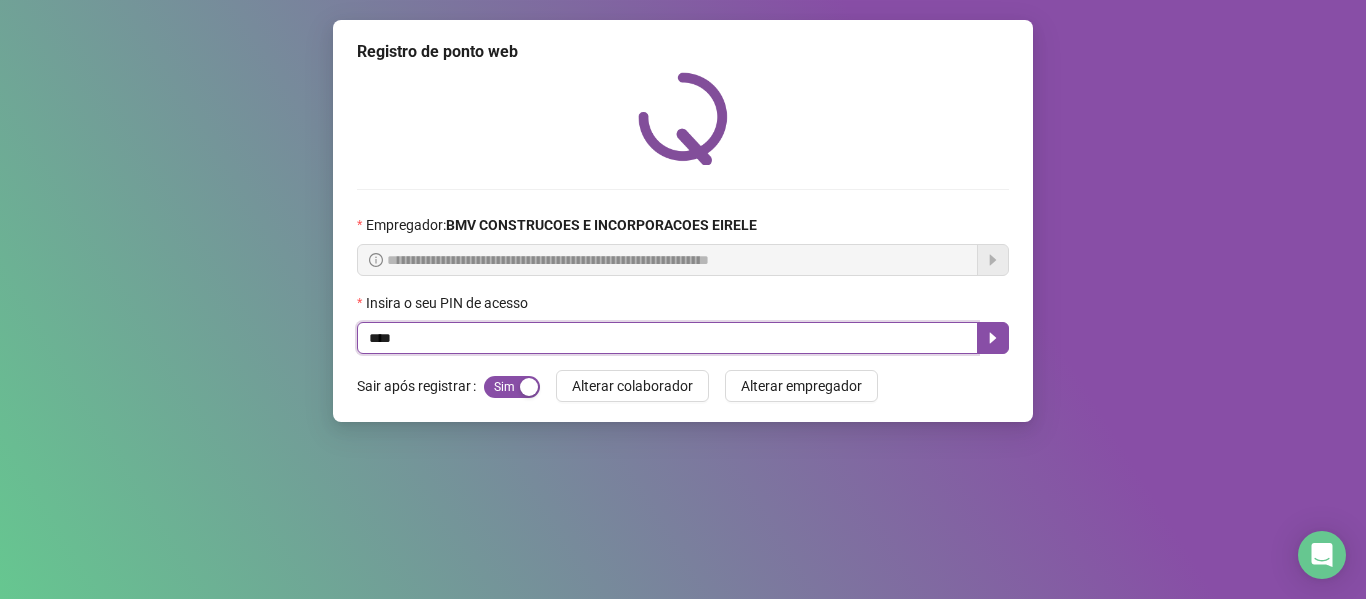 click on "****" at bounding box center (667, 338) 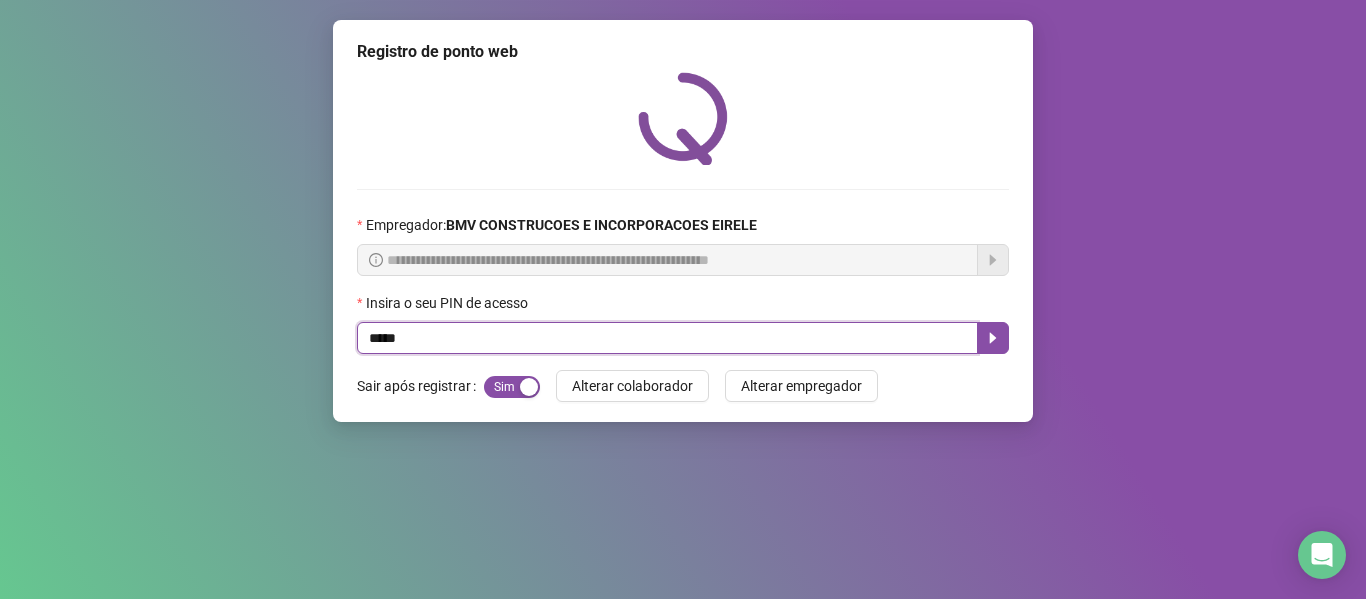type on "*****" 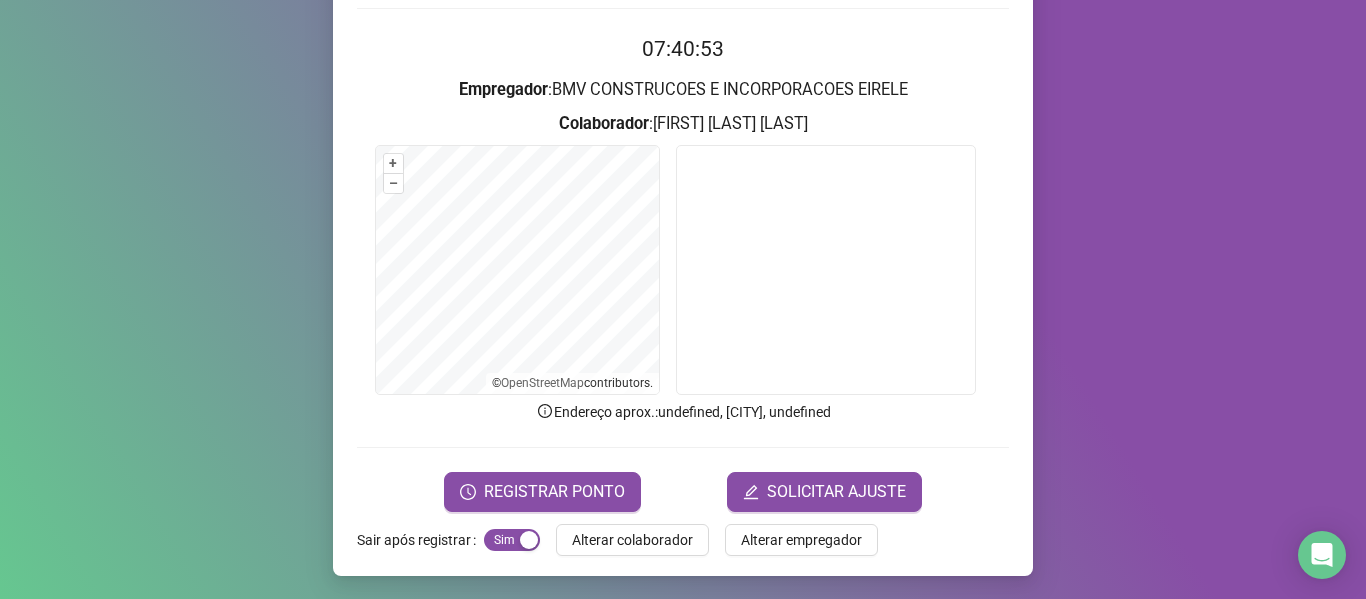 scroll, scrollTop: 182, scrollLeft: 0, axis: vertical 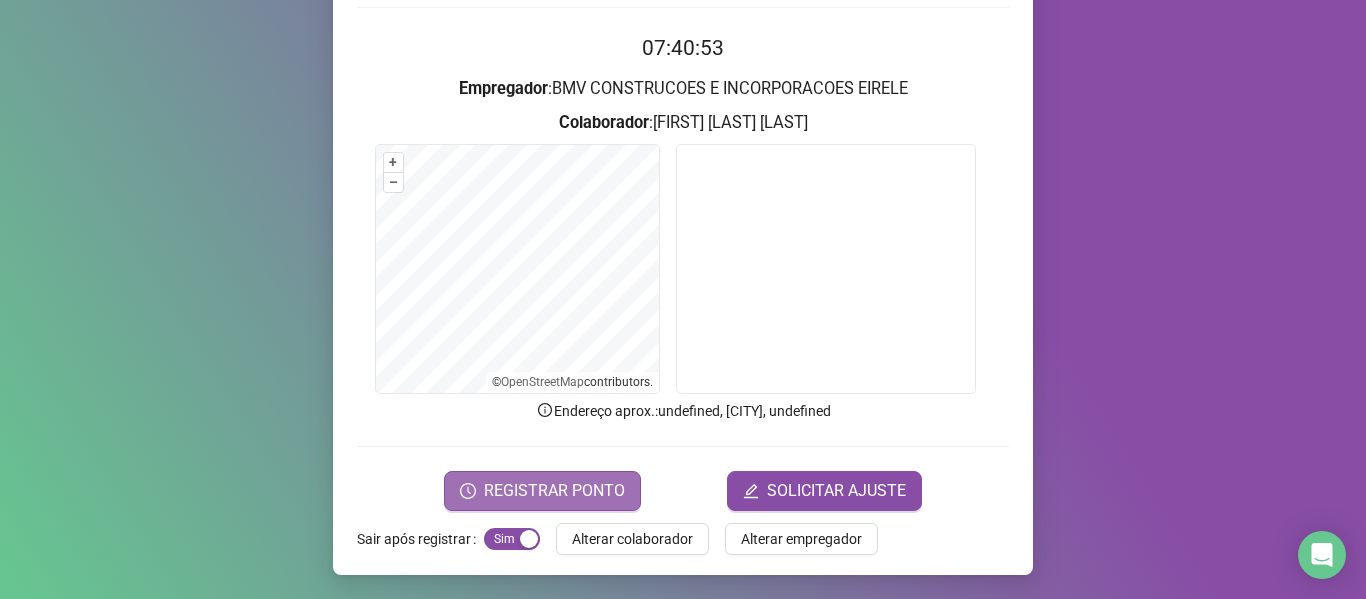 click on "REGISTRAR PONTO" at bounding box center (554, 491) 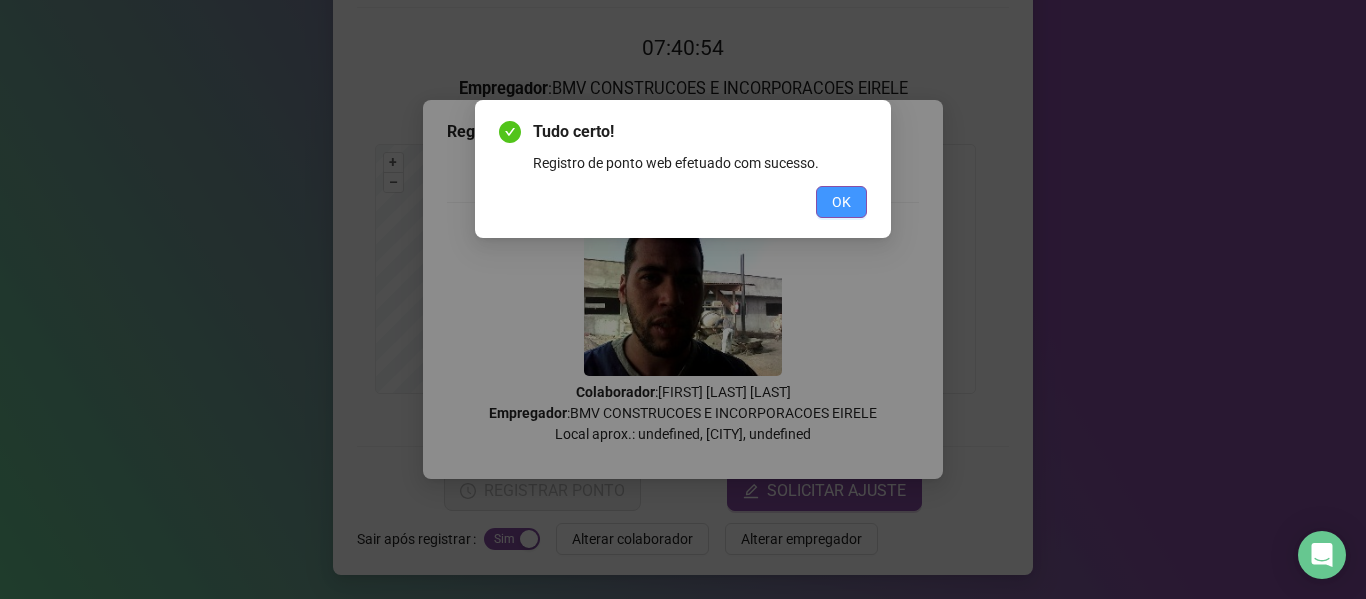 click on "OK" at bounding box center [841, 202] 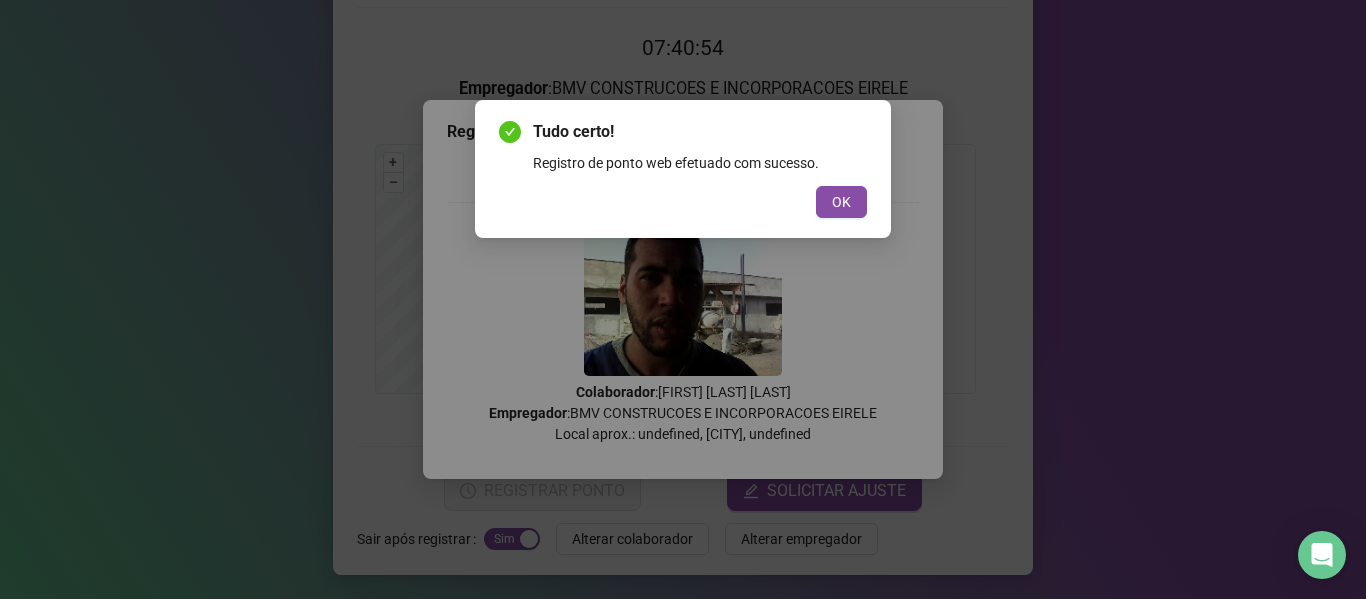 scroll, scrollTop: 0, scrollLeft: 0, axis: both 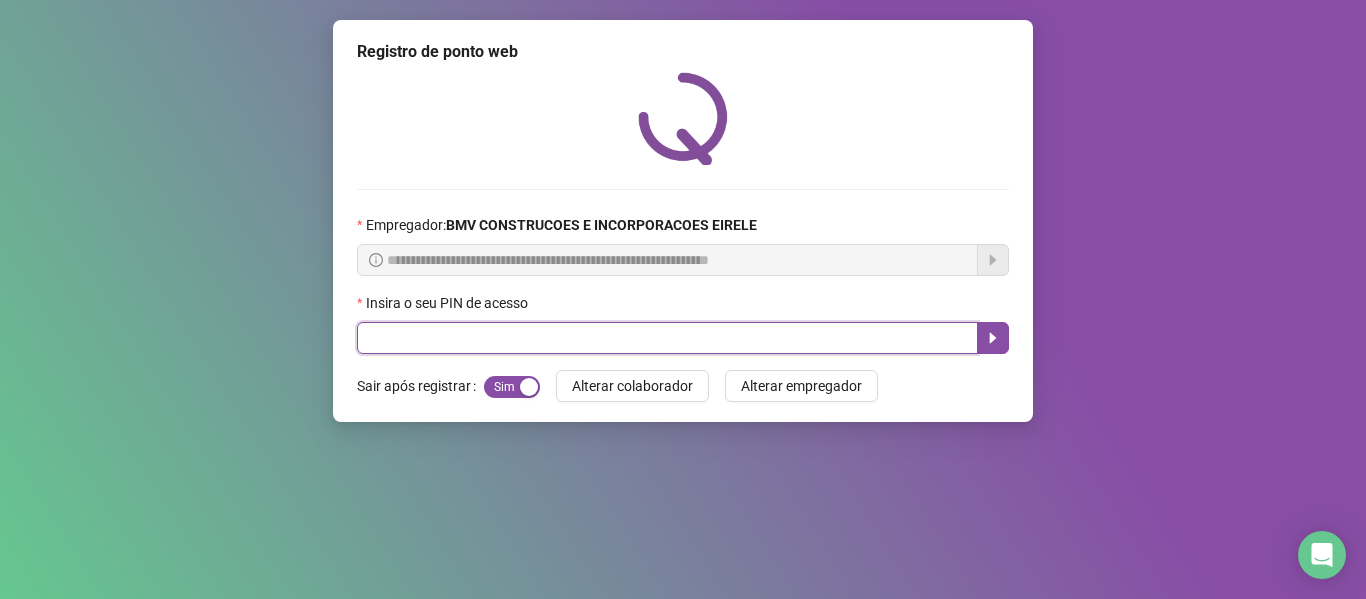 click at bounding box center (667, 338) 